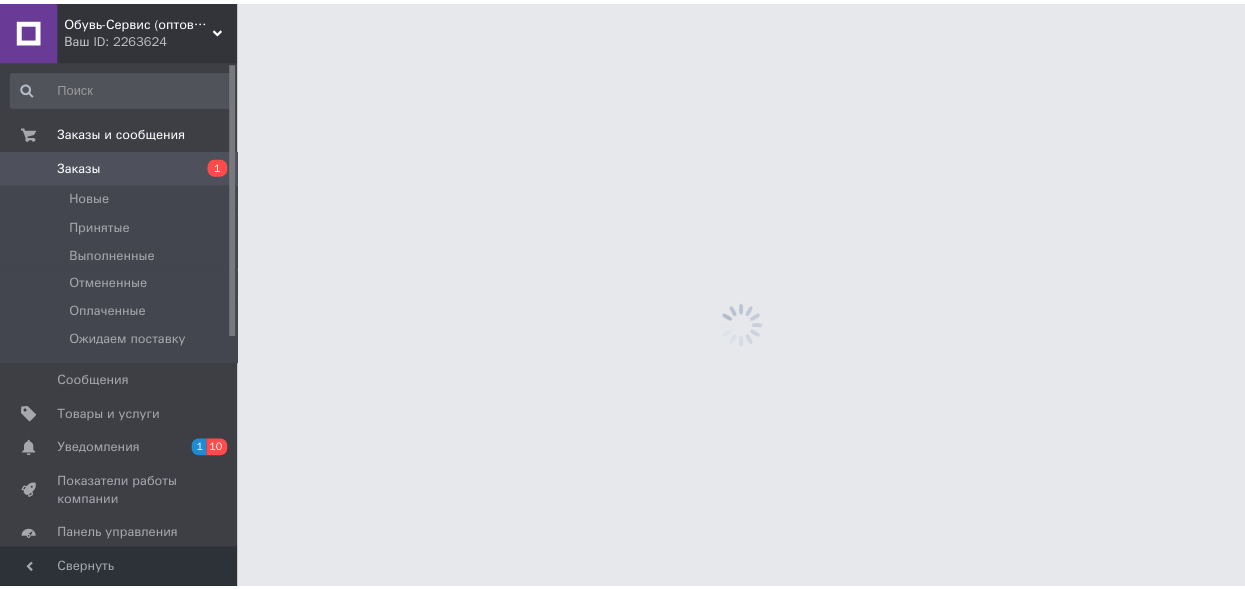 scroll, scrollTop: 0, scrollLeft: 0, axis: both 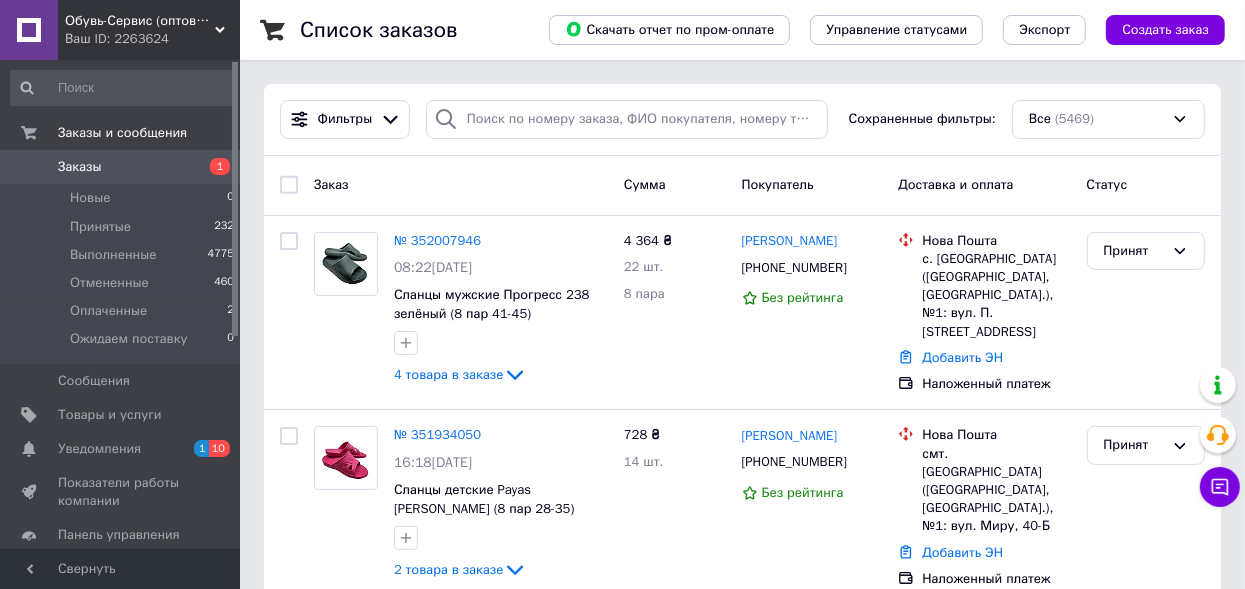 click on "Товары и услуги" at bounding box center (110, 415) 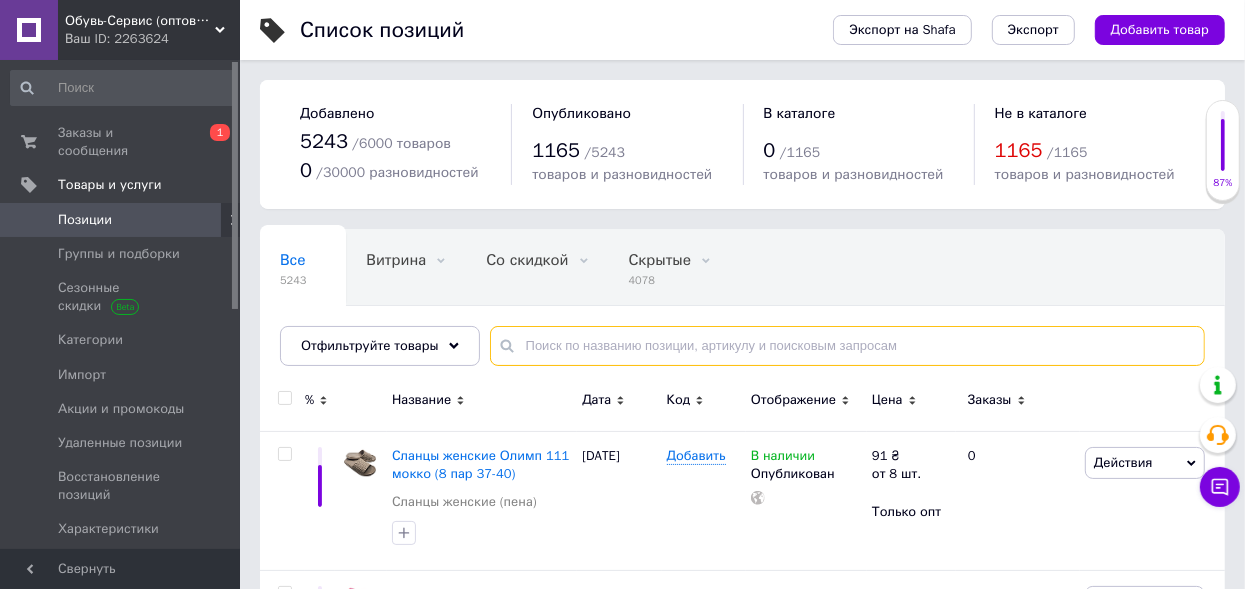 click at bounding box center [847, 346] 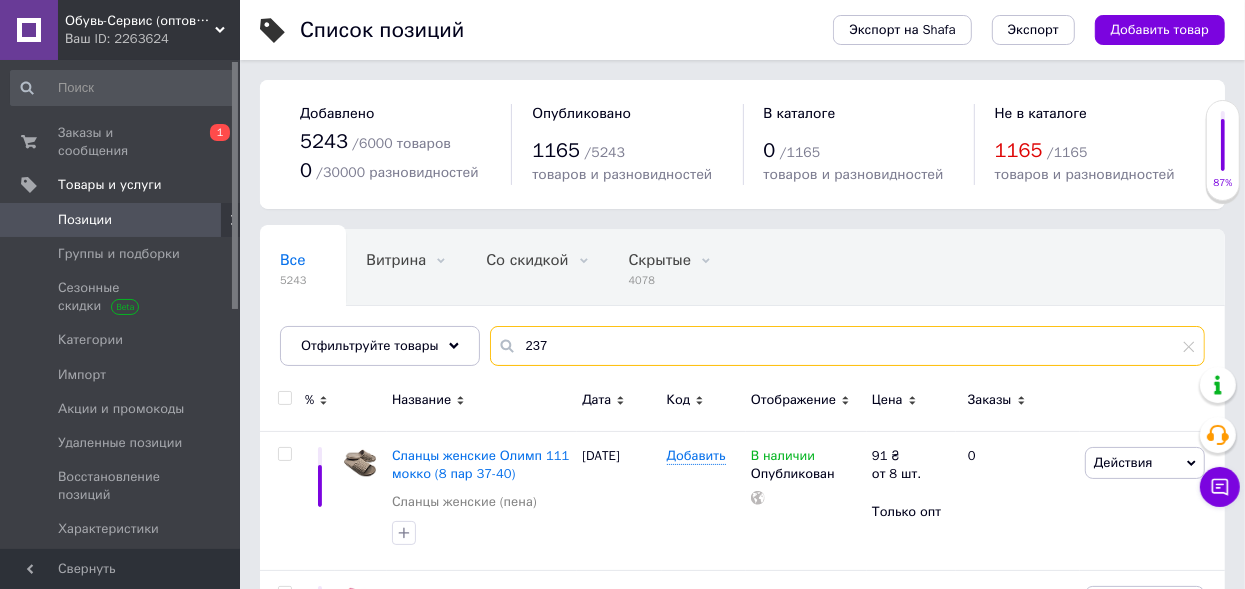 type on "237" 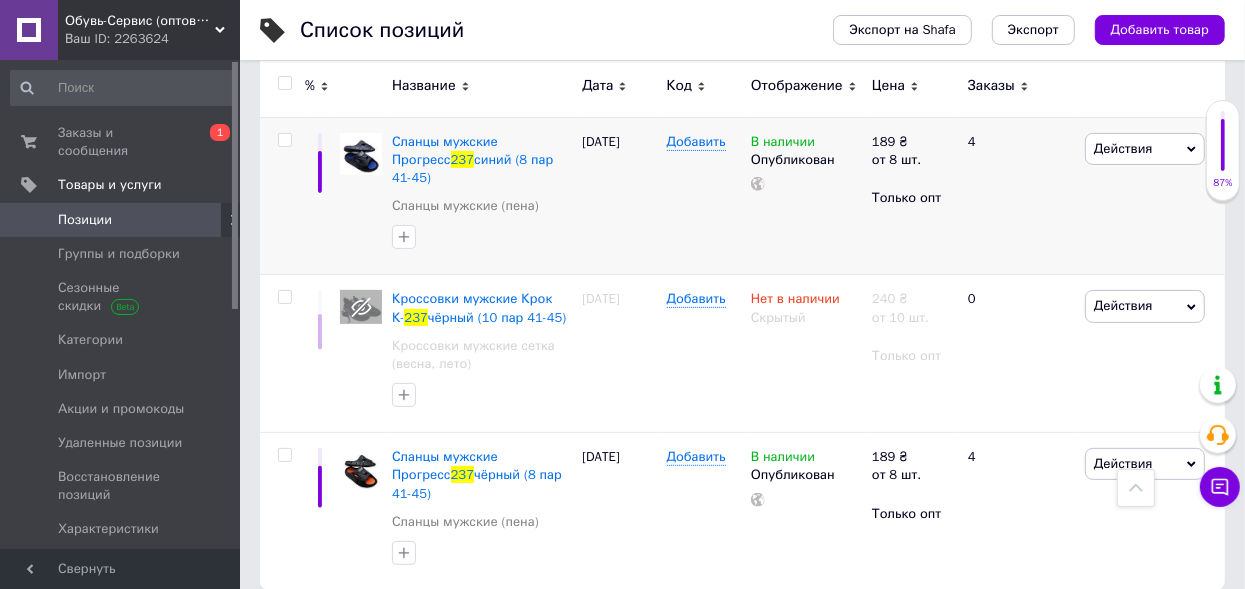 scroll, scrollTop: 295, scrollLeft: 0, axis: vertical 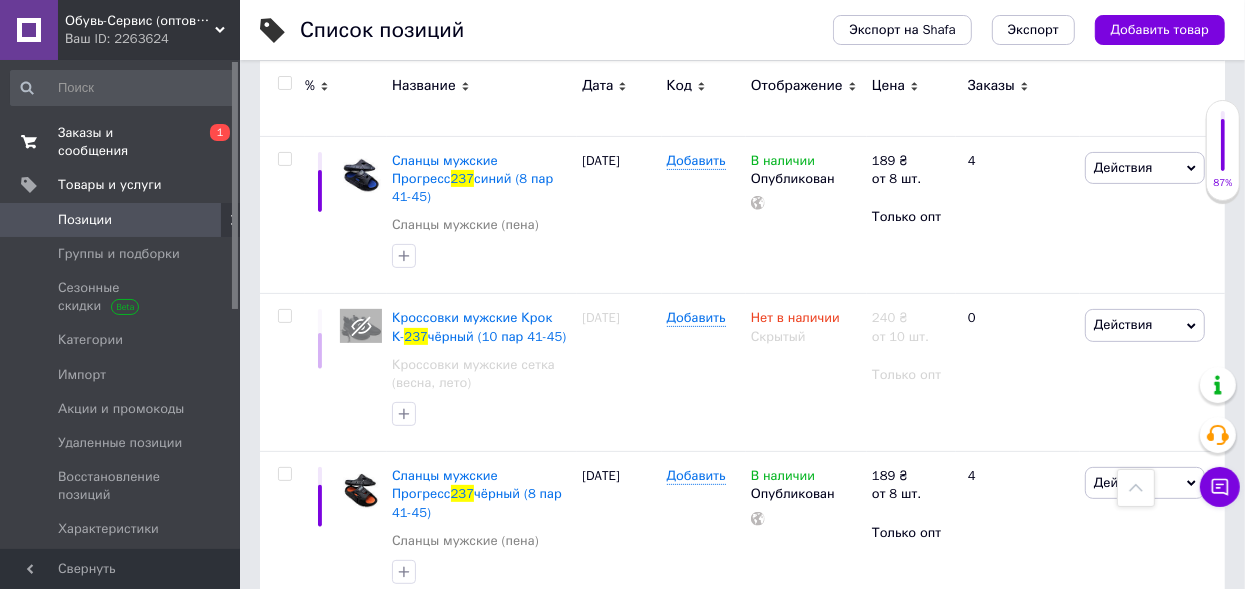 click on "Заказы и сообщения" at bounding box center (121, 142) 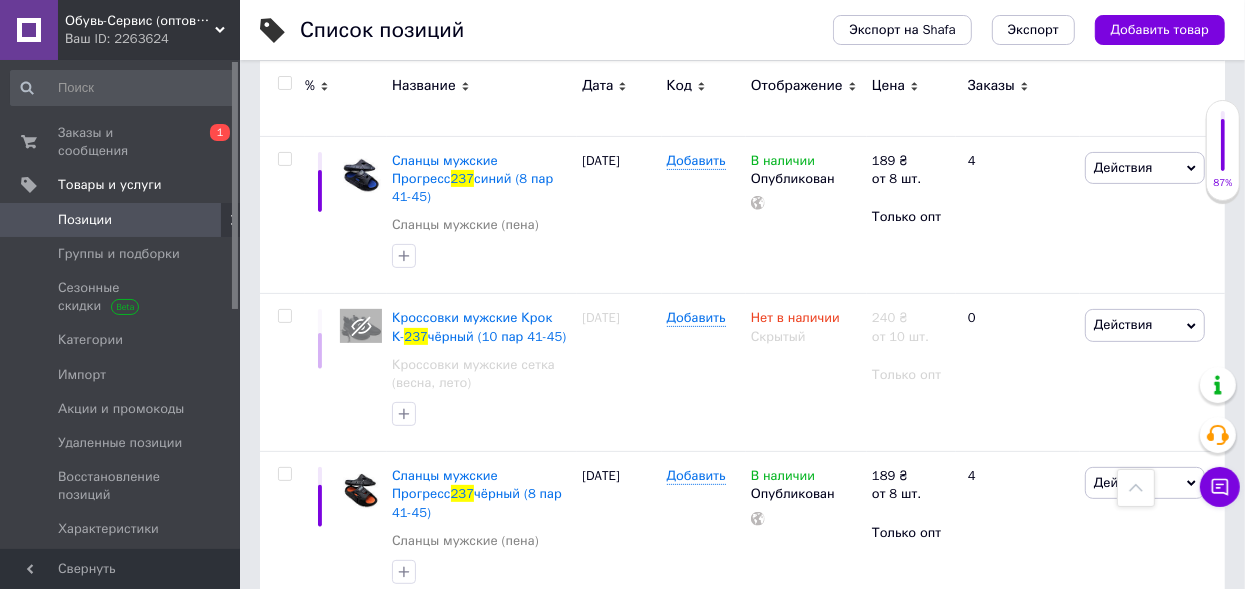 scroll, scrollTop: 0, scrollLeft: 0, axis: both 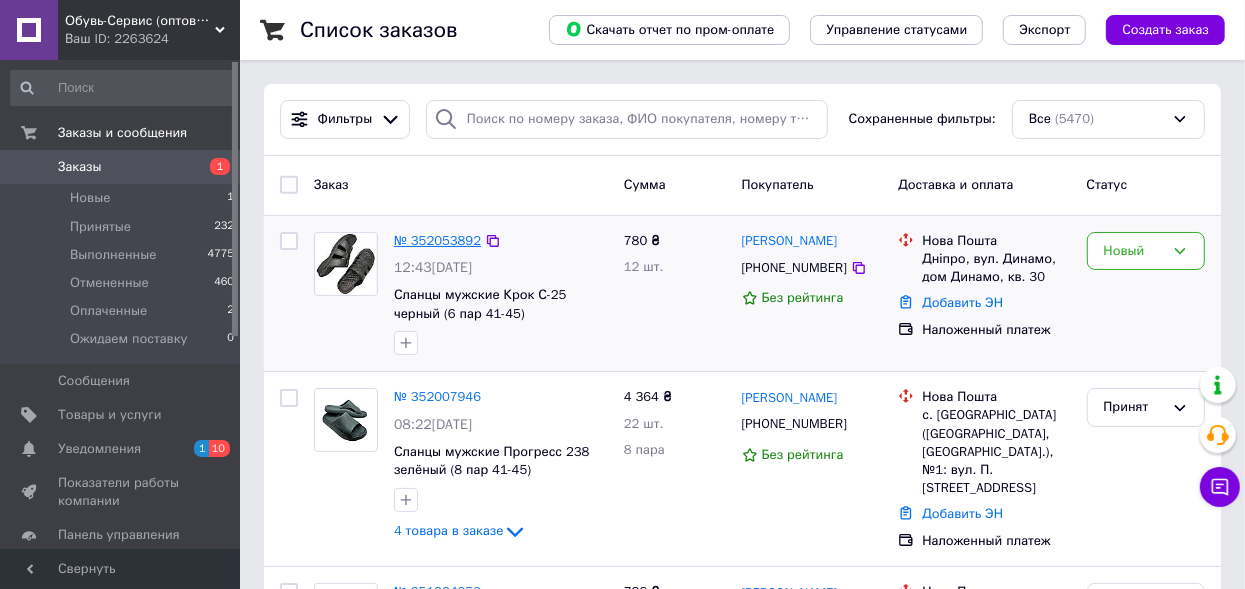 click on "№ 352053892" at bounding box center [437, 240] 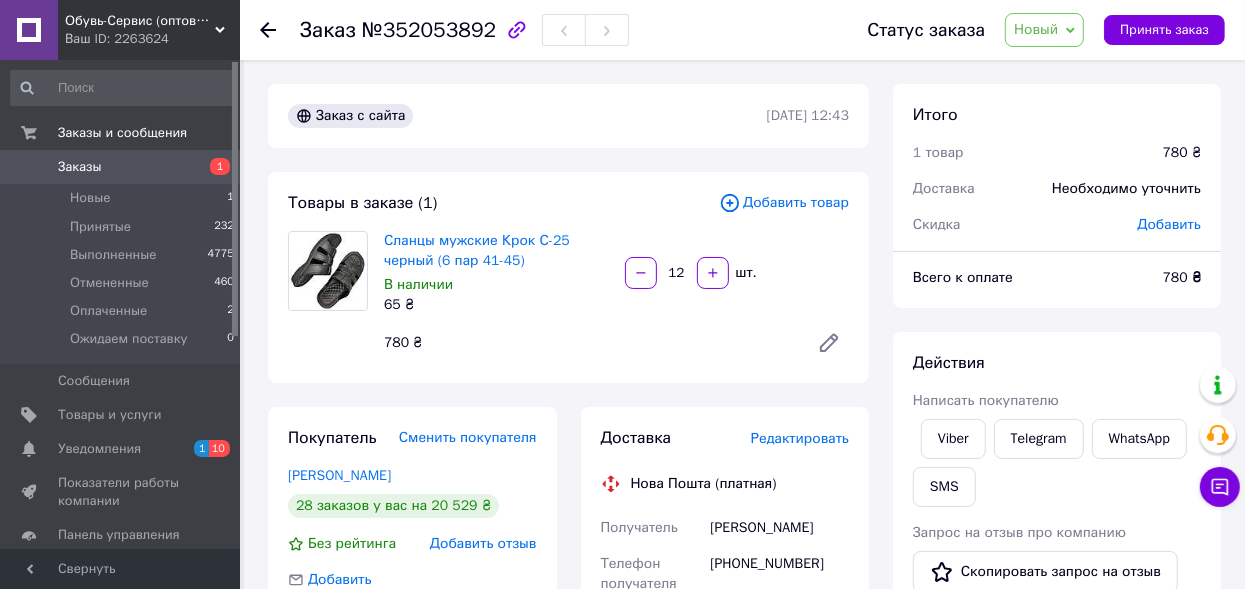 click 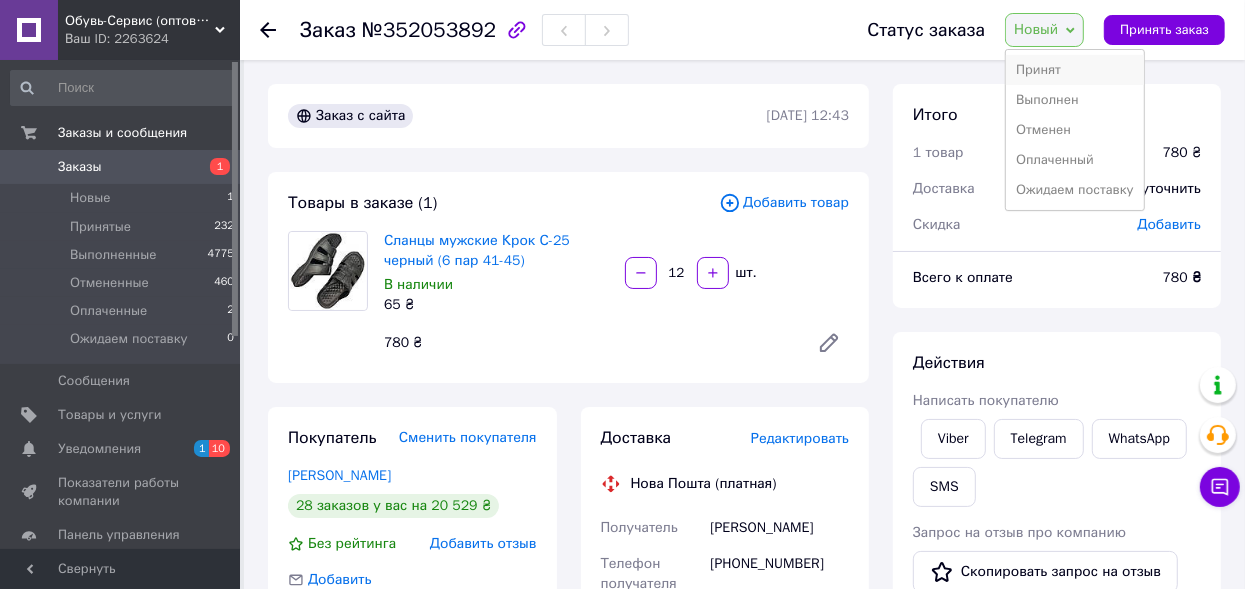 click on "Принят" at bounding box center (1075, 70) 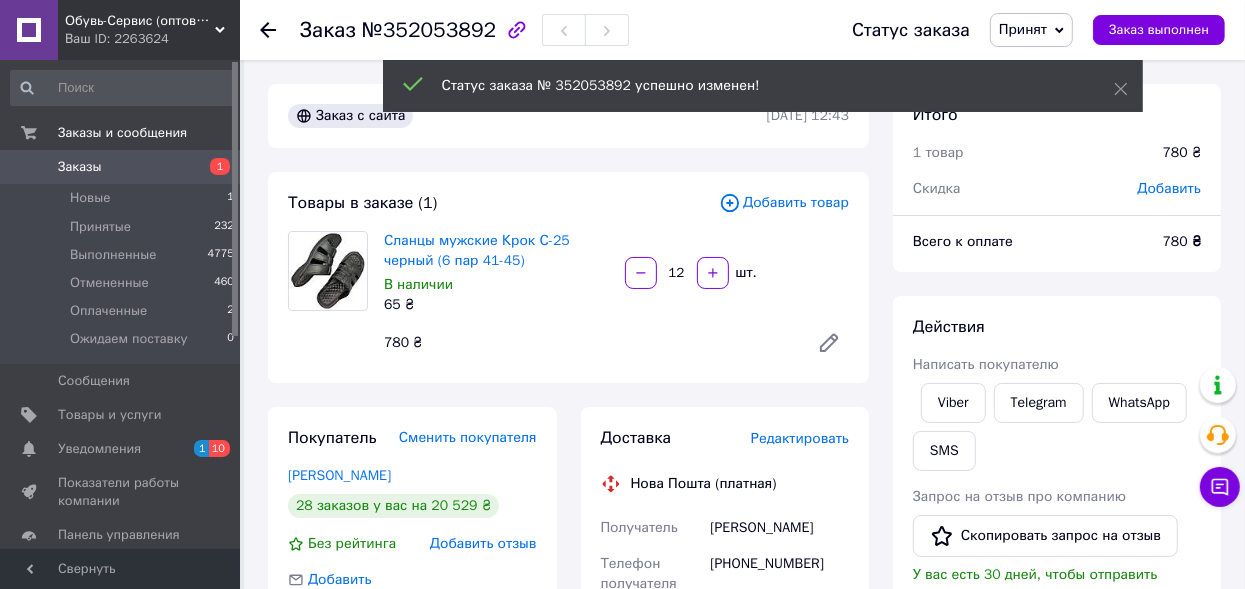 click 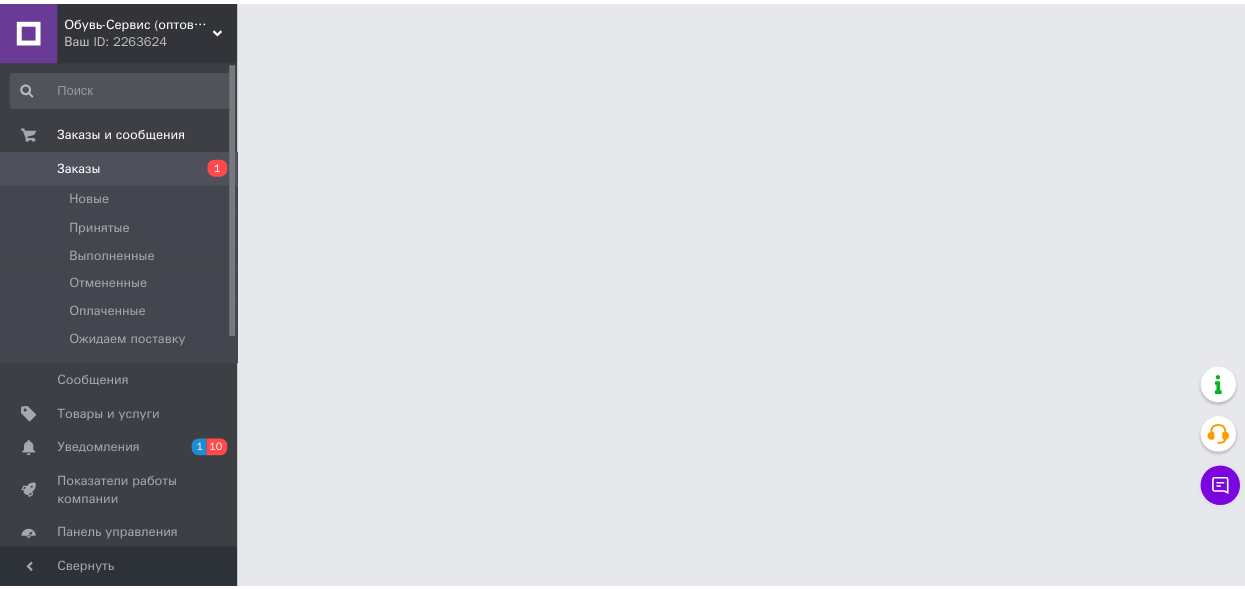 scroll, scrollTop: 0, scrollLeft: 0, axis: both 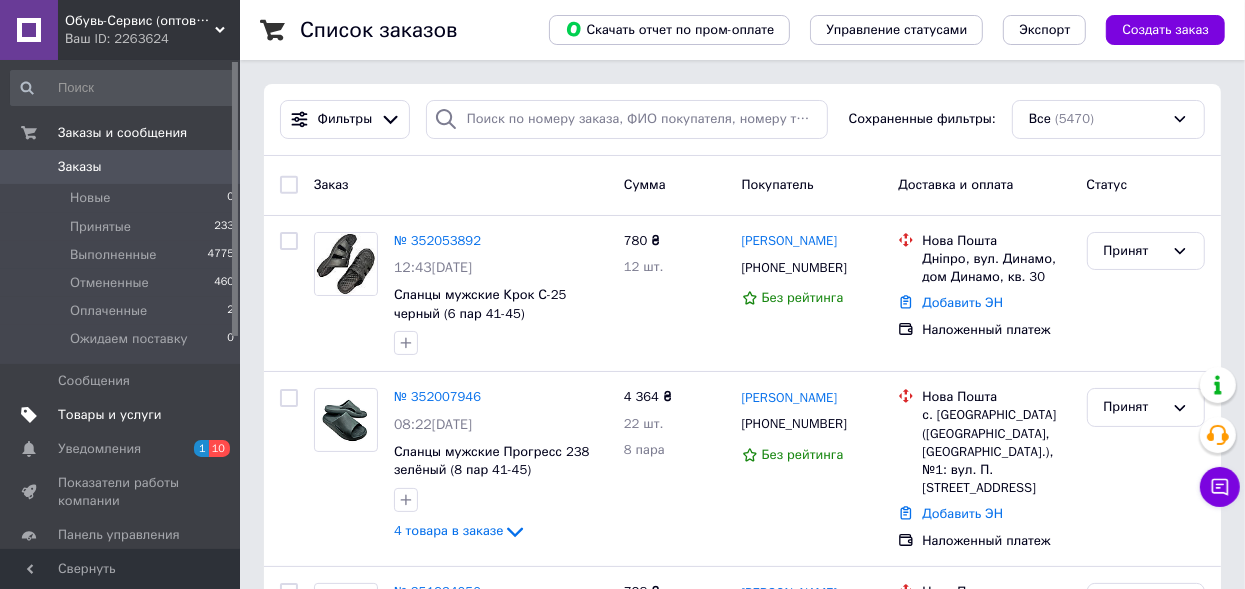 click on "Товары и услуги" at bounding box center (110, 415) 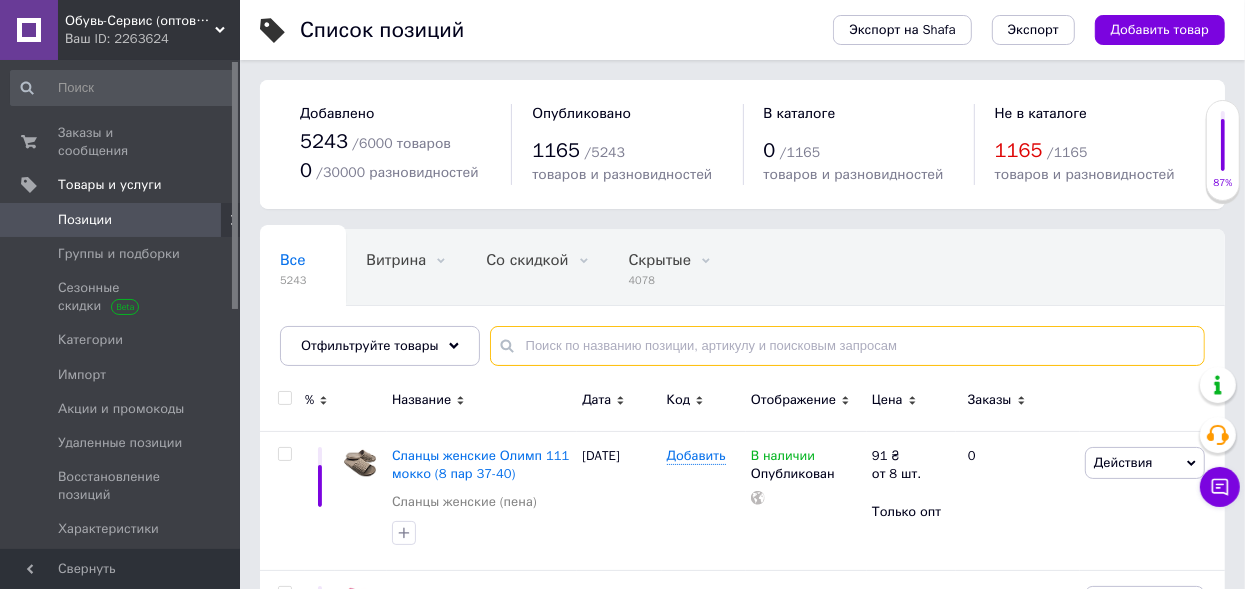 click at bounding box center [847, 346] 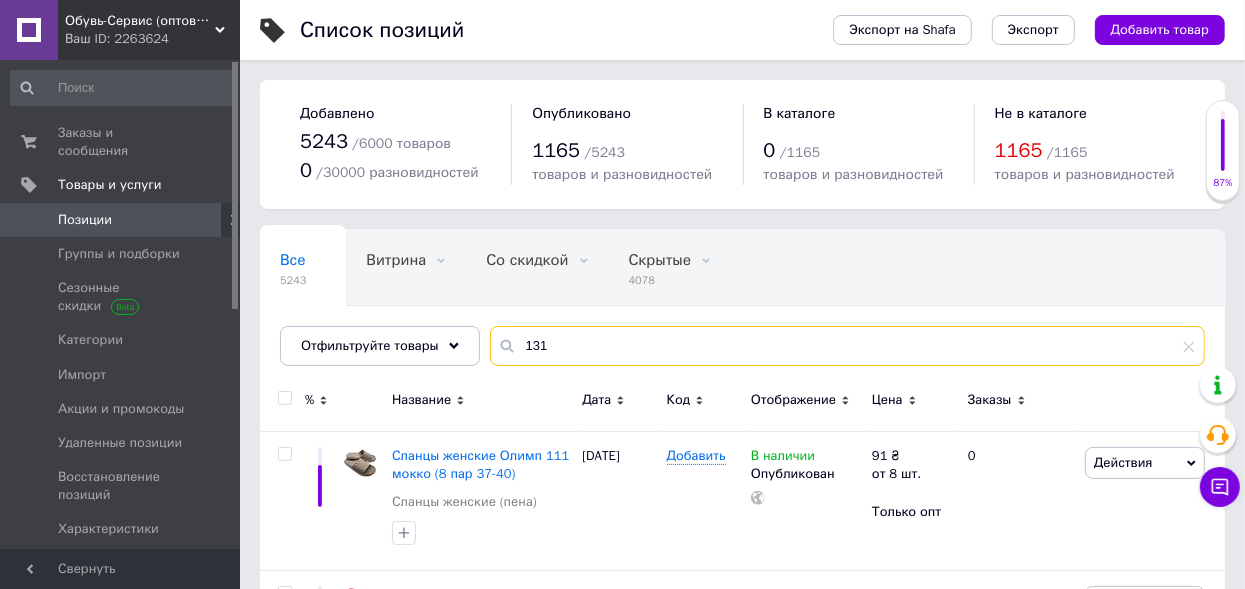 type on "131" 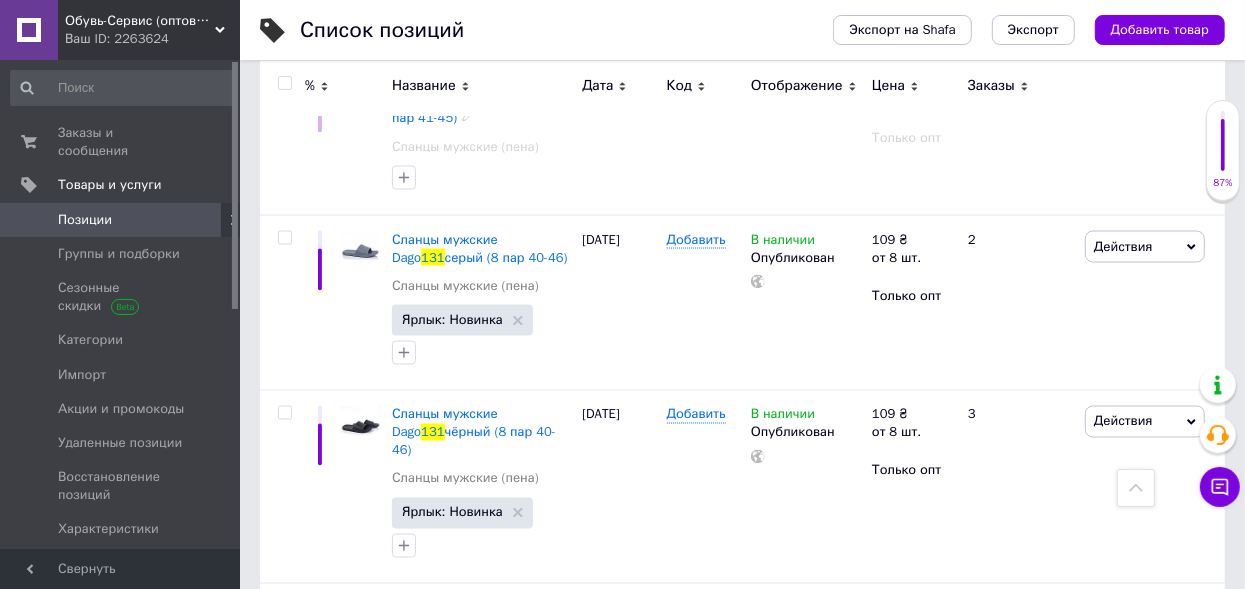 scroll, scrollTop: 2199, scrollLeft: 0, axis: vertical 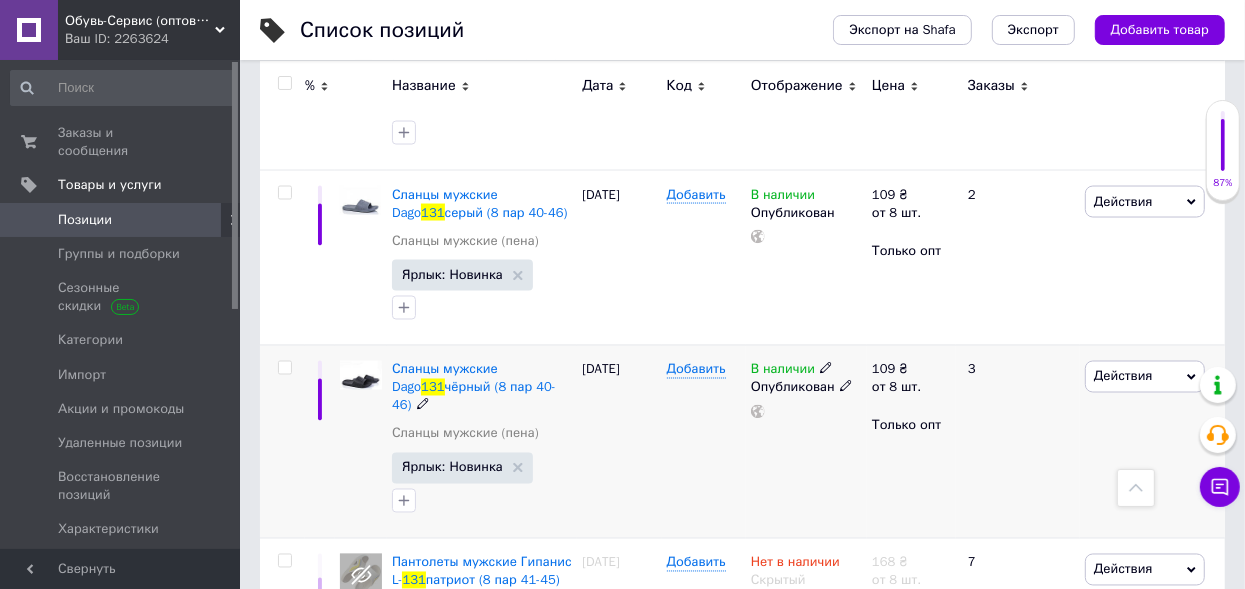 click 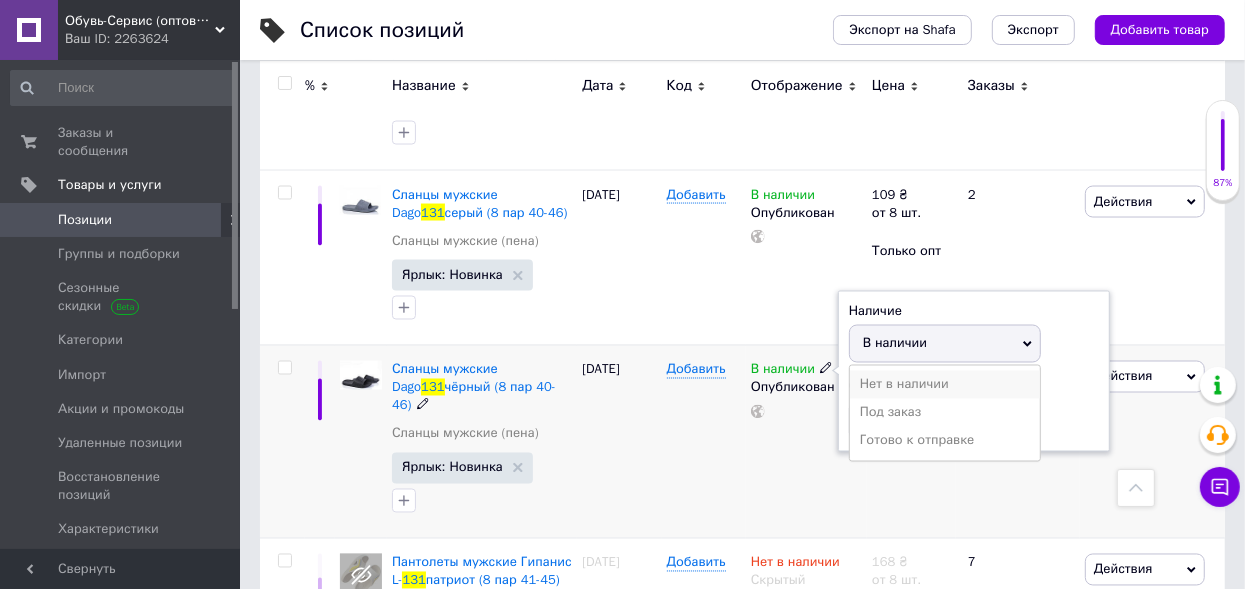 click on "Нет в наличии" at bounding box center (945, 385) 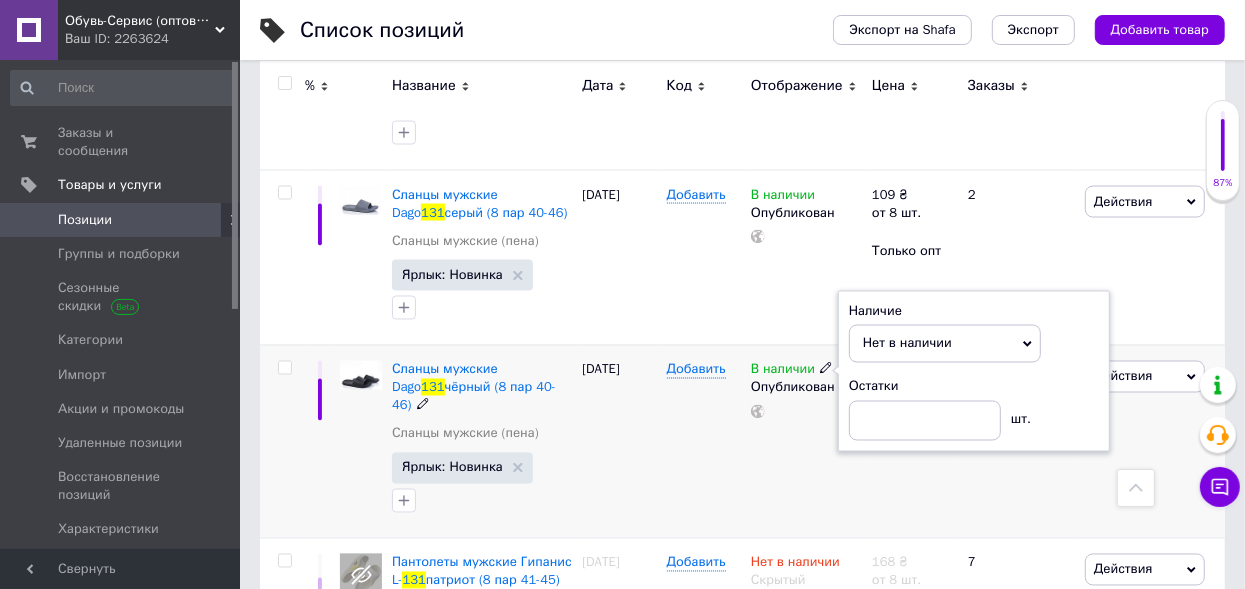 click at bounding box center (284, 368) 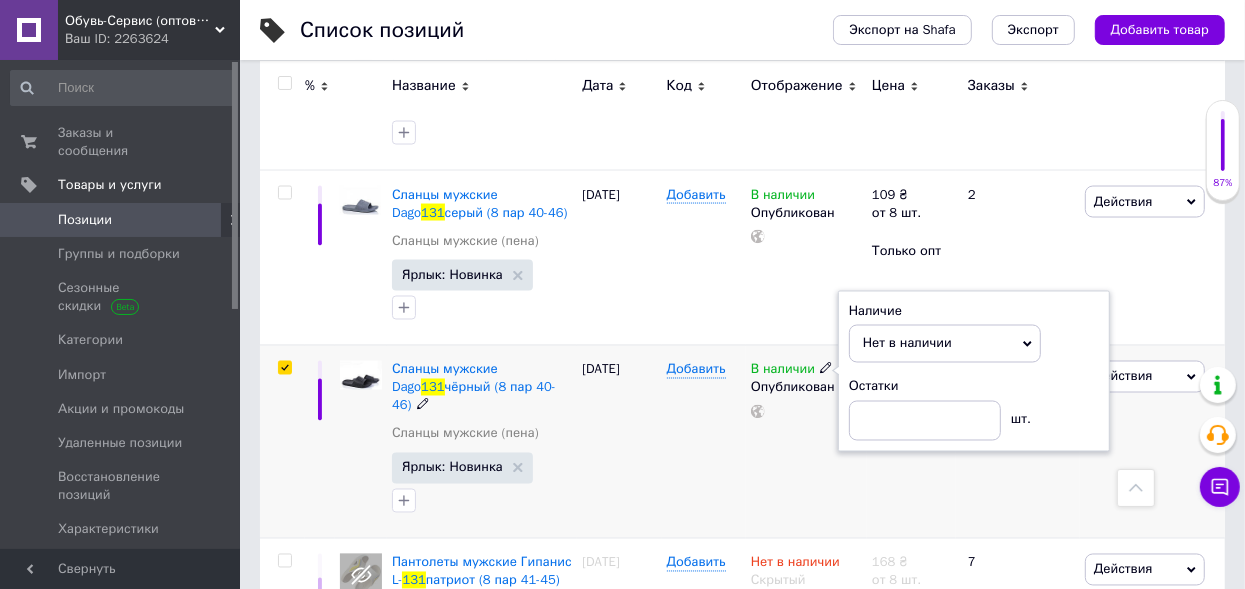 checkbox on "true" 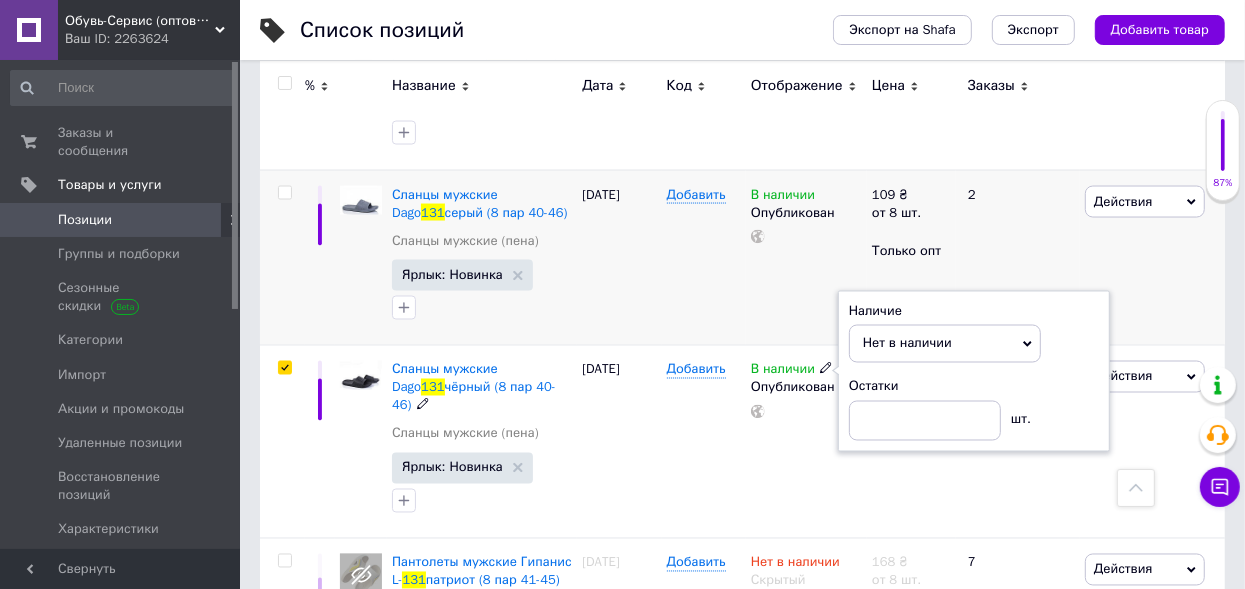 scroll, scrollTop: 2199, scrollLeft: 0, axis: vertical 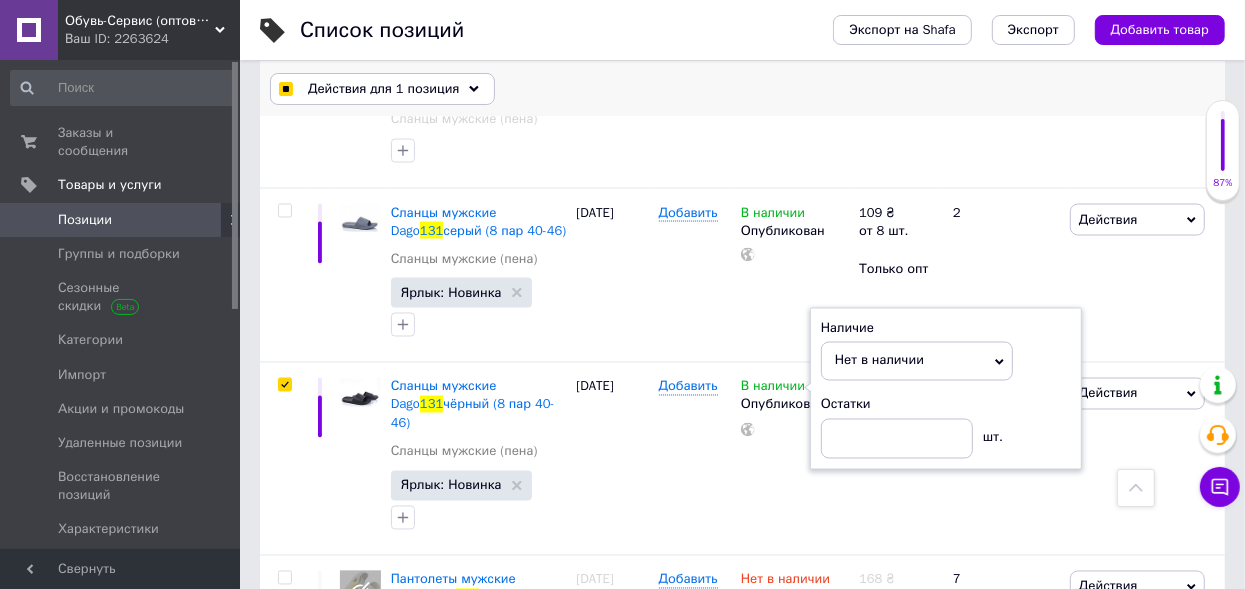drag, startPoint x: 302, startPoint y: 84, endPoint x: 323, endPoint y: 143, distance: 62.625874 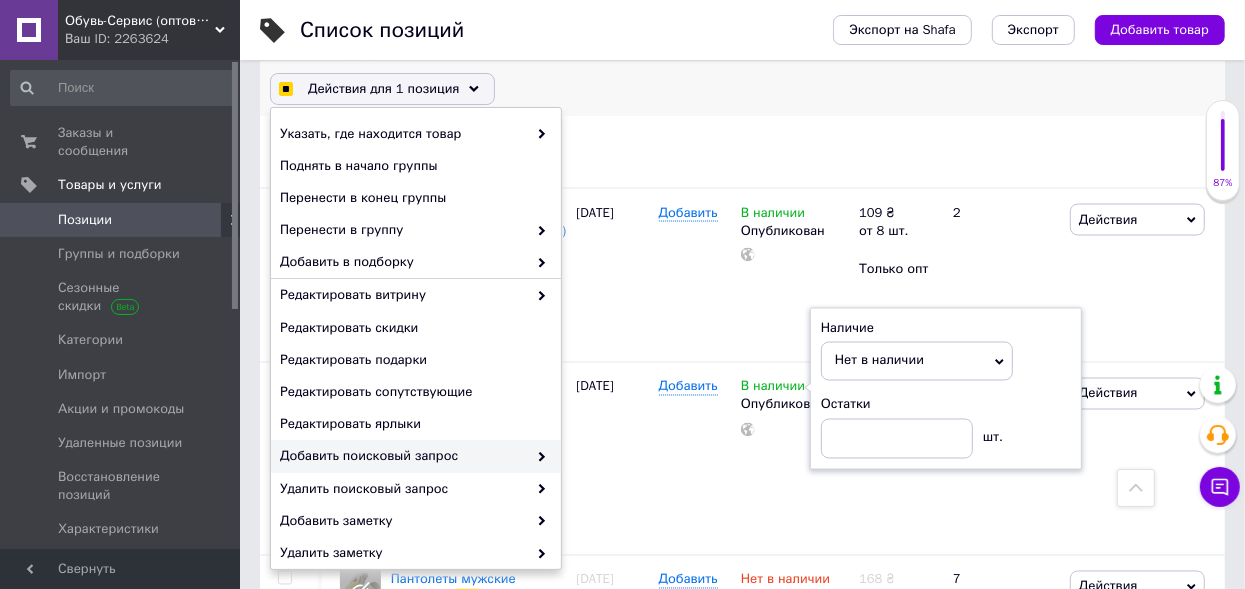 checkbox on "true" 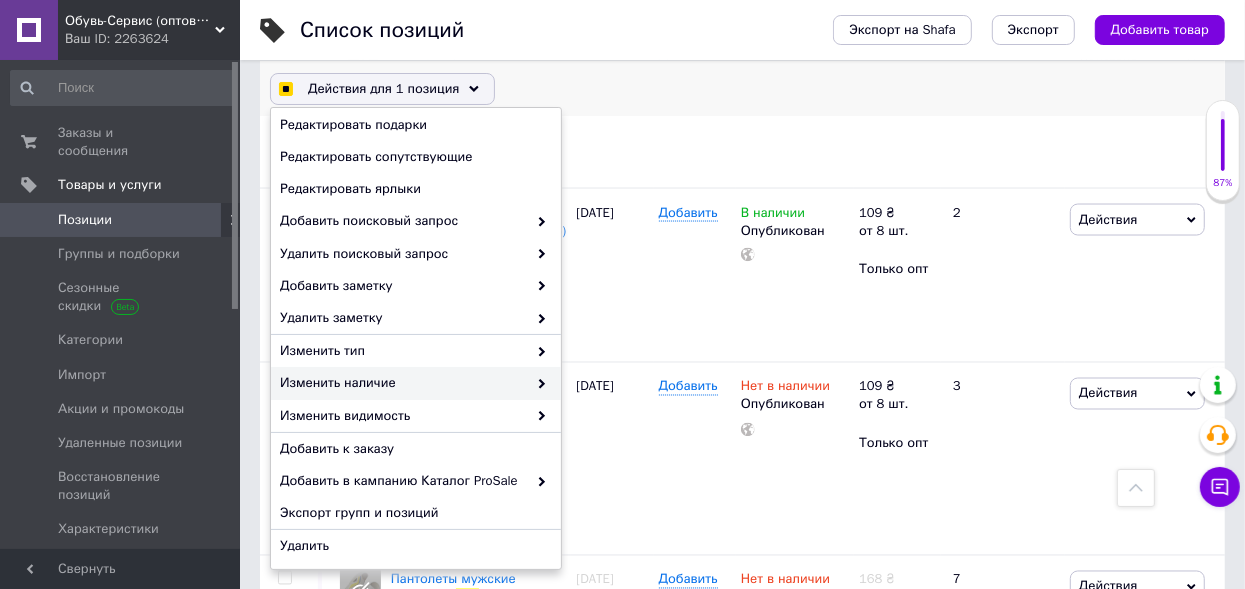 scroll, scrollTop: 236, scrollLeft: 0, axis: vertical 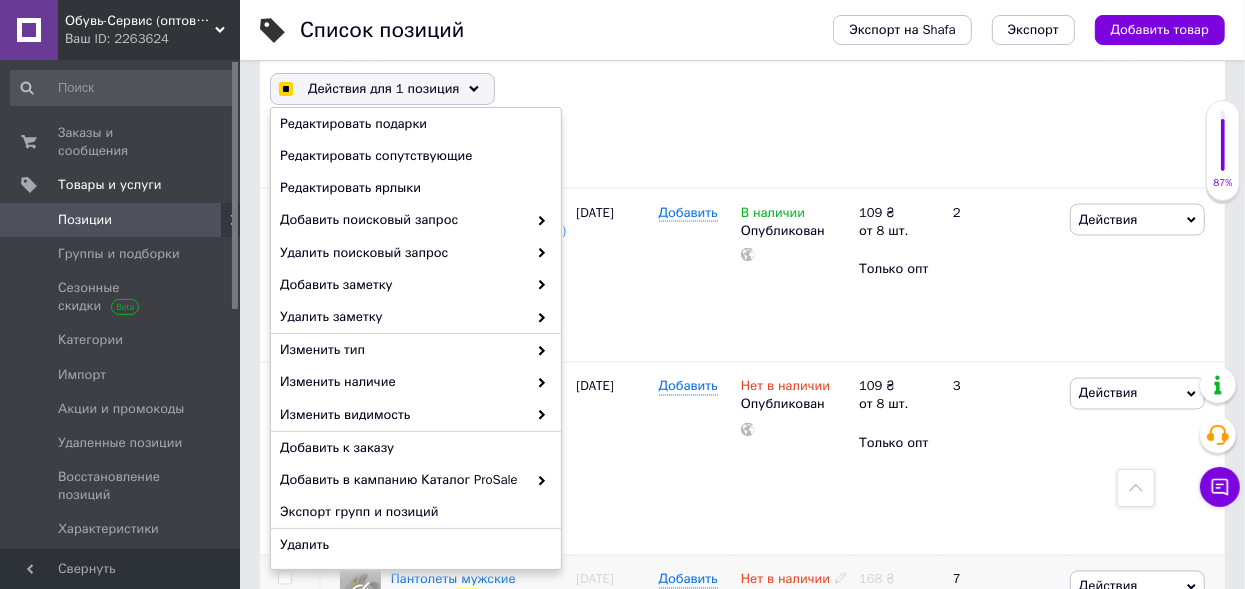 checkbox on "true" 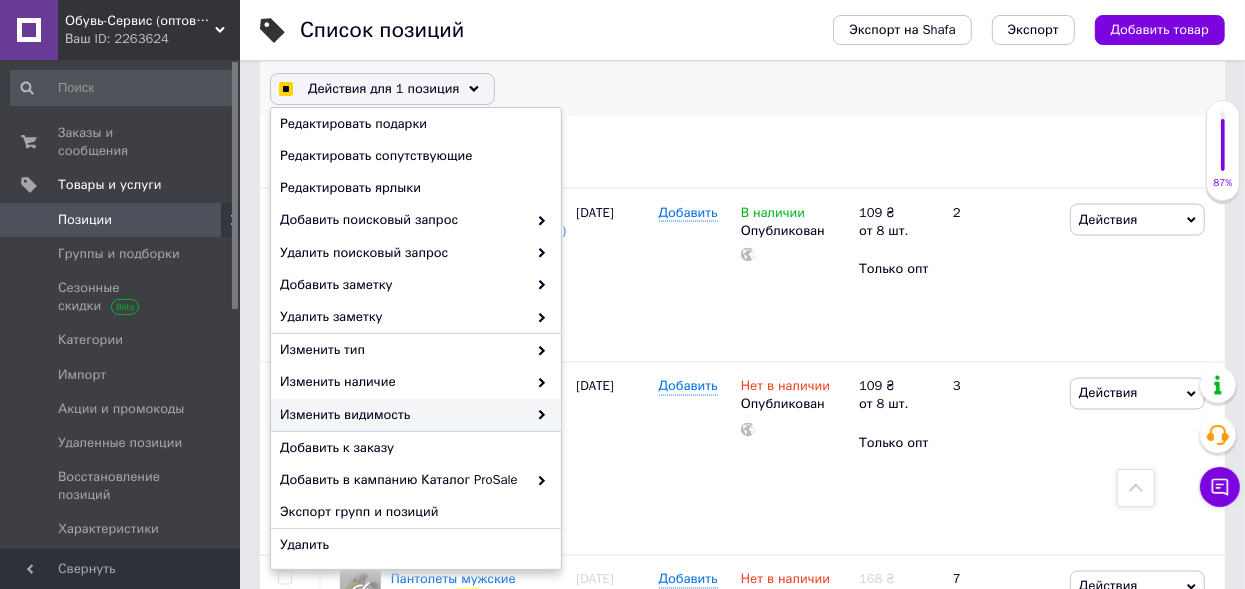click 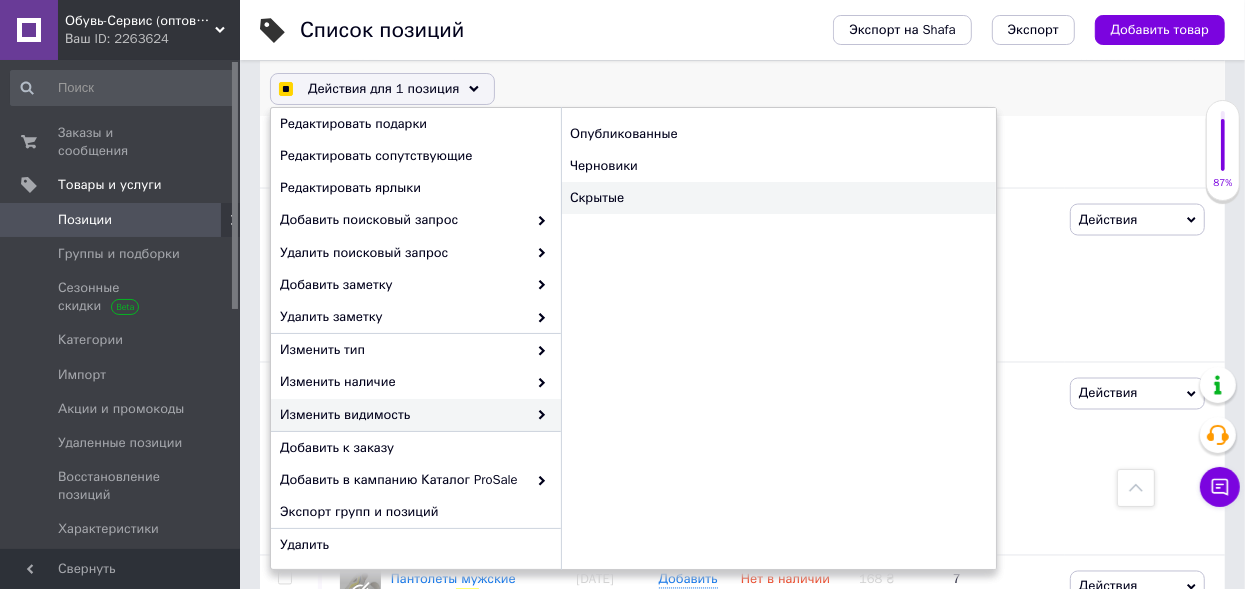 checkbox on "true" 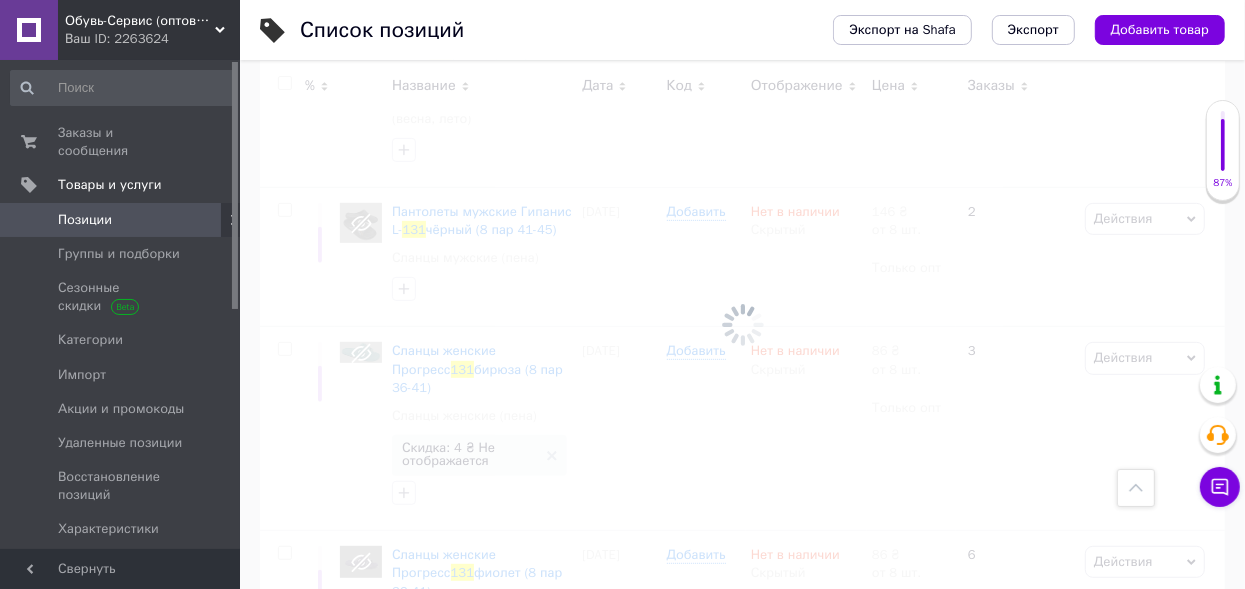 scroll, scrollTop: 0, scrollLeft: 0, axis: both 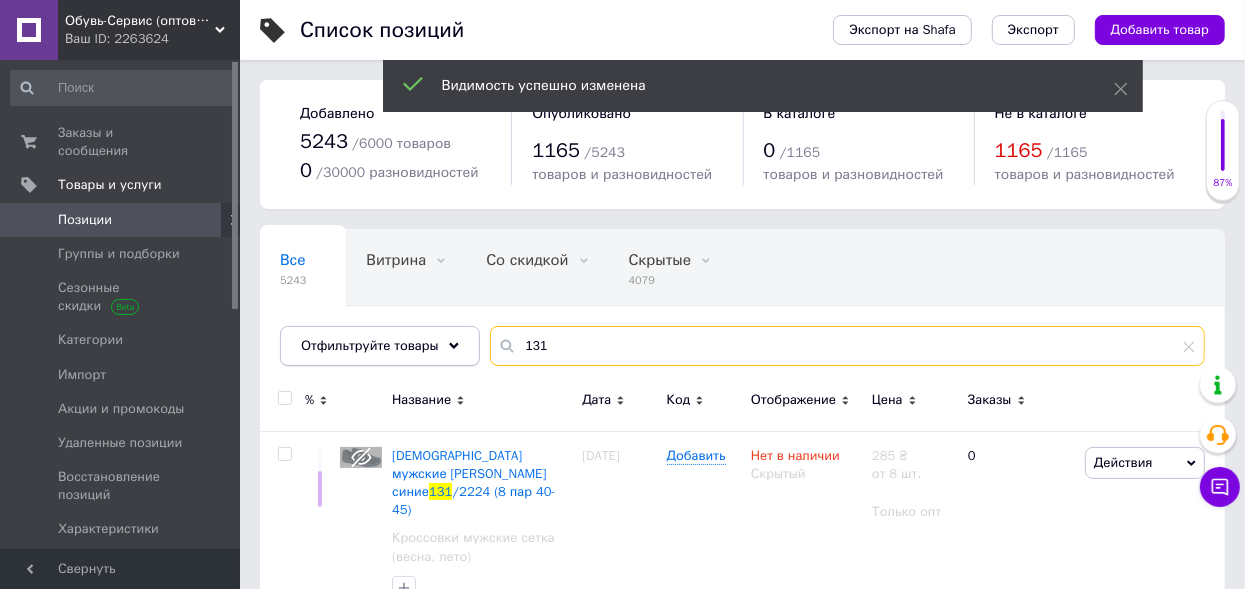 drag, startPoint x: 546, startPoint y: 345, endPoint x: 427, endPoint y: 363, distance: 120.353645 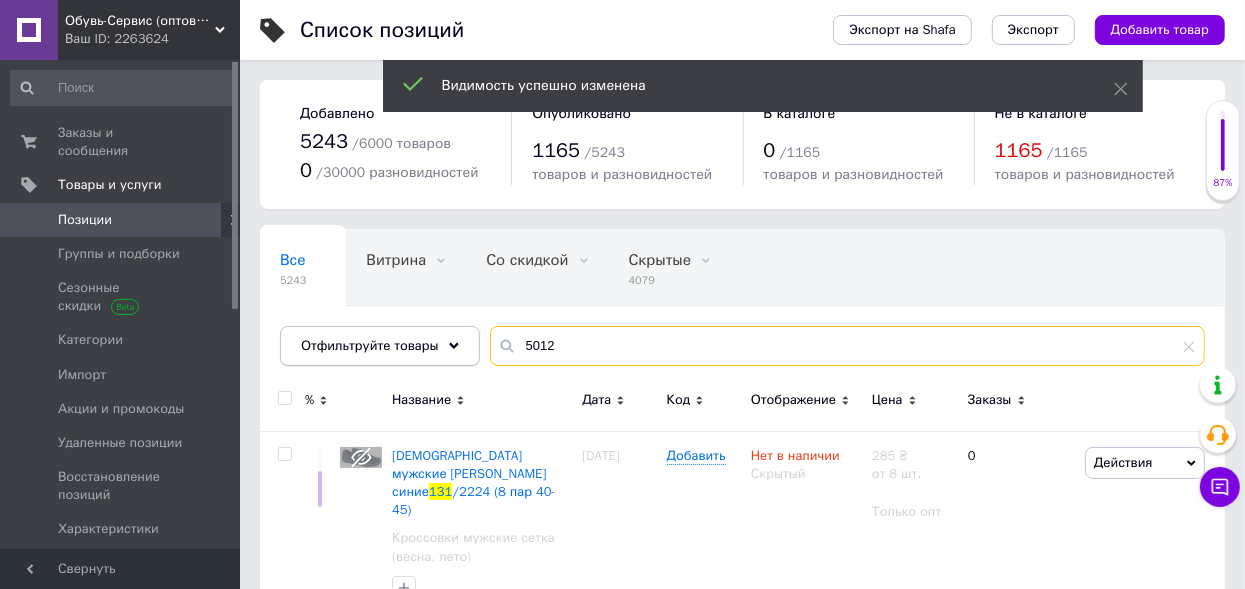 type on "5012" 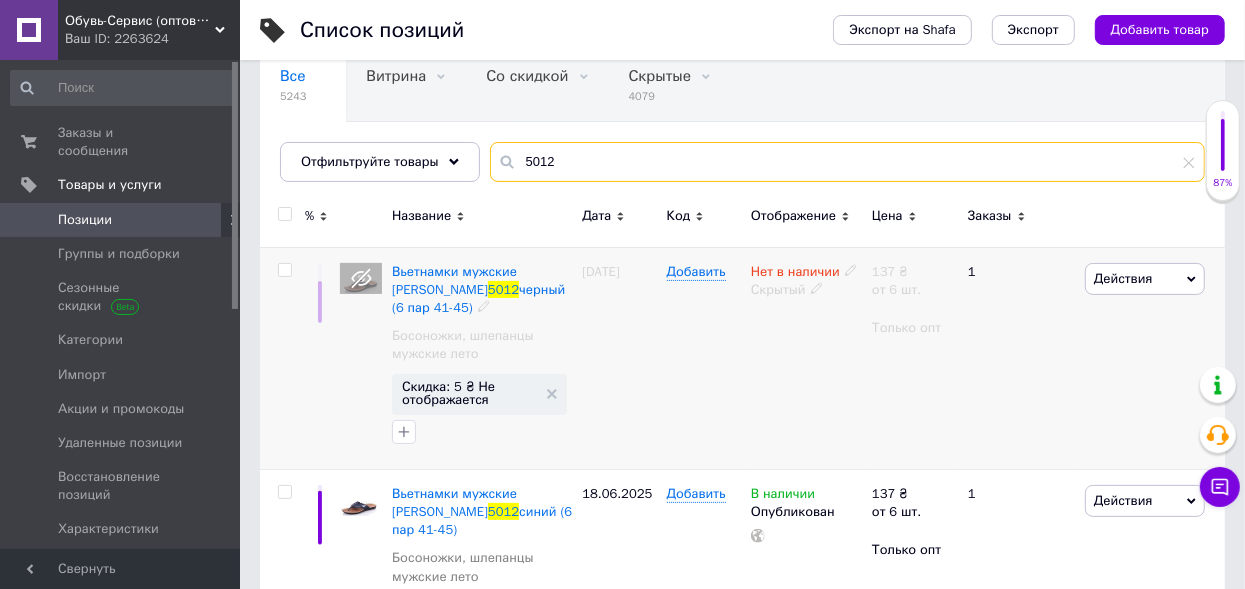 scroll, scrollTop: 266, scrollLeft: 0, axis: vertical 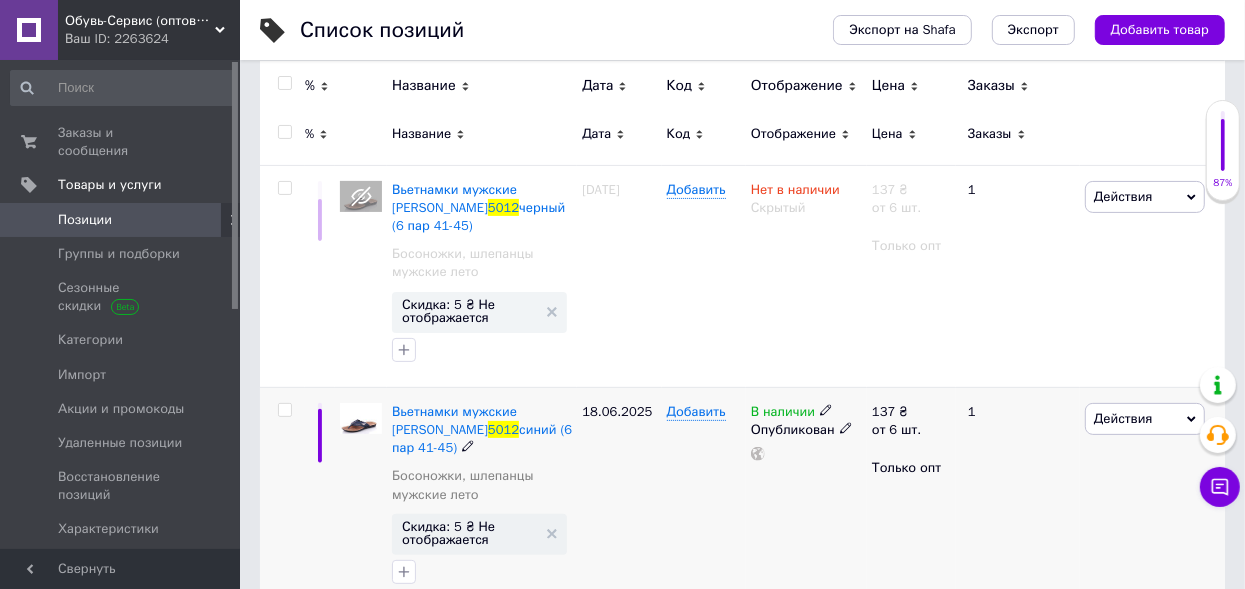 click 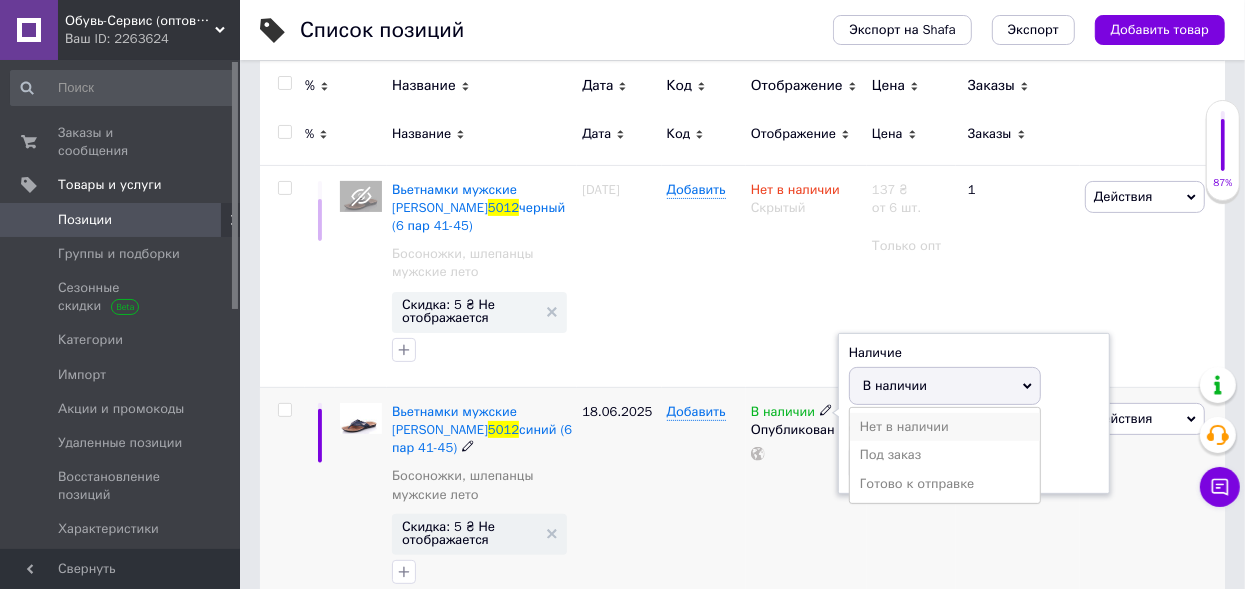 click on "Нет в наличии" at bounding box center [945, 427] 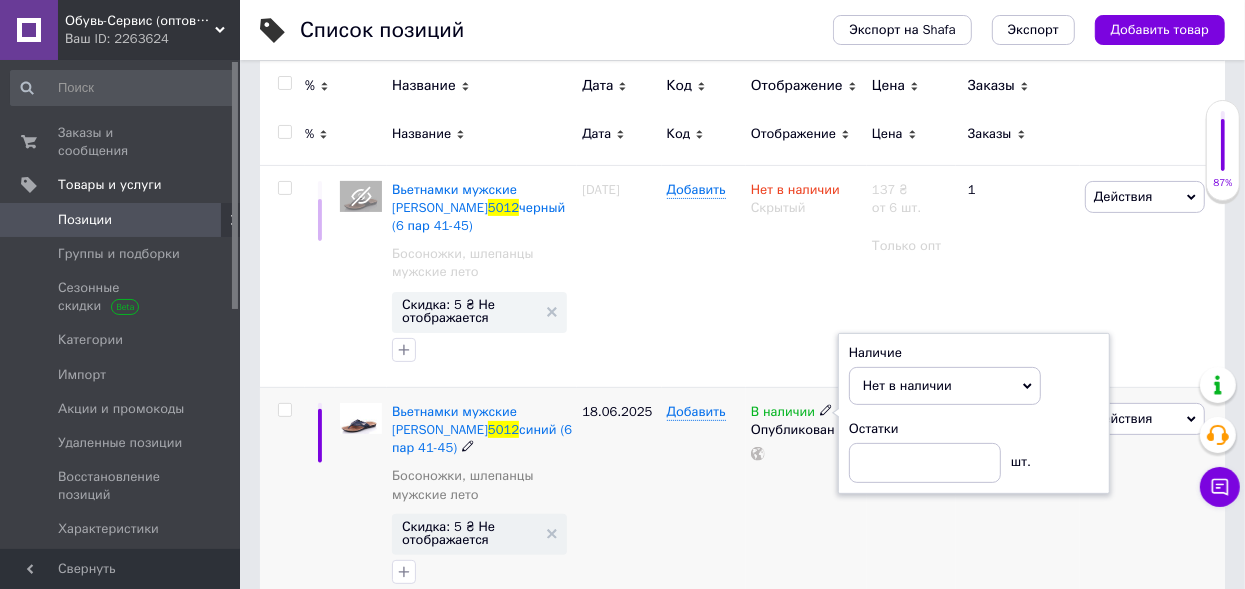 click at bounding box center [284, 410] 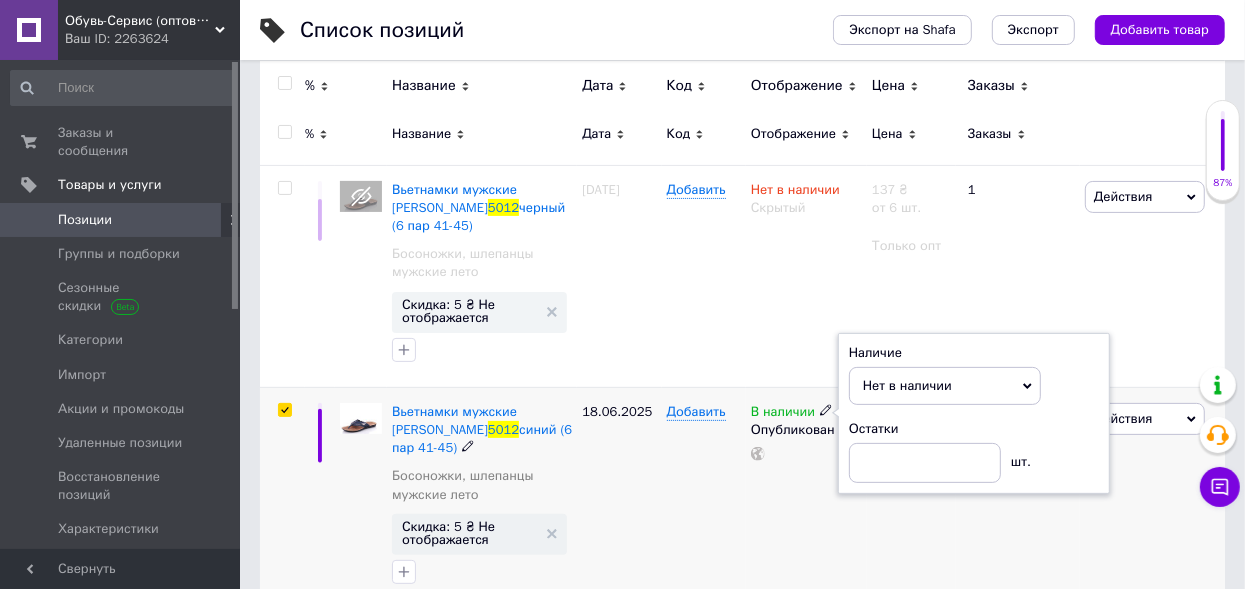 checkbox on "true" 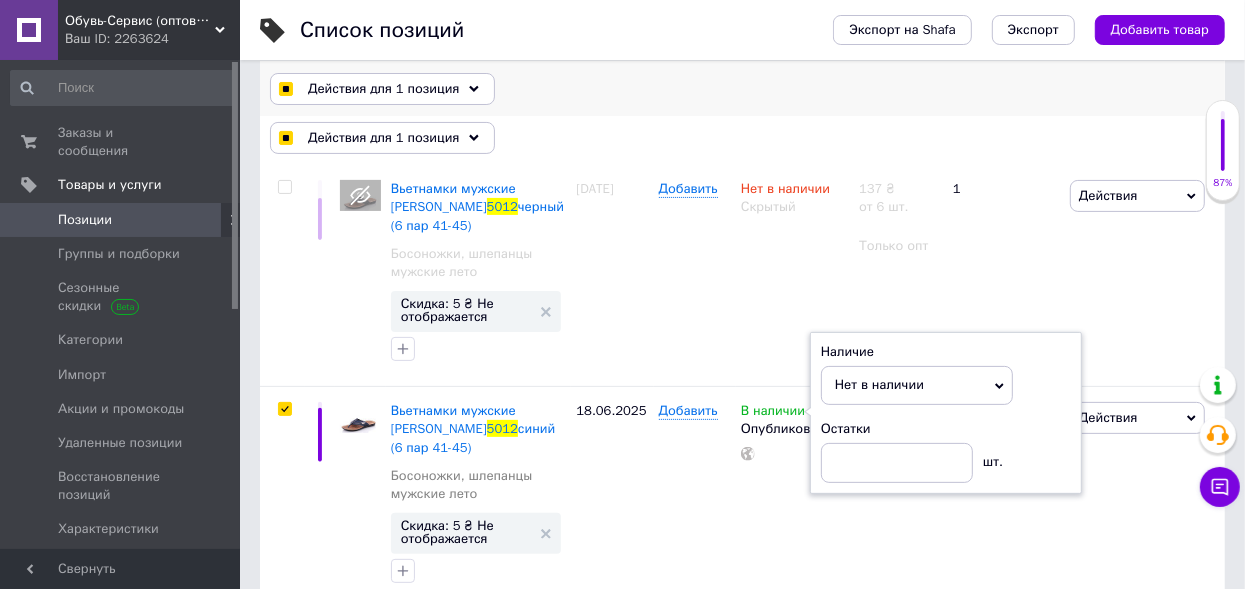 scroll, scrollTop: 265, scrollLeft: 0, axis: vertical 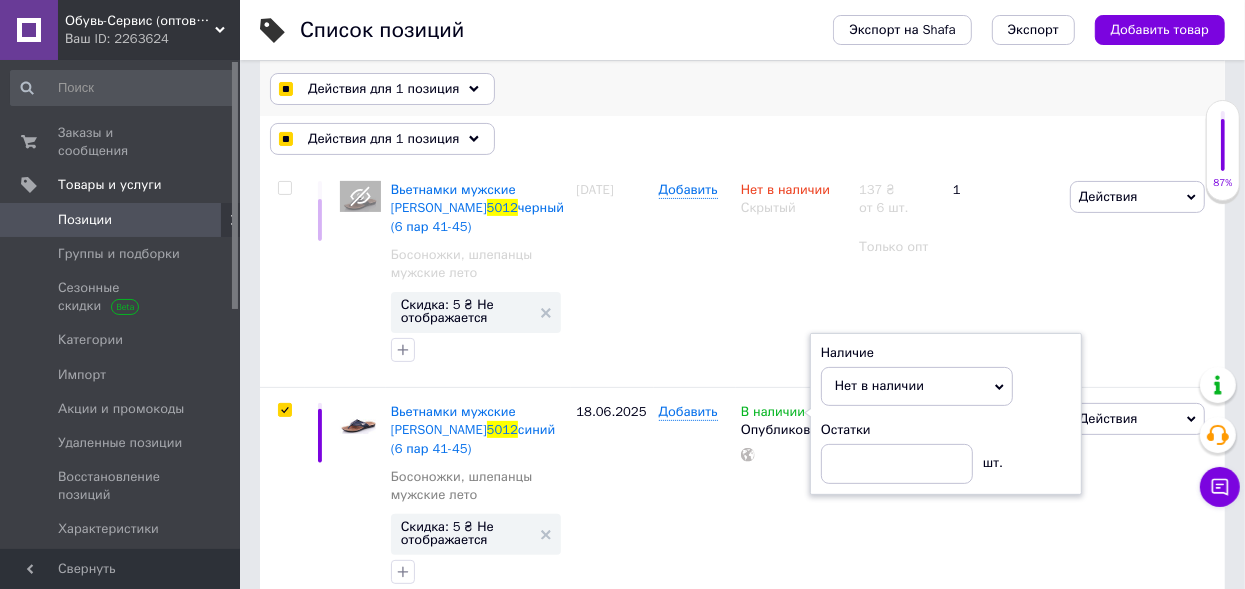 checkbox on "true" 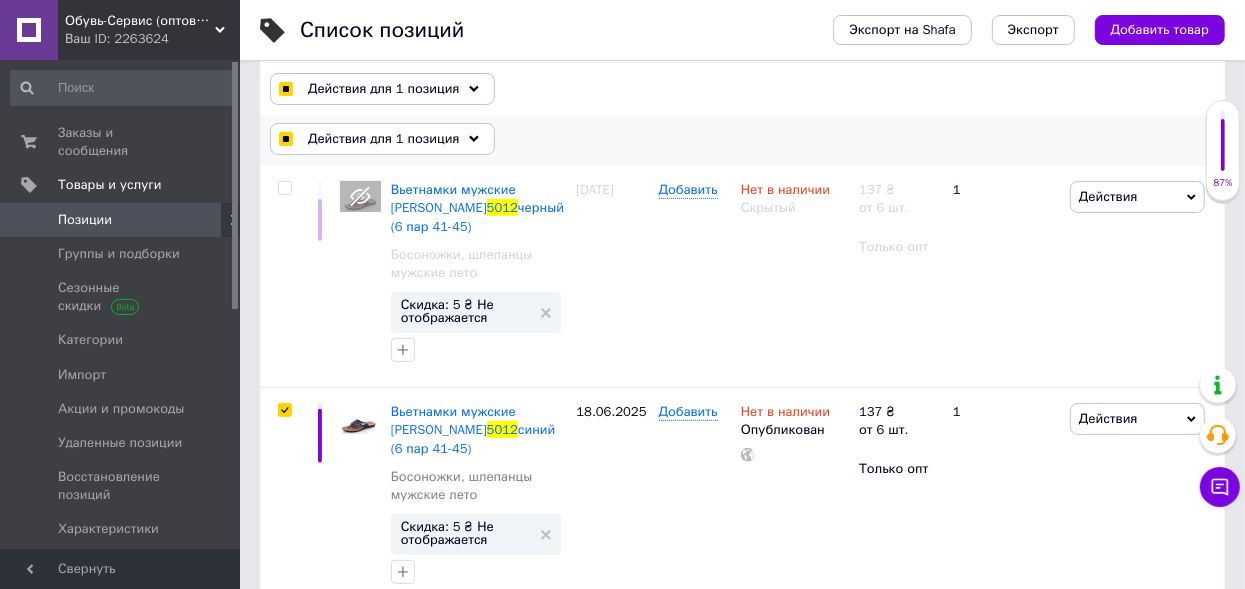 click on "Действия для 1 позиция" at bounding box center (383, 139) 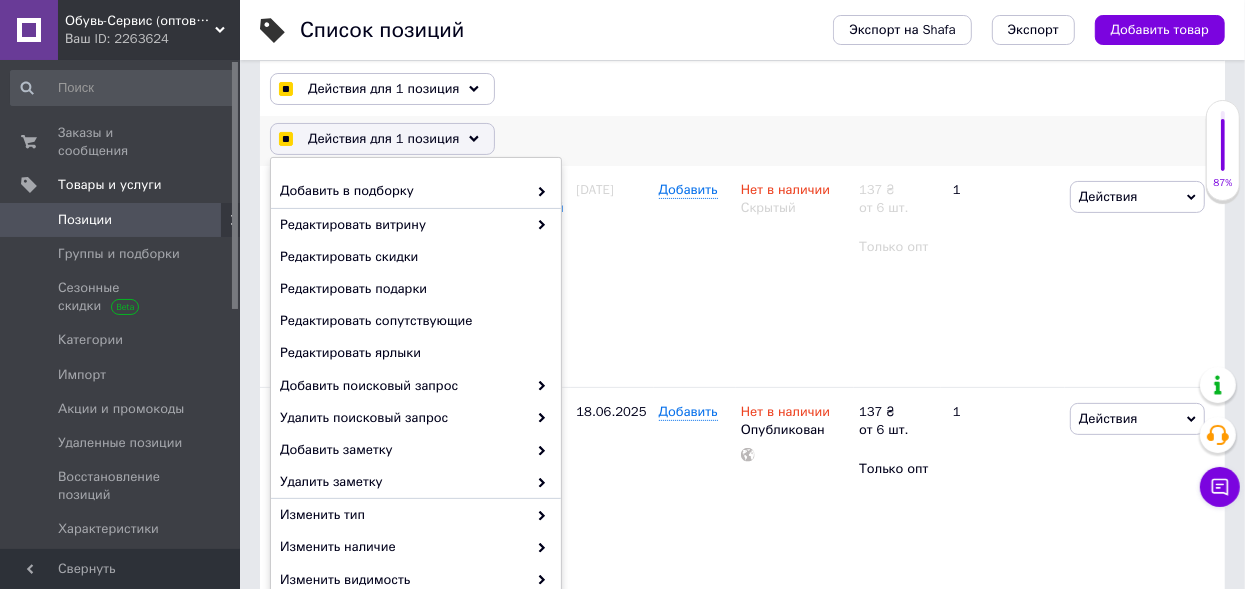 scroll, scrollTop: 236, scrollLeft: 0, axis: vertical 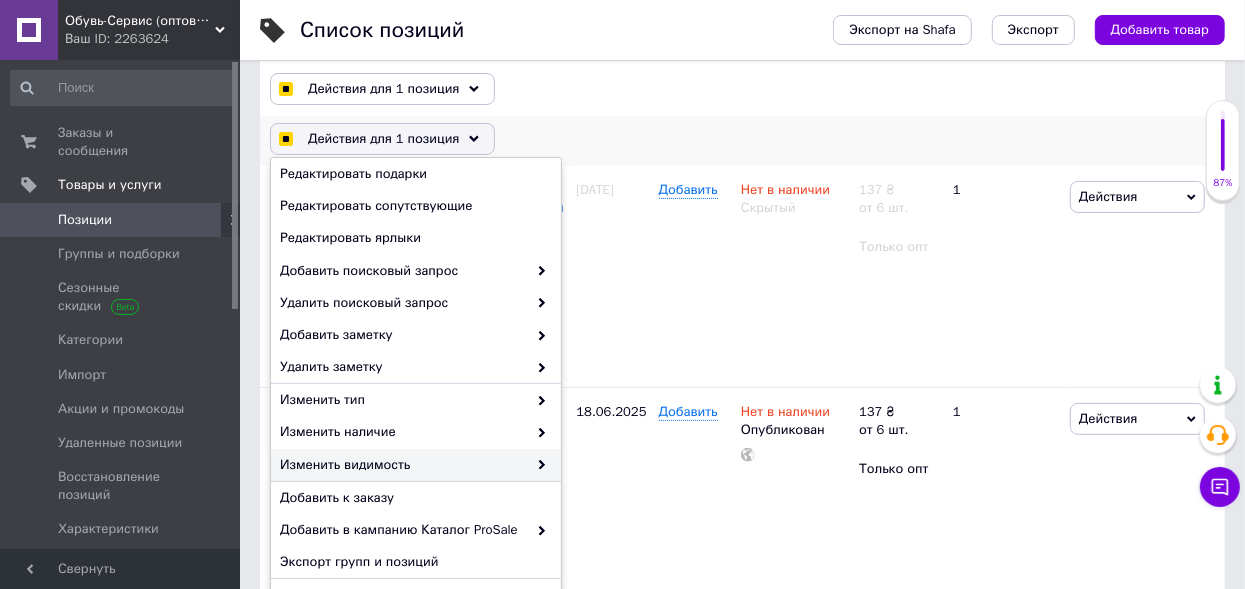 checkbox on "true" 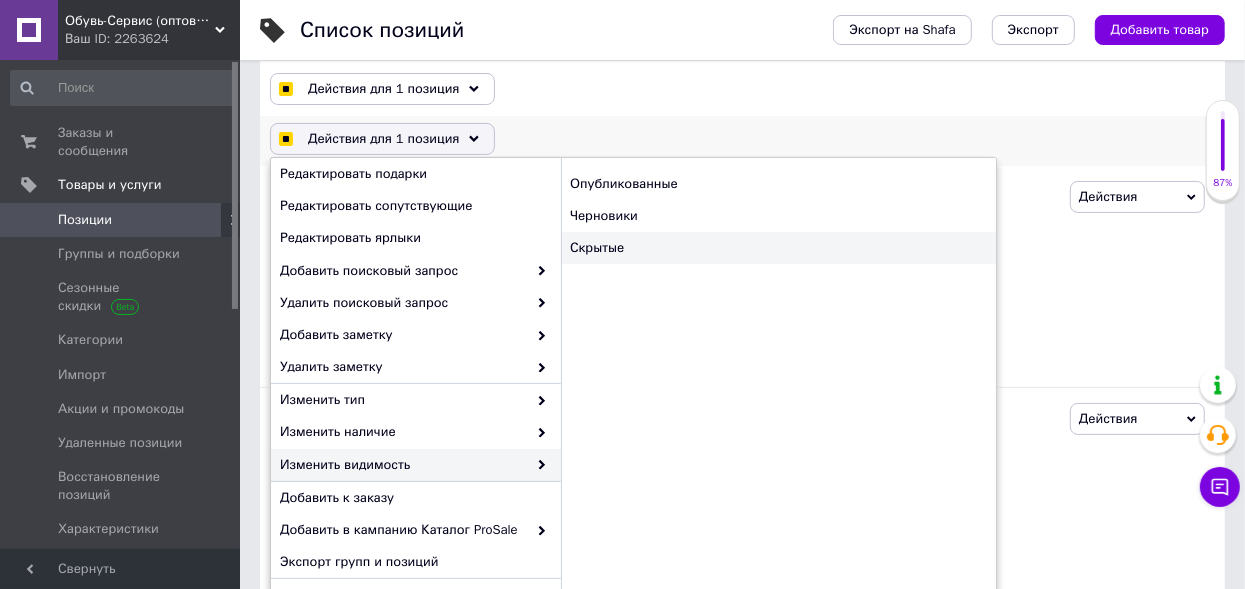 click on "Скрытые" at bounding box center [778, 248] 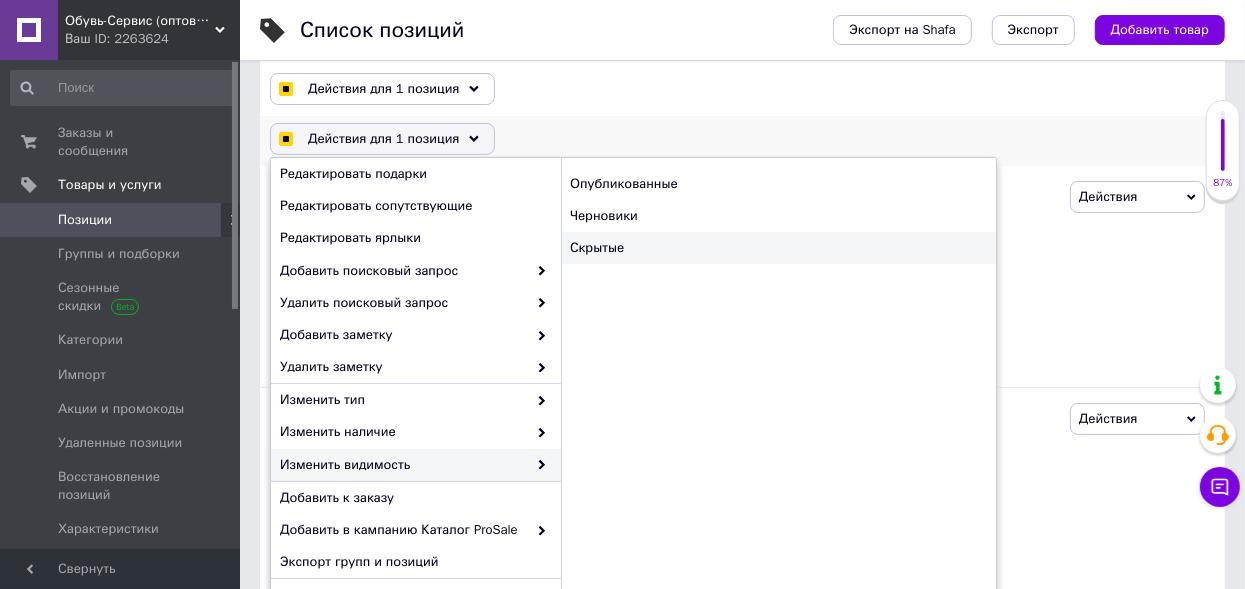checkbox on "true" 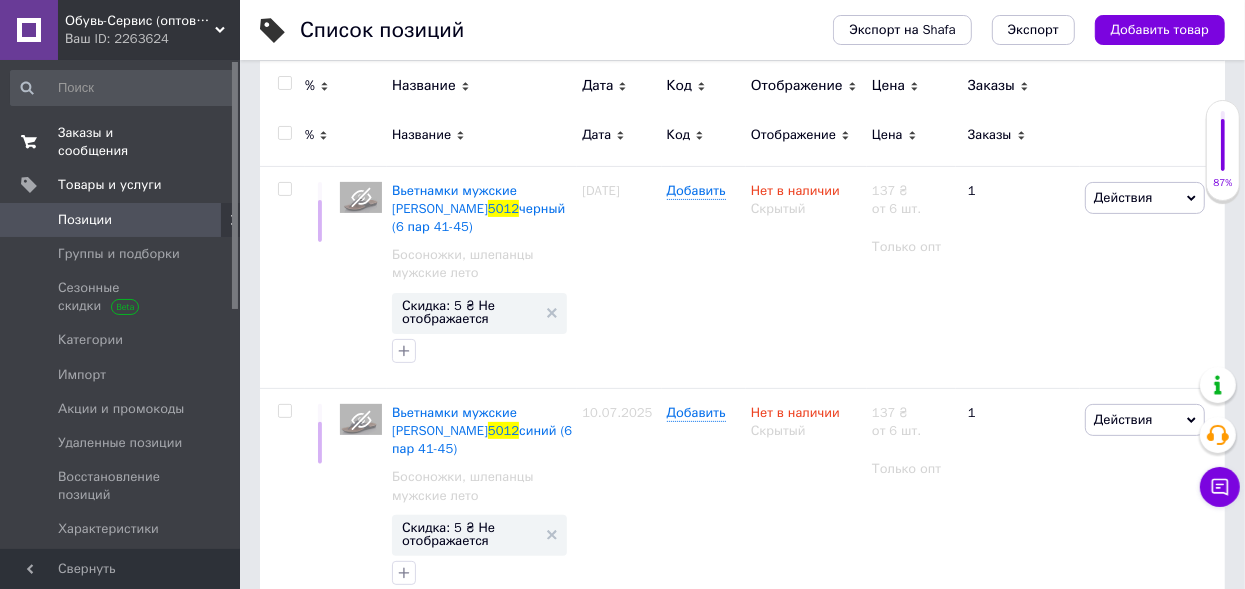 click on "Заказы и сообщения" at bounding box center [121, 142] 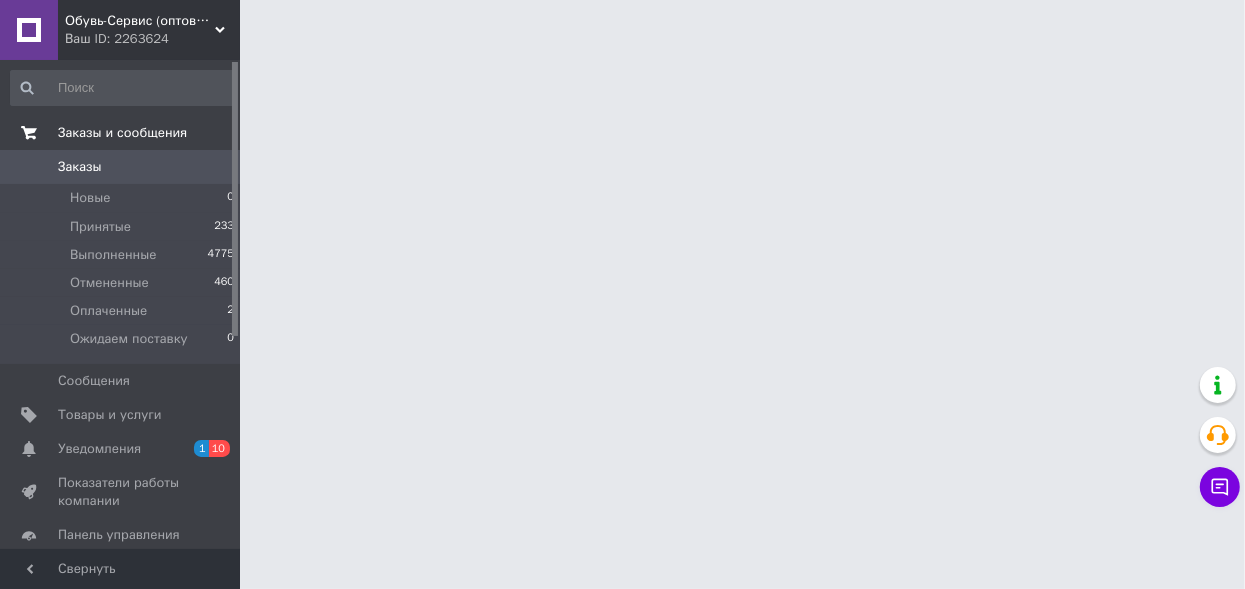 scroll, scrollTop: 0, scrollLeft: 0, axis: both 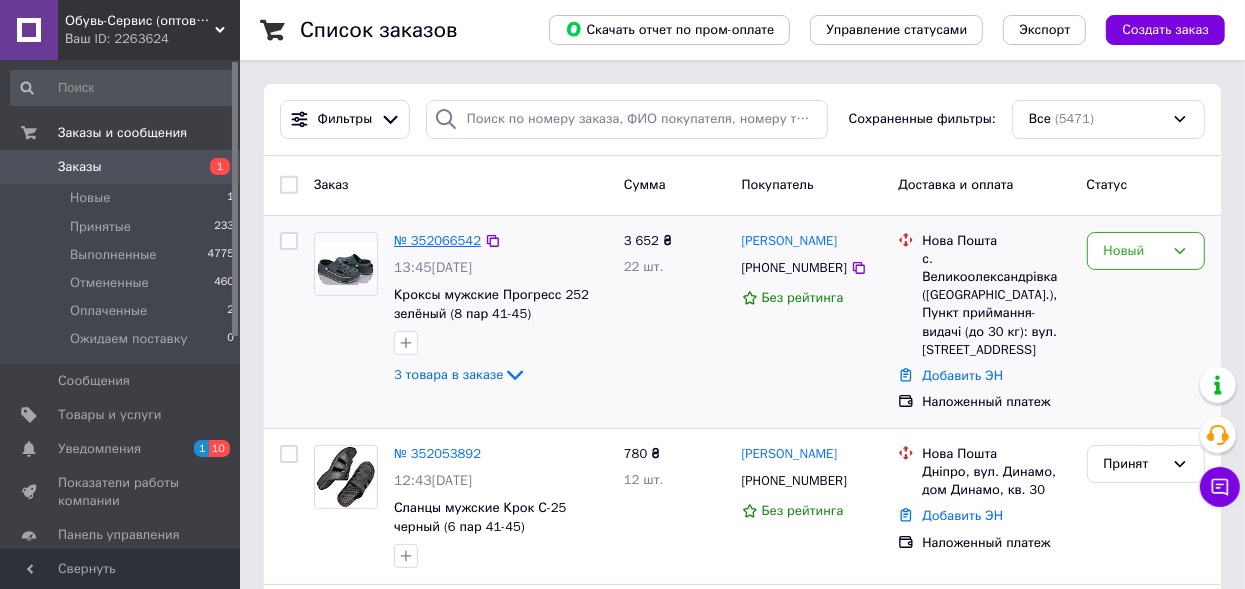 click on "№ 352066542" at bounding box center [437, 240] 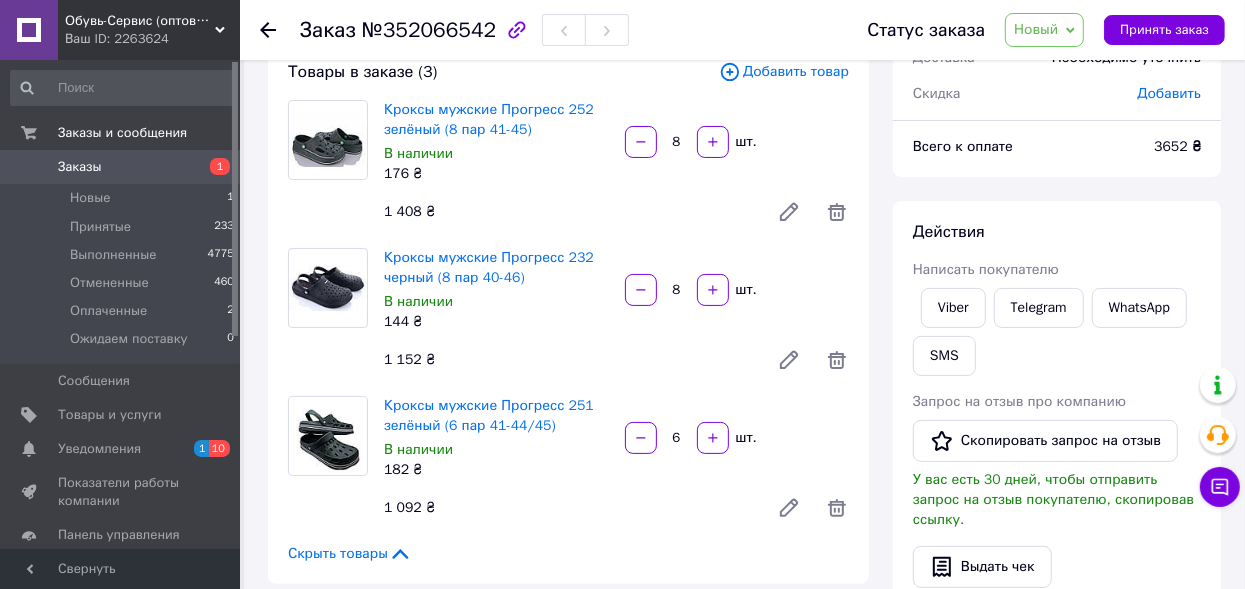 scroll, scrollTop: 100, scrollLeft: 0, axis: vertical 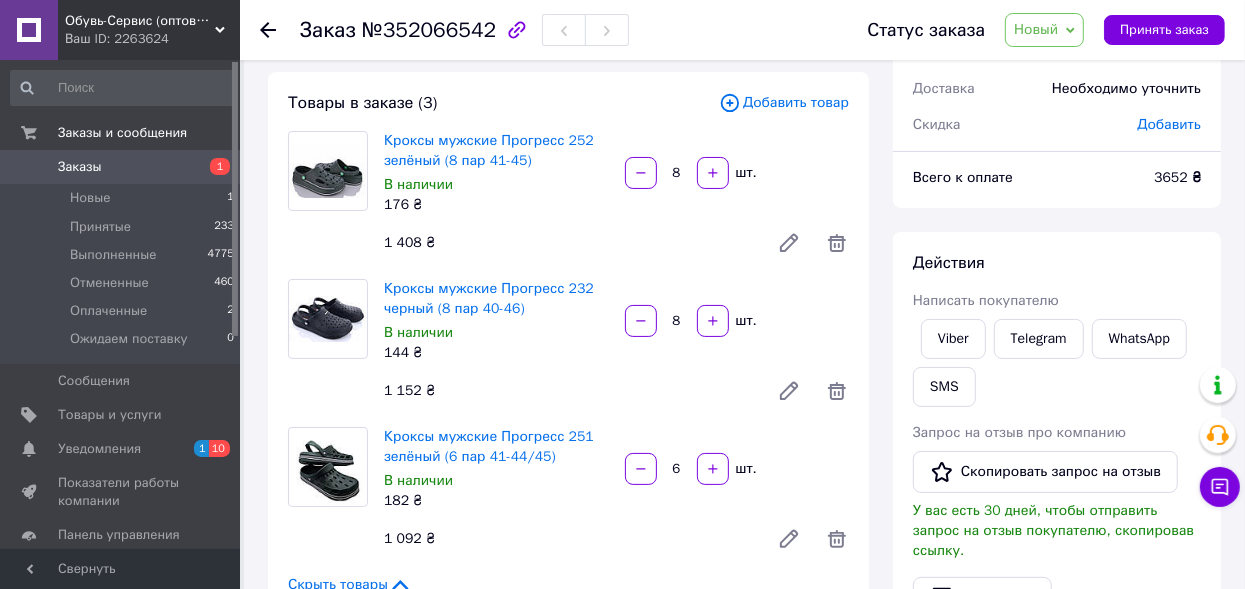 click 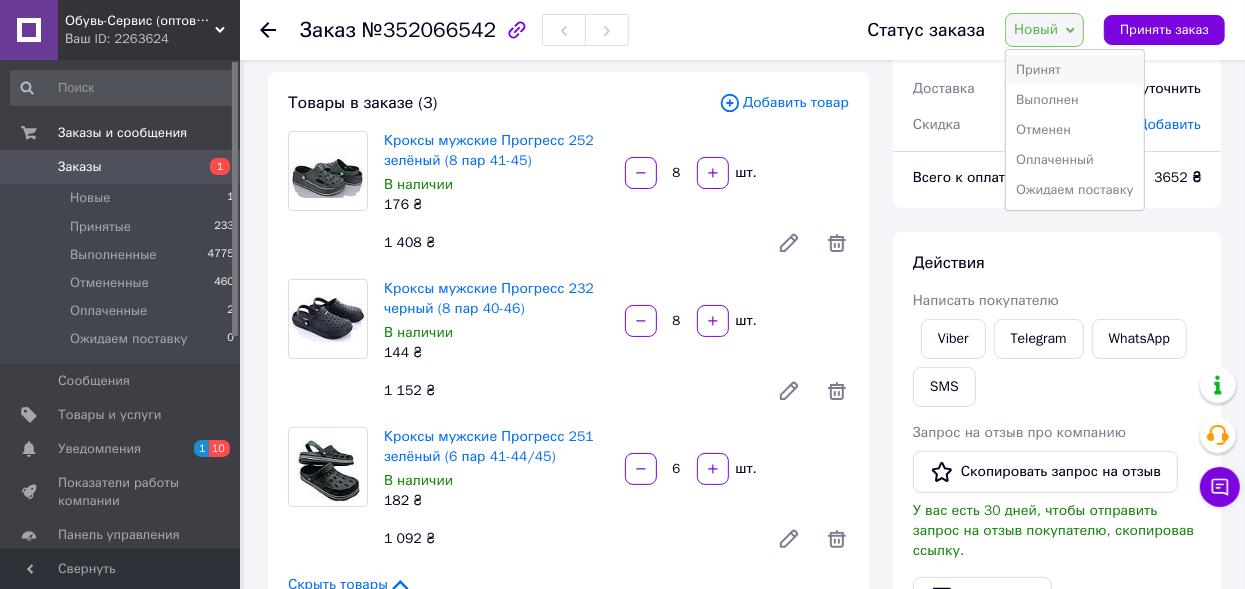click on "Принят" at bounding box center [1075, 70] 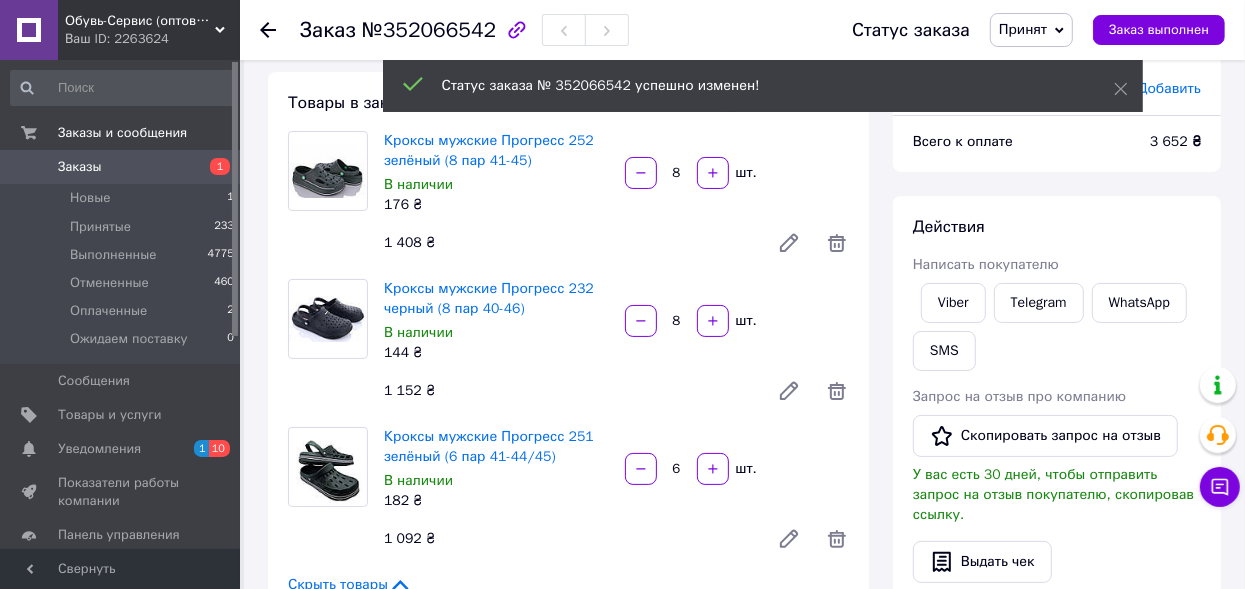 click 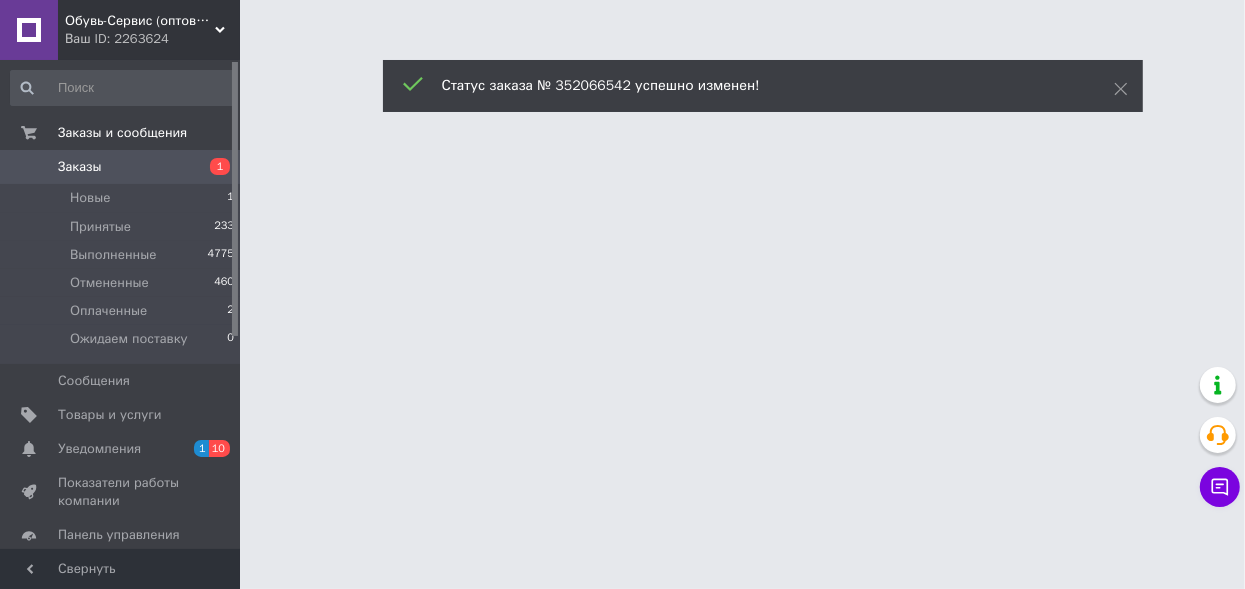 scroll, scrollTop: 0, scrollLeft: 0, axis: both 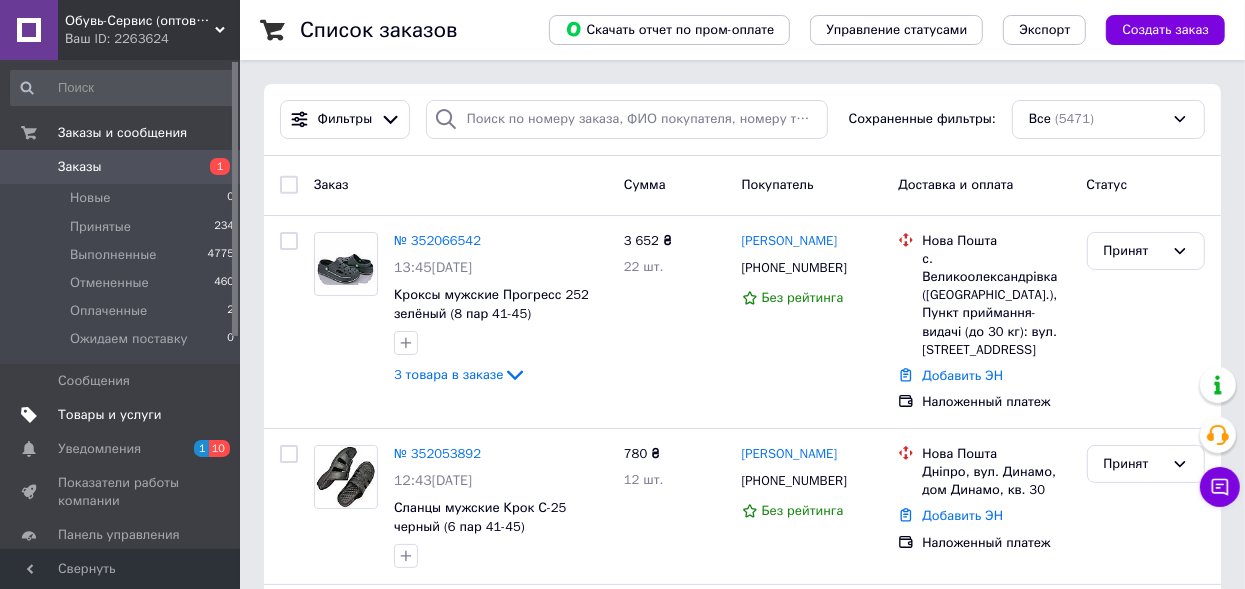 click on "Товары и услуги" at bounding box center [110, 415] 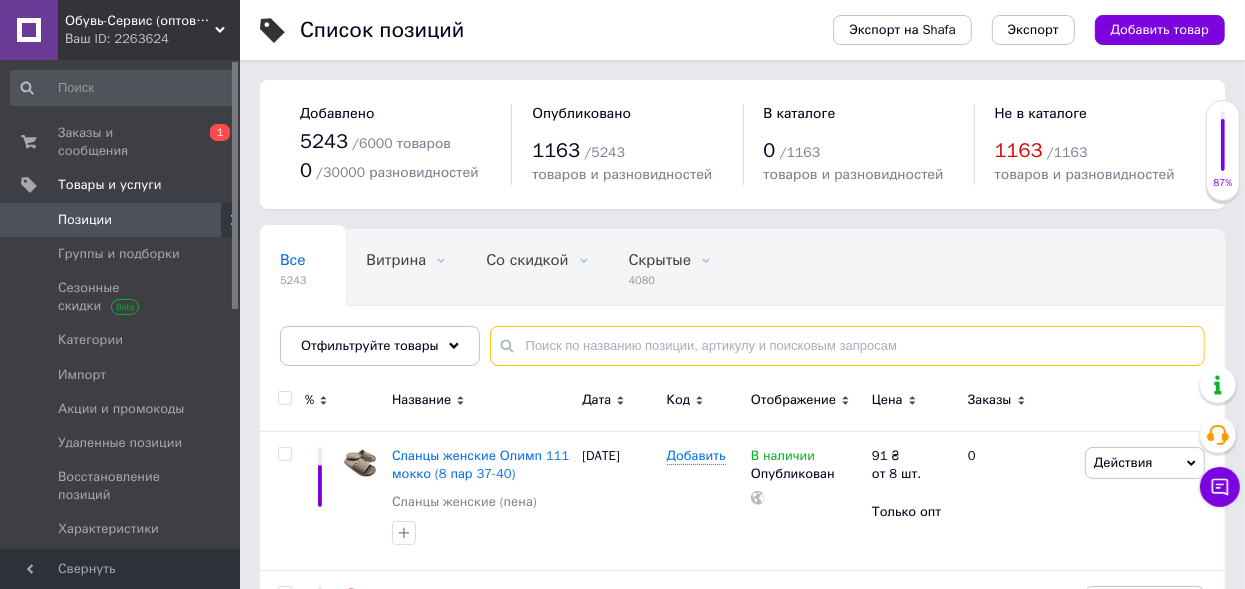 click at bounding box center [847, 346] 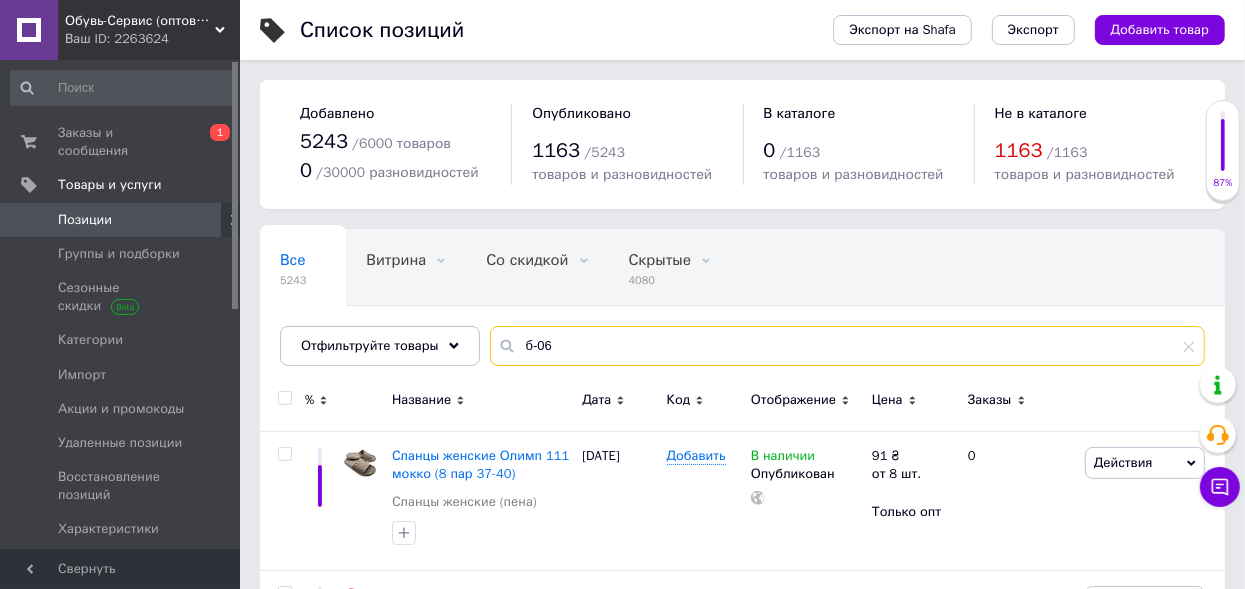 type on "б-06" 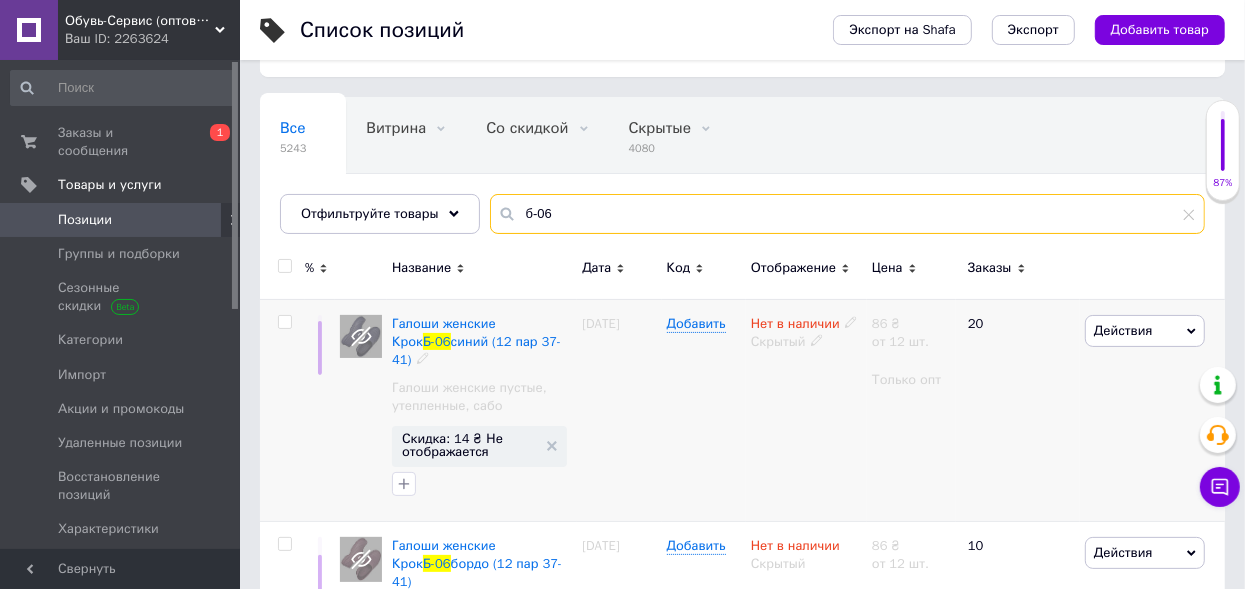 scroll, scrollTop: 199, scrollLeft: 0, axis: vertical 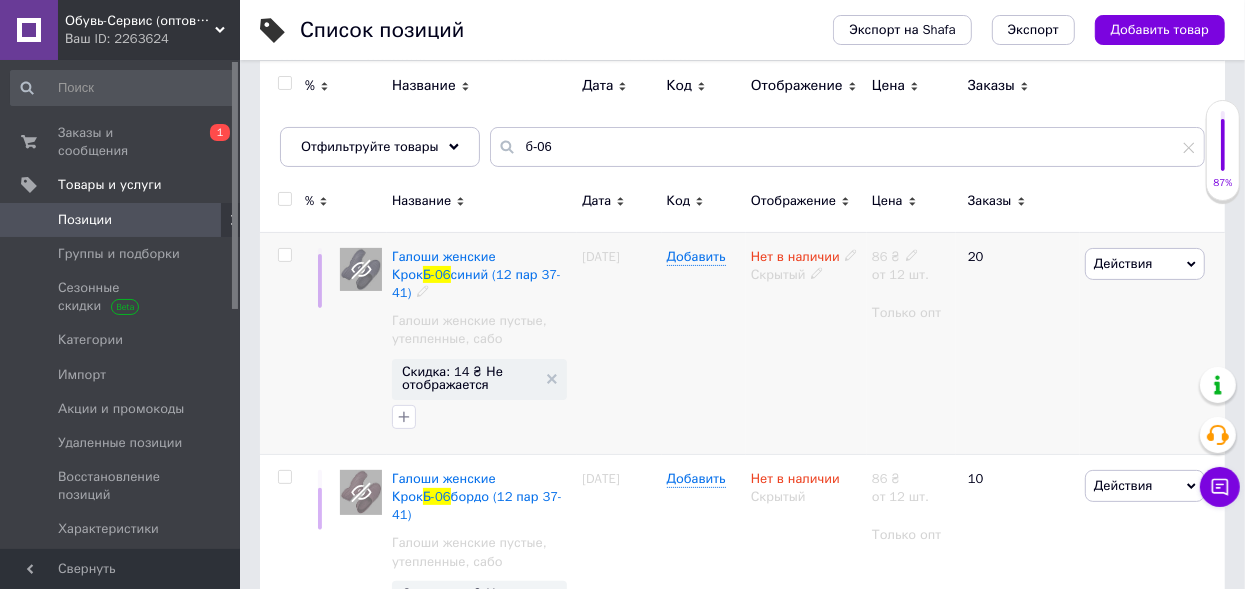 click 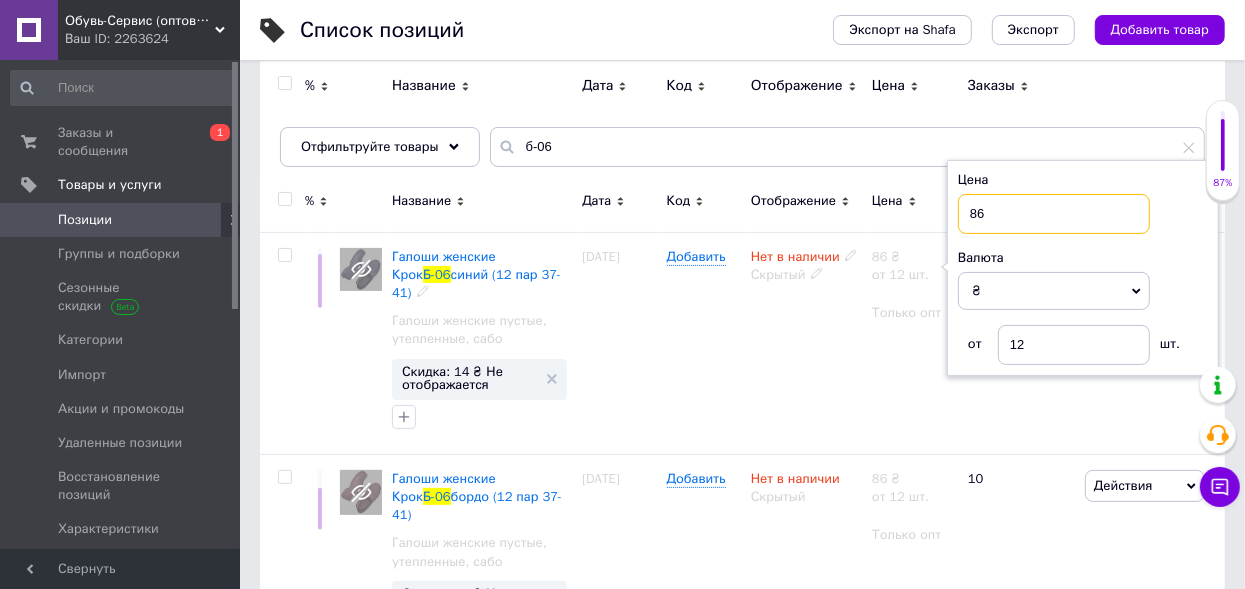 drag, startPoint x: 992, startPoint y: 208, endPoint x: 940, endPoint y: 213, distance: 52.23983 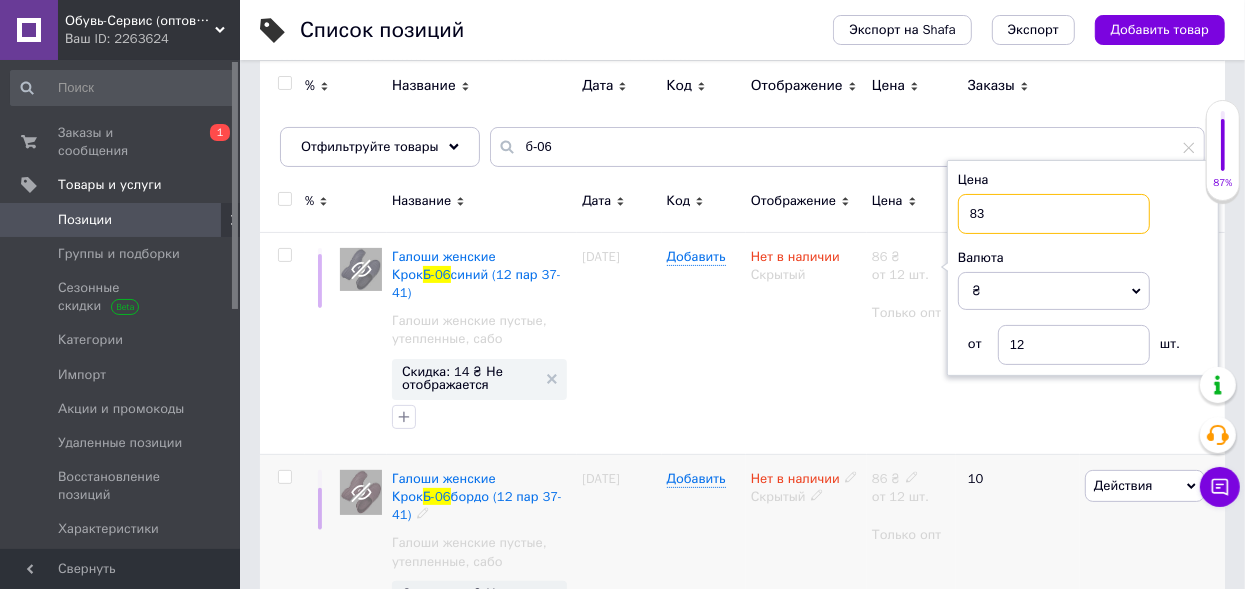 type on "83" 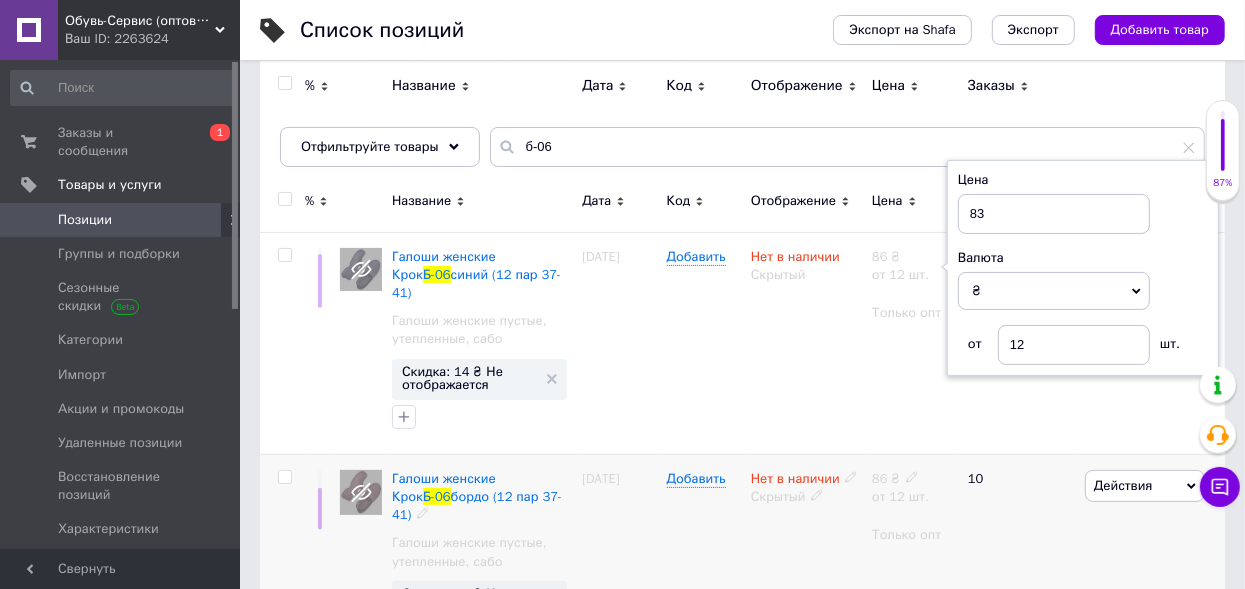 click 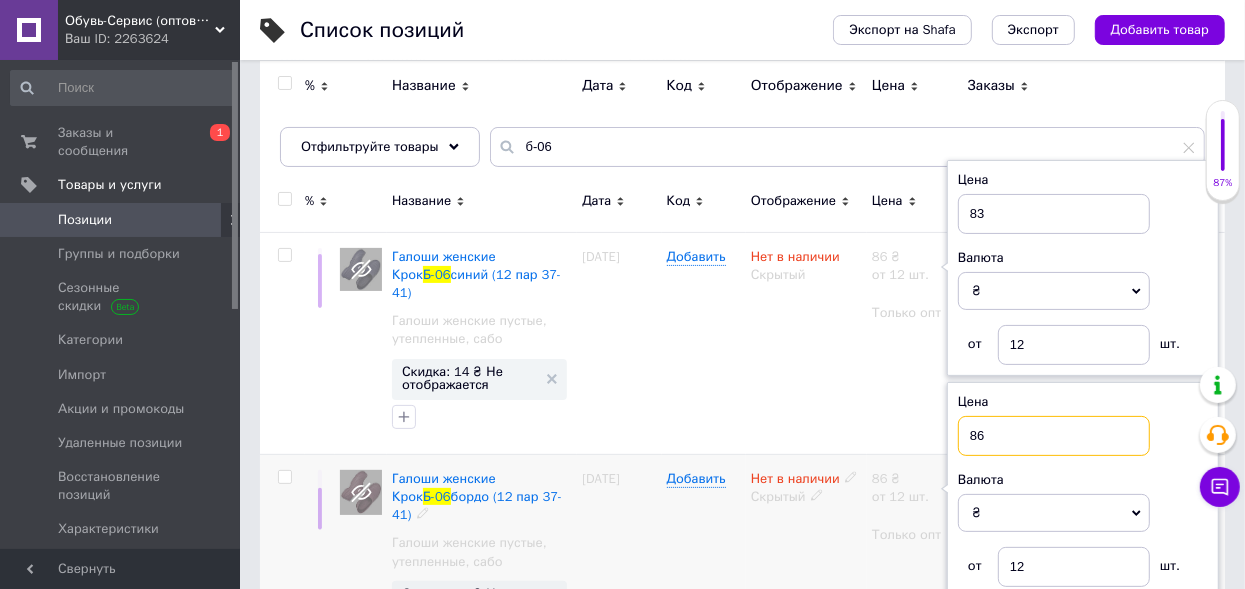 drag, startPoint x: 965, startPoint y: 413, endPoint x: 1041, endPoint y: 413, distance: 76 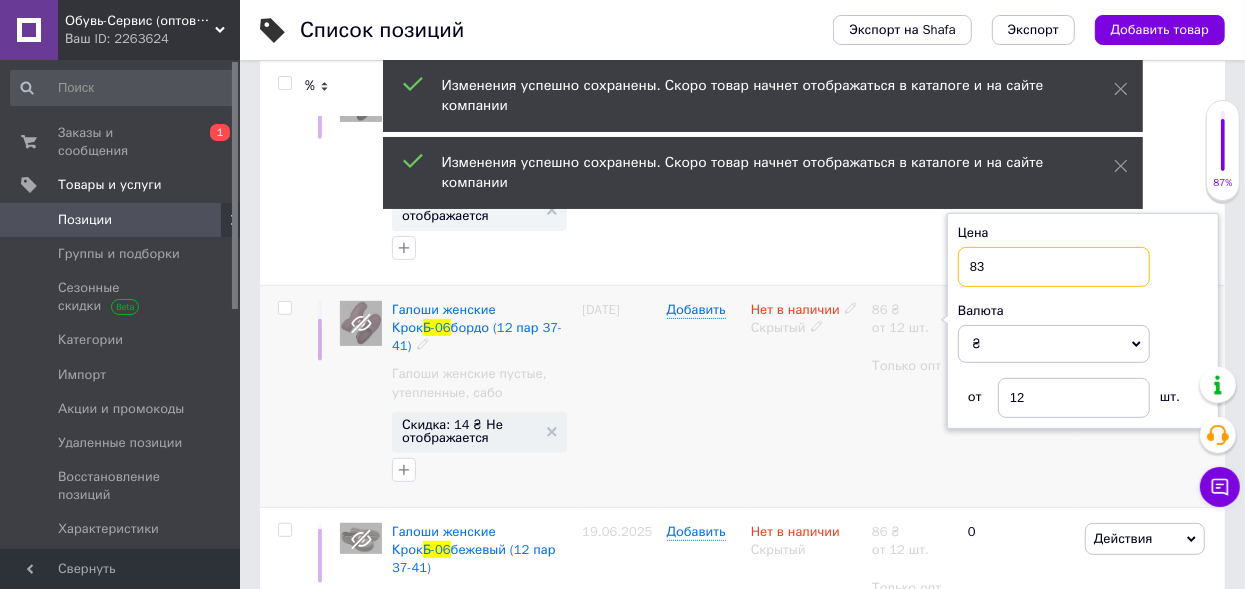 scroll, scrollTop: 399, scrollLeft: 0, axis: vertical 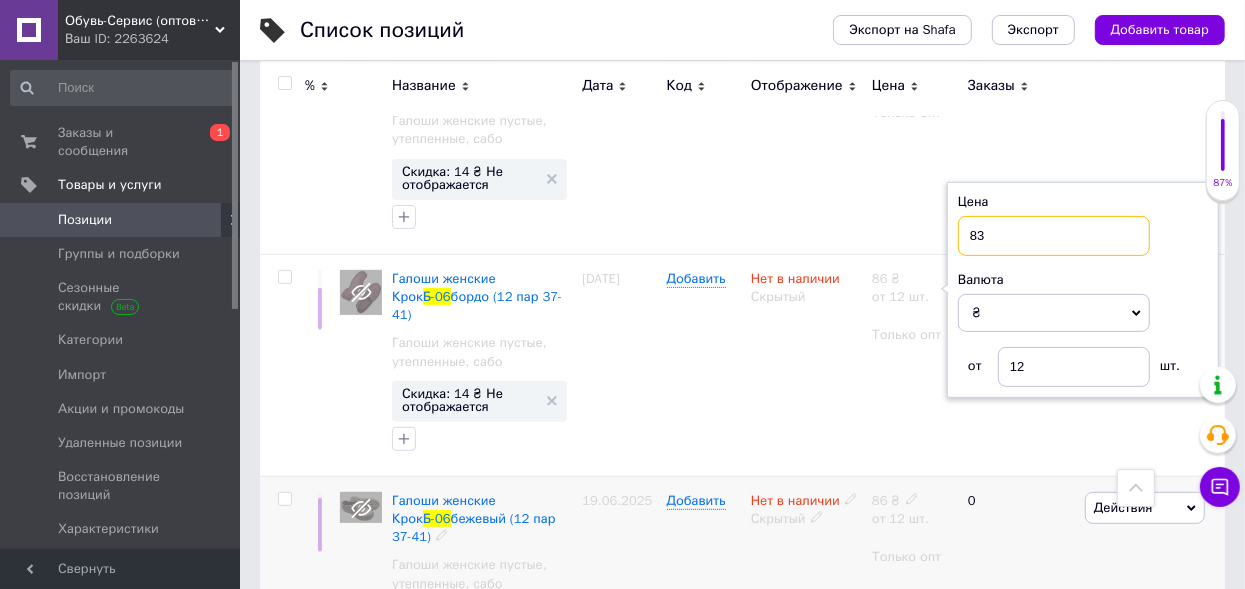 type on "83" 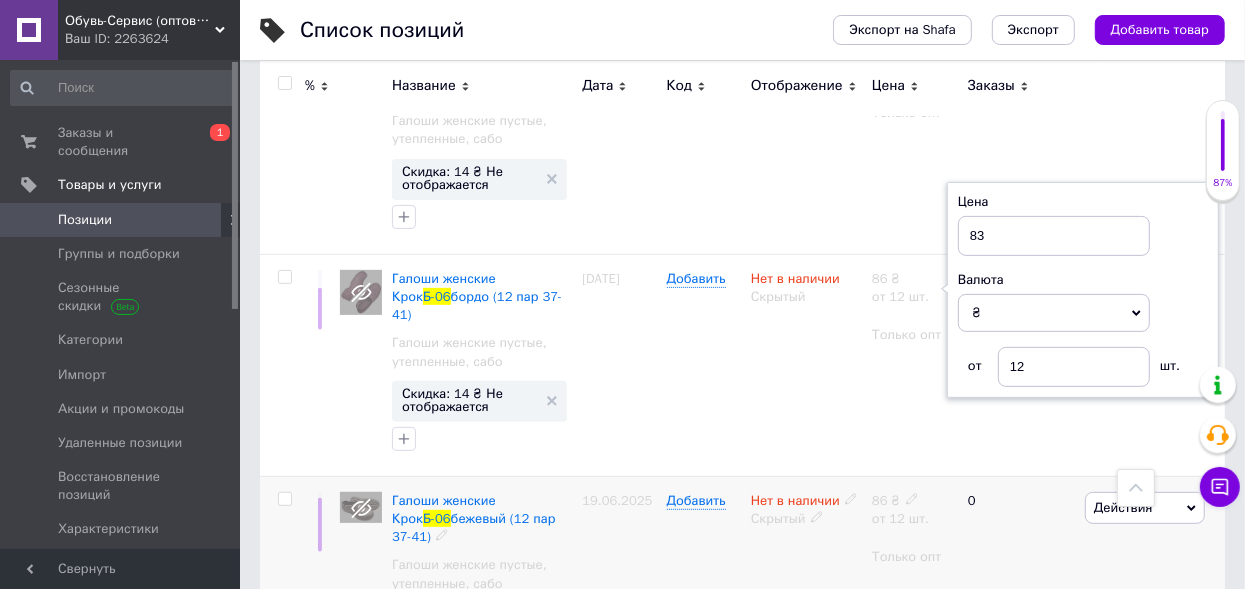 click 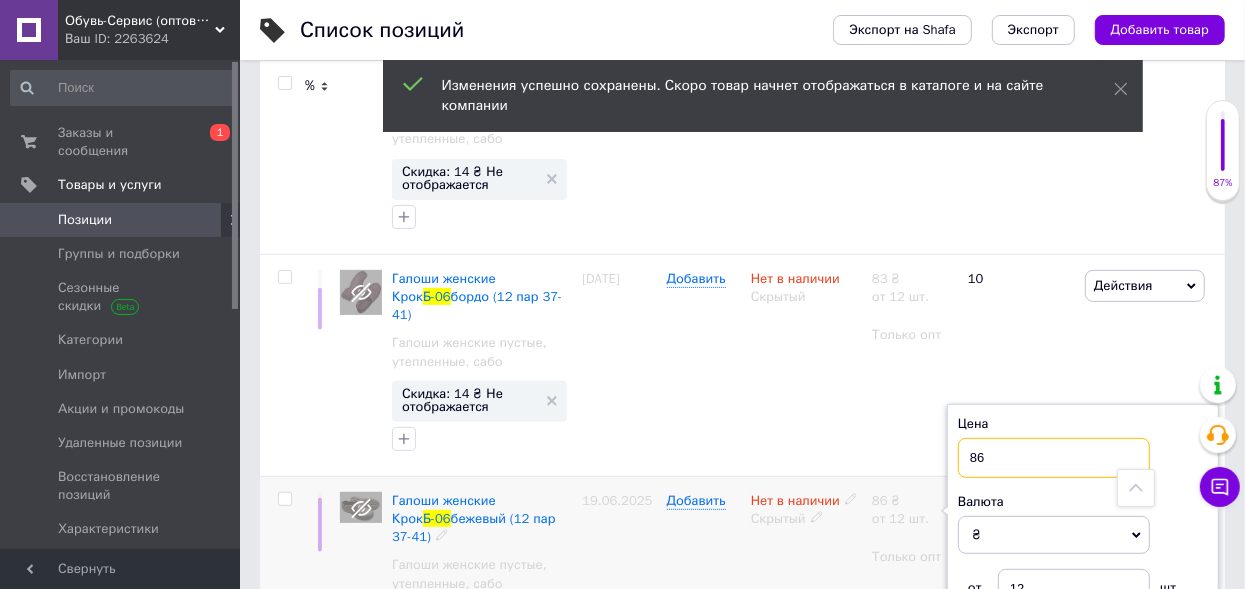 drag, startPoint x: 966, startPoint y: 419, endPoint x: 1111, endPoint y: 430, distance: 145.41664 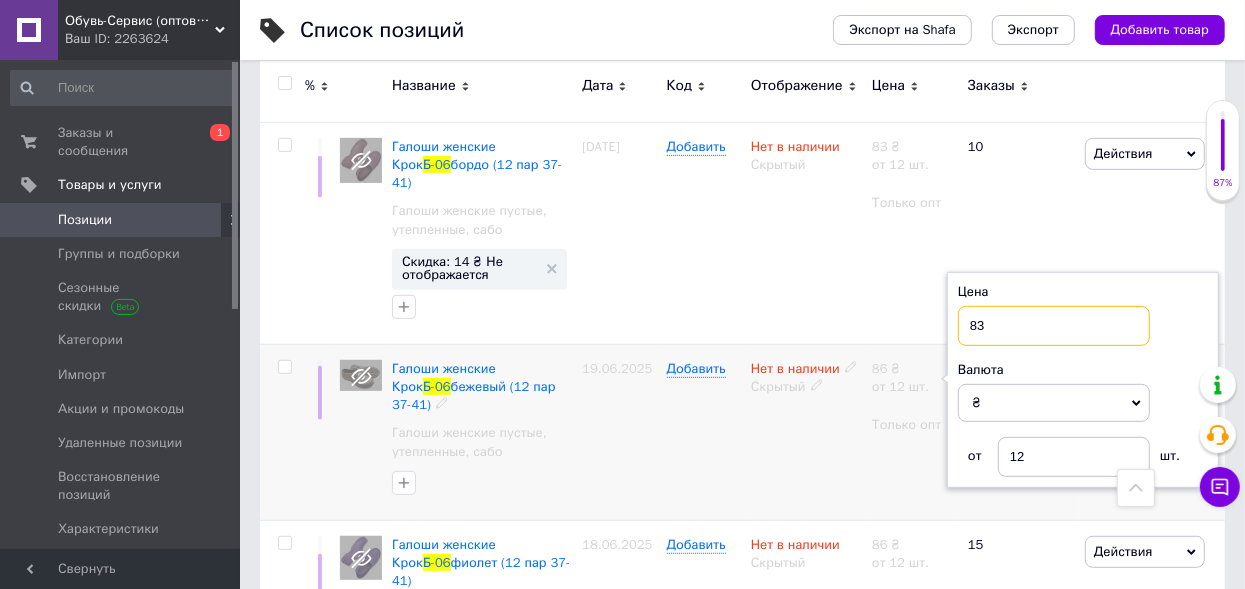 scroll, scrollTop: 599, scrollLeft: 0, axis: vertical 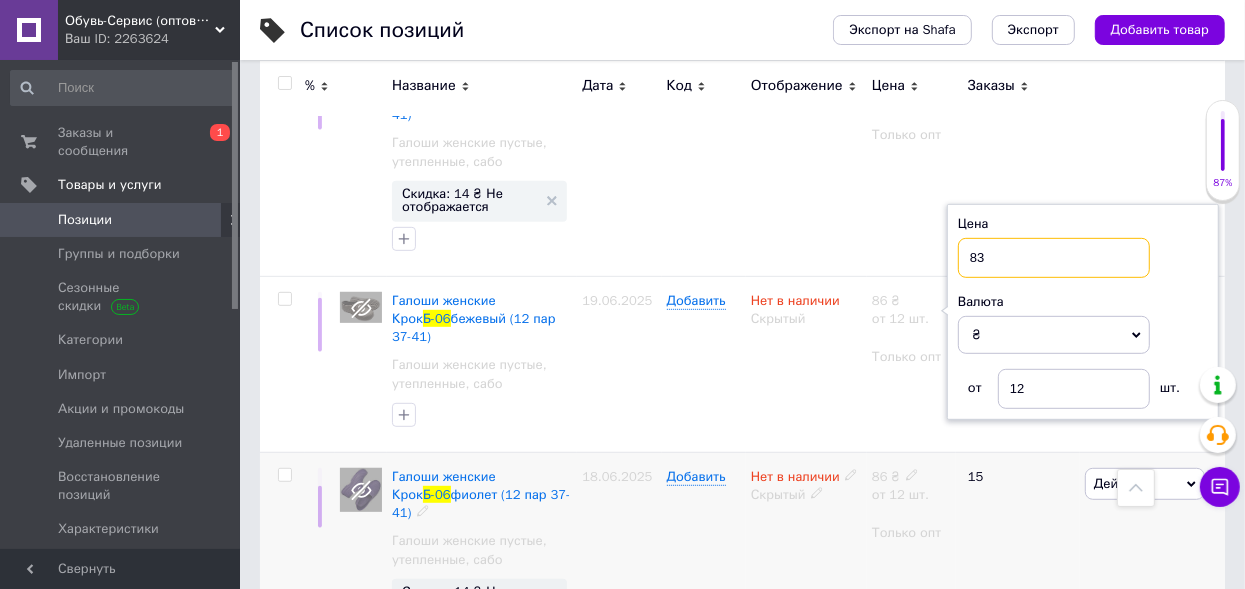 type on "83" 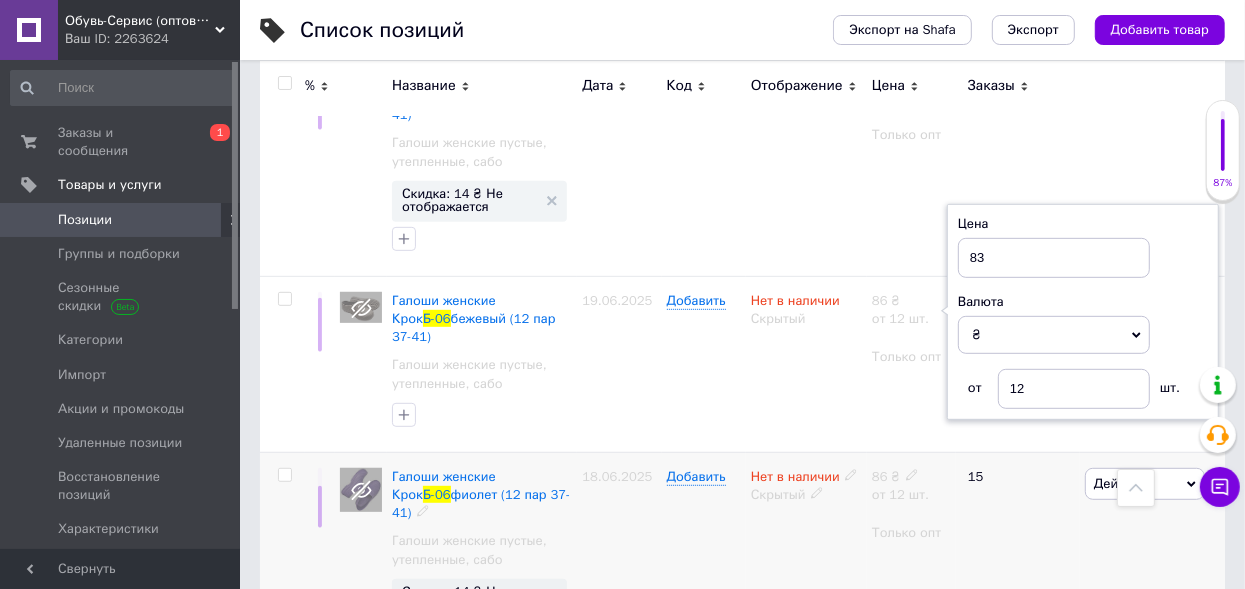 click 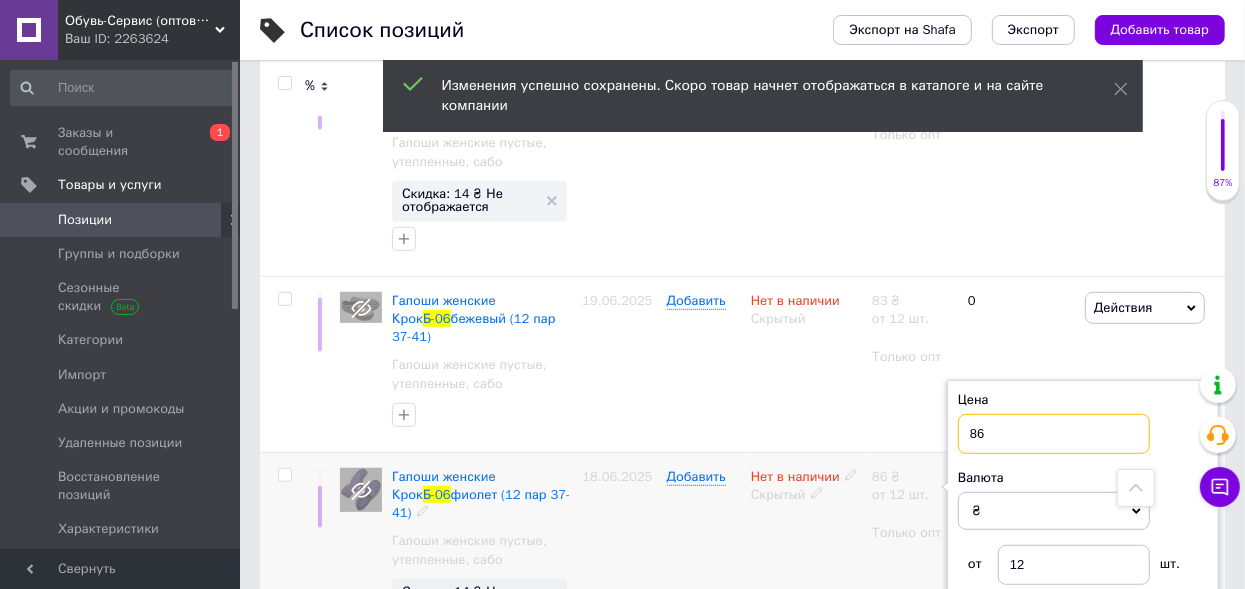 drag, startPoint x: 965, startPoint y: 376, endPoint x: 1049, endPoint y: 377, distance: 84.00595 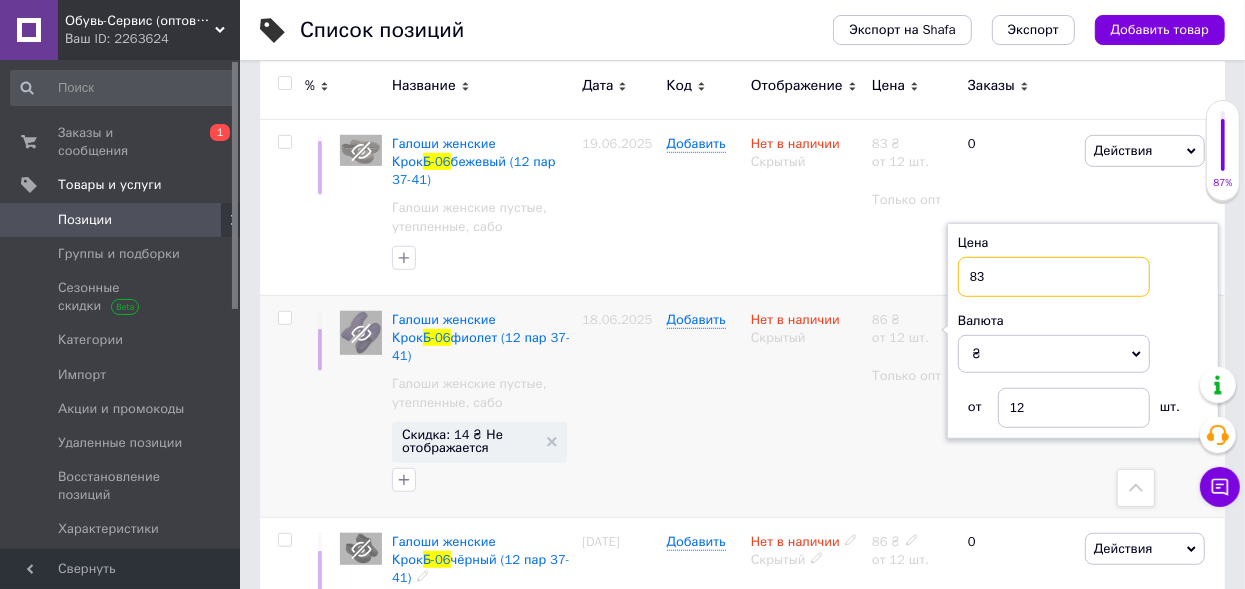 scroll, scrollTop: 799, scrollLeft: 0, axis: vertical 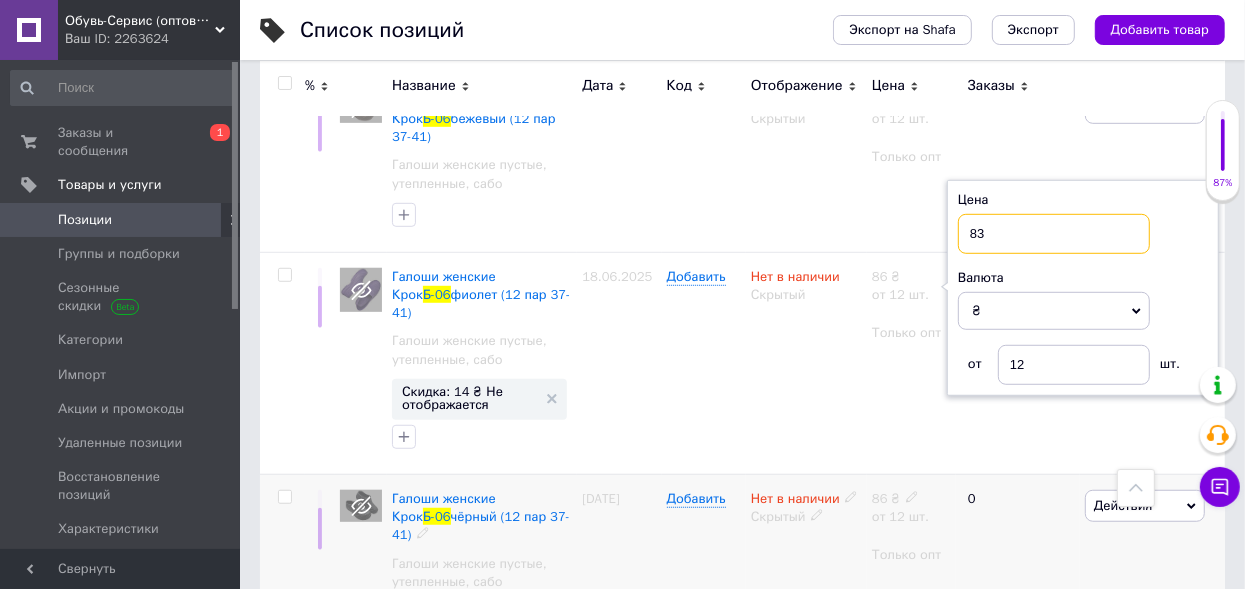 type on "83" 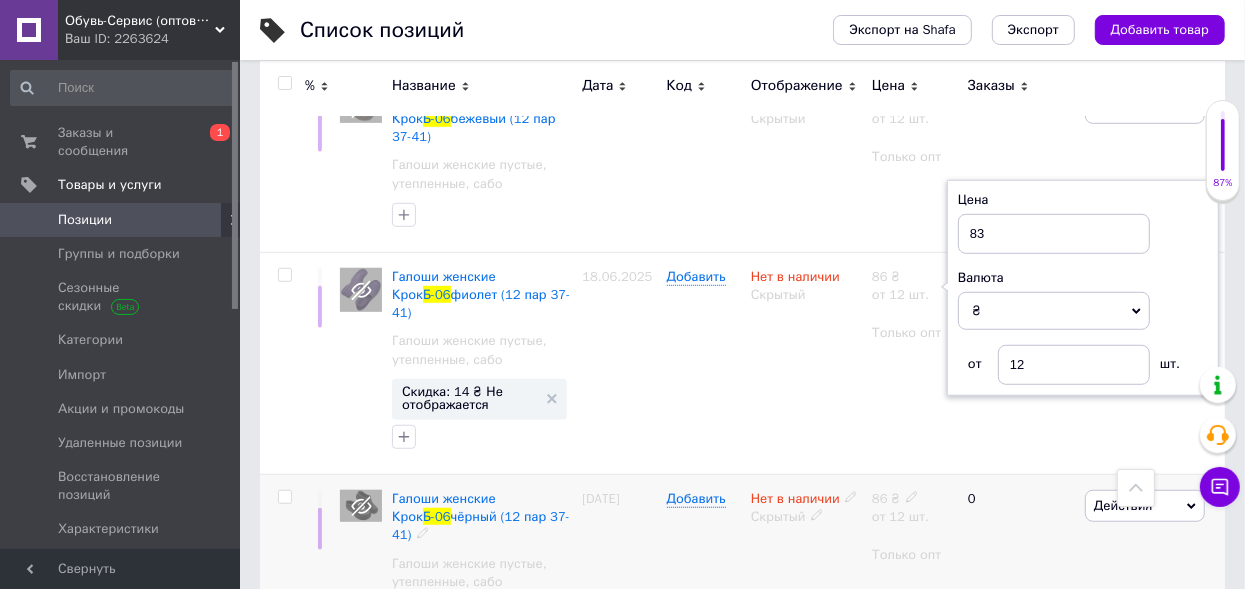 drag, startPoint x: 908, startPoint y: 415, endPoint x: 944, endPoint y: 416, distance: 36.013885 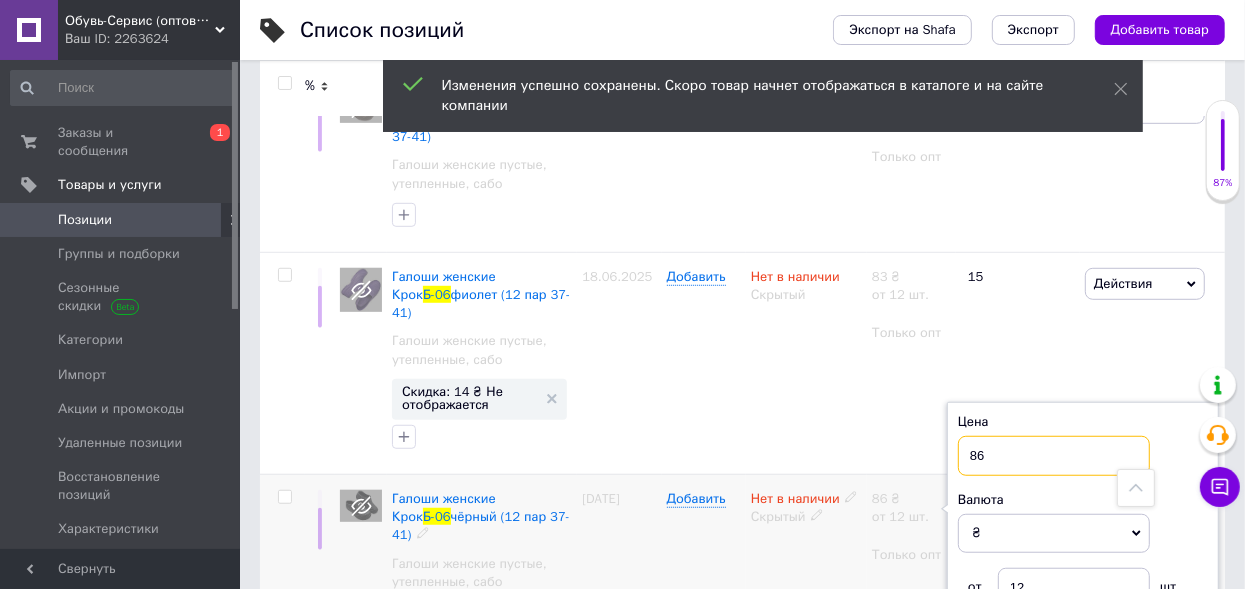 drag, startPoint x: 967, startPoint y: 378, endPoint x: 1045, endPoint y: 381, distance: 78.05767 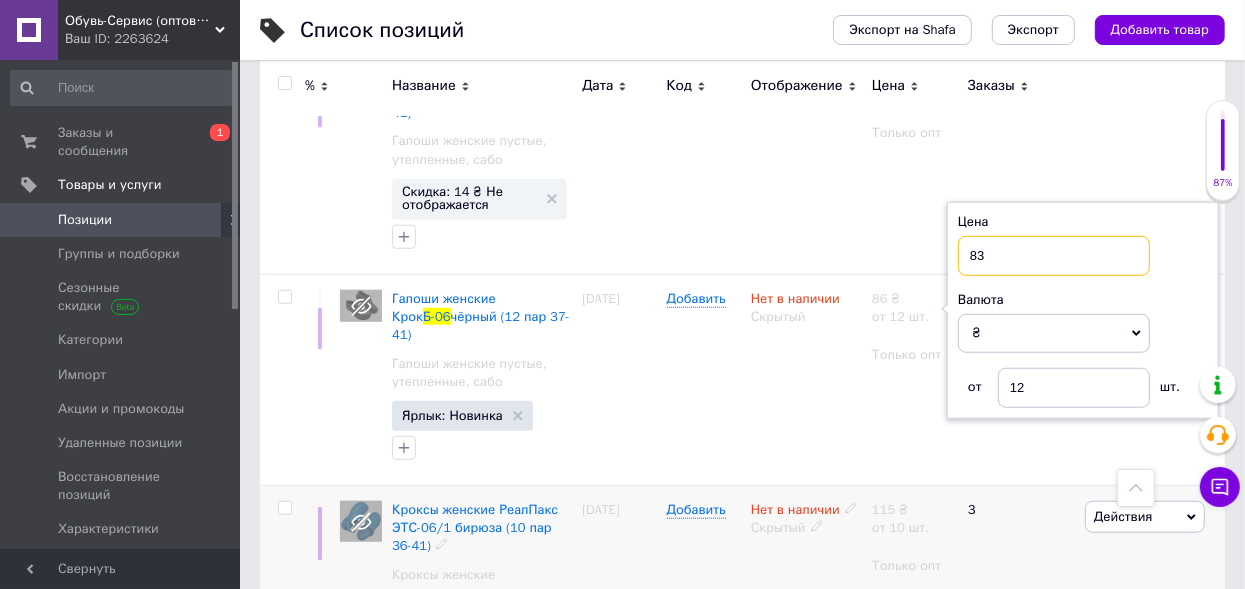 scroll, scrollTop: 1011, scrollLeft: 0, axis: vertical 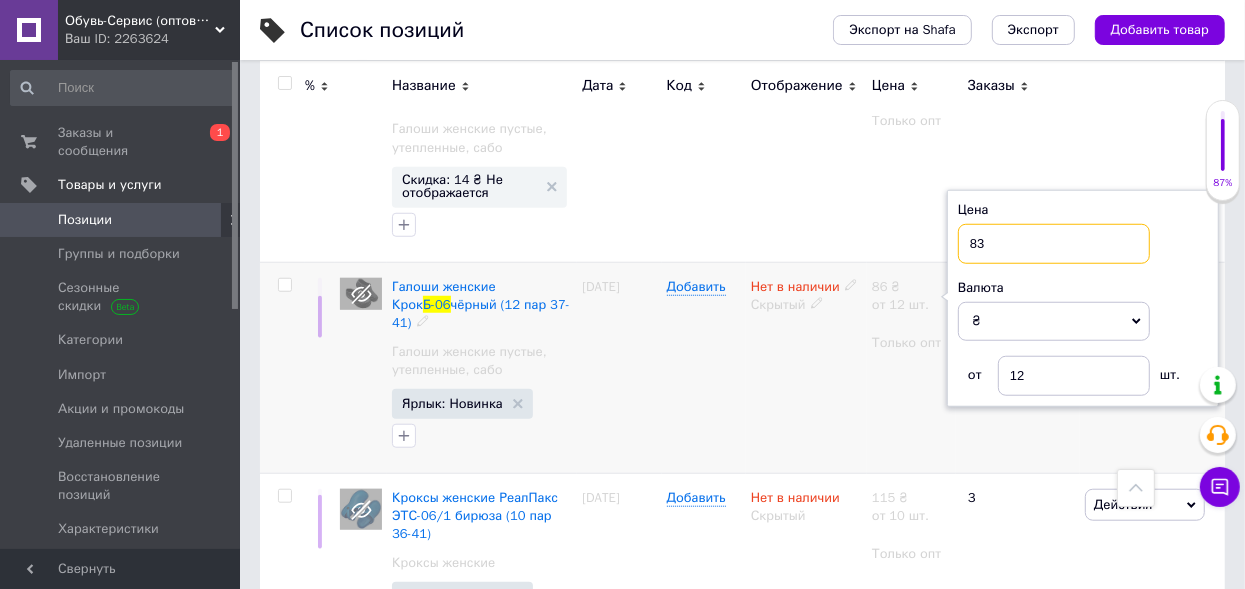 type on "83" 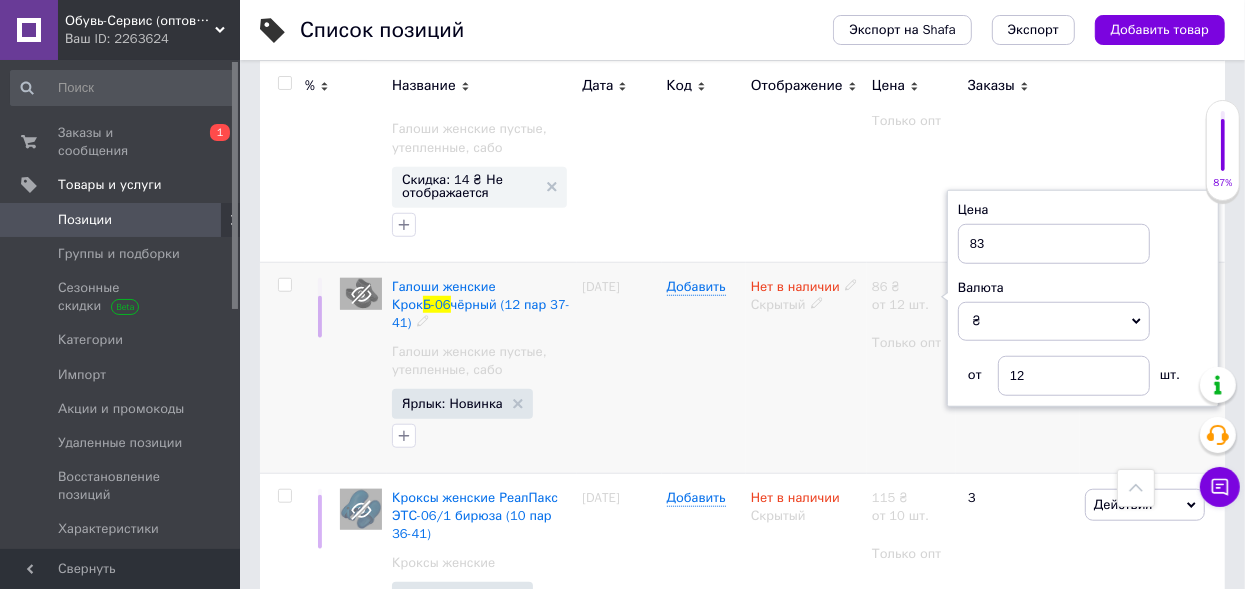 click on "Нет в наличии Скрытый" at bounding box center (806, 367) 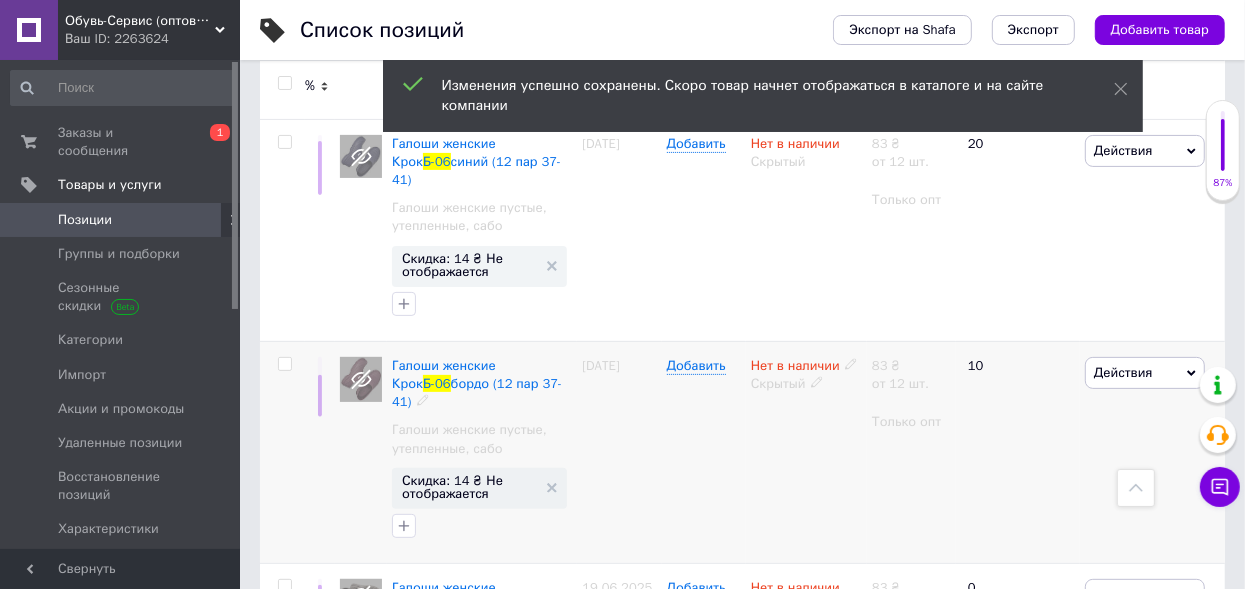 scroll, scrollTop: 0, scrollLeft: 0, axis: both 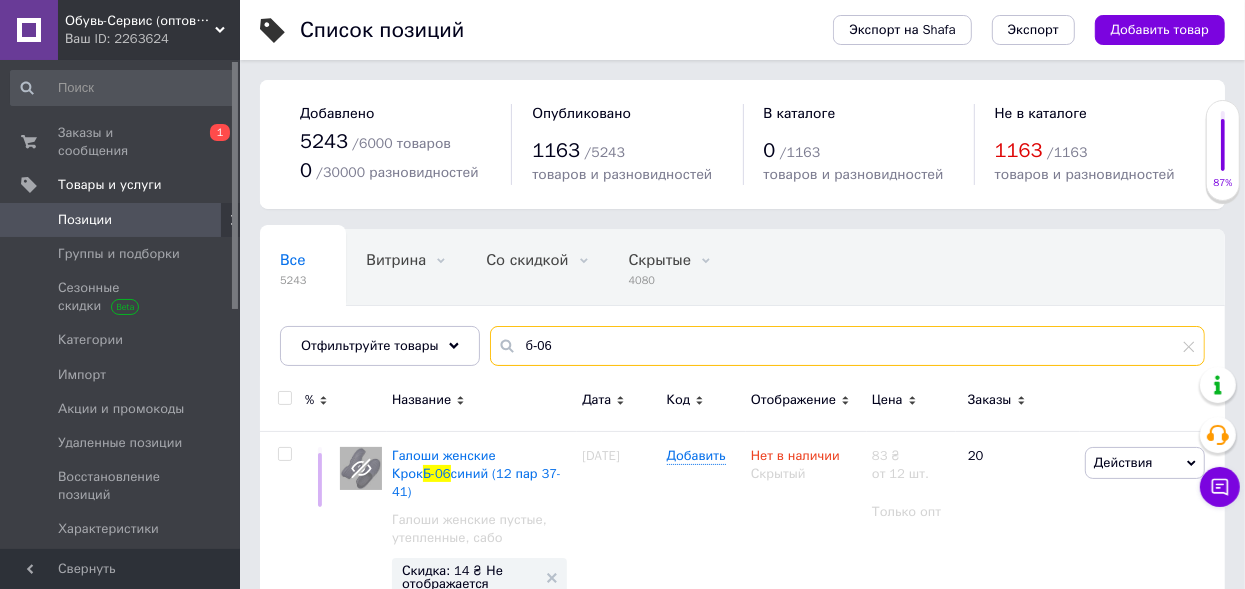 drag, startPoint x: 572, startPoint y: 339, endPoint x: 358, endPoint y: 378, distance: 217.5247 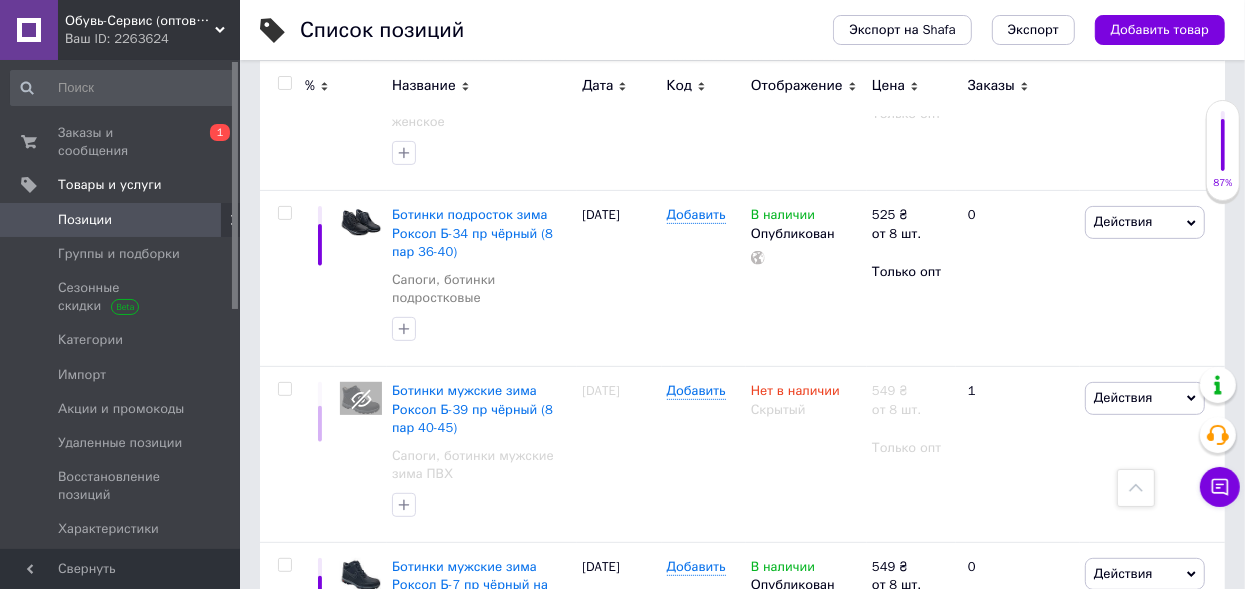 scroll, scrollTop: 0, scrollLeft: 0, axis: both 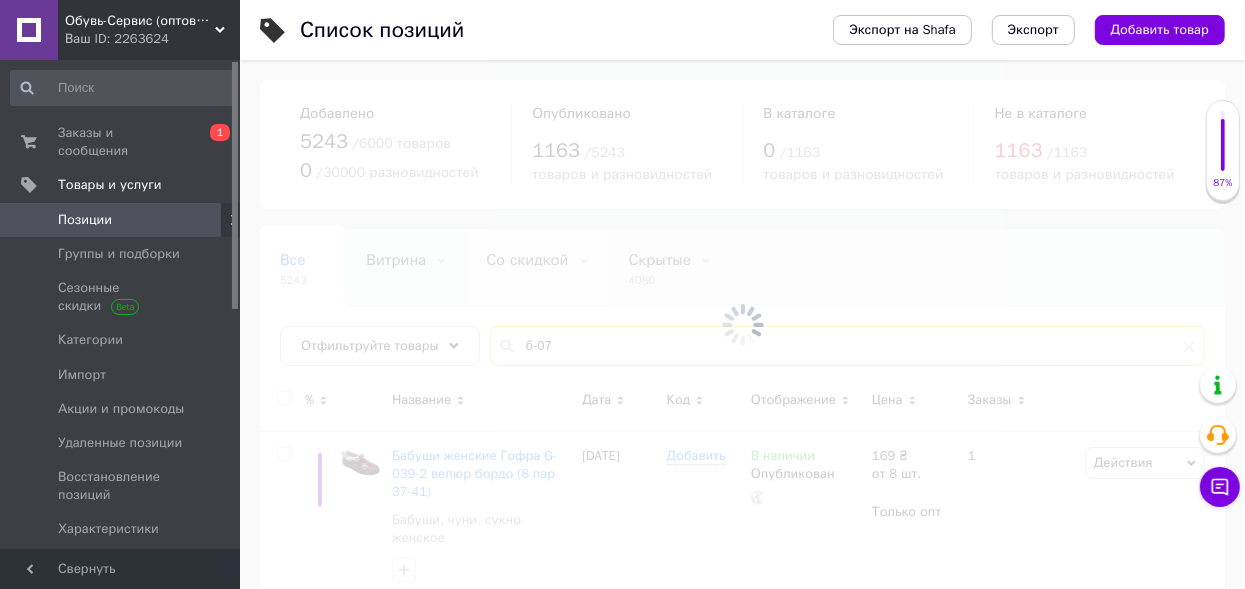 type on "б-07" 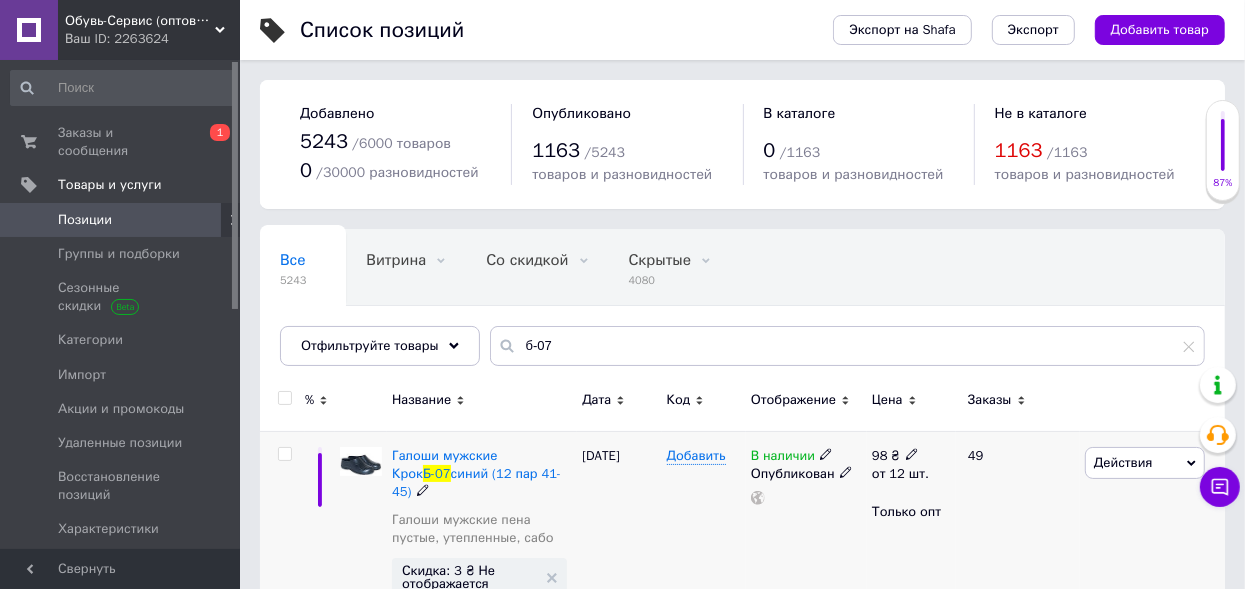 click 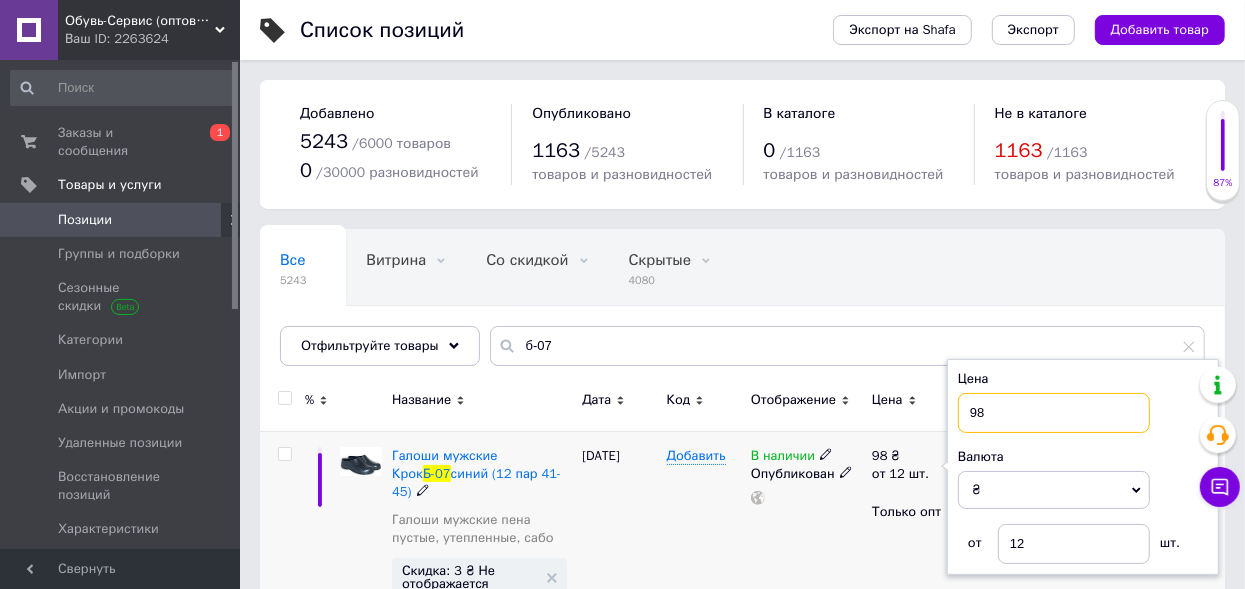 drag, startPoint x: 967, startPoint y: 411, endPoint x: 1103, endPoint y: 414, distance: 136.03308 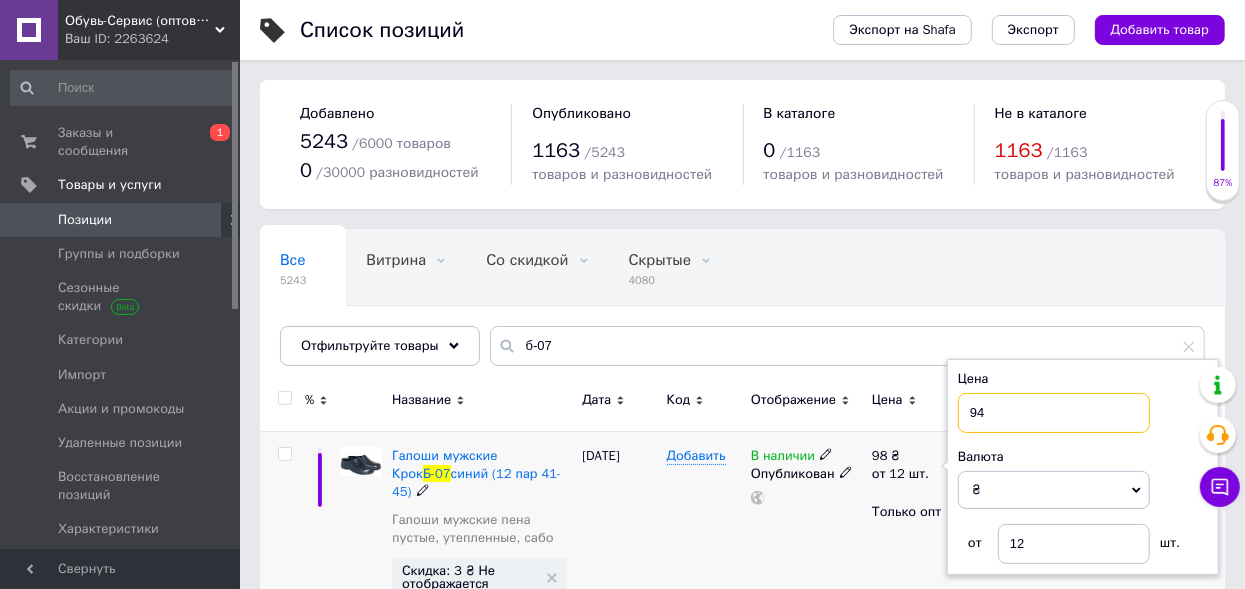 type on "94" 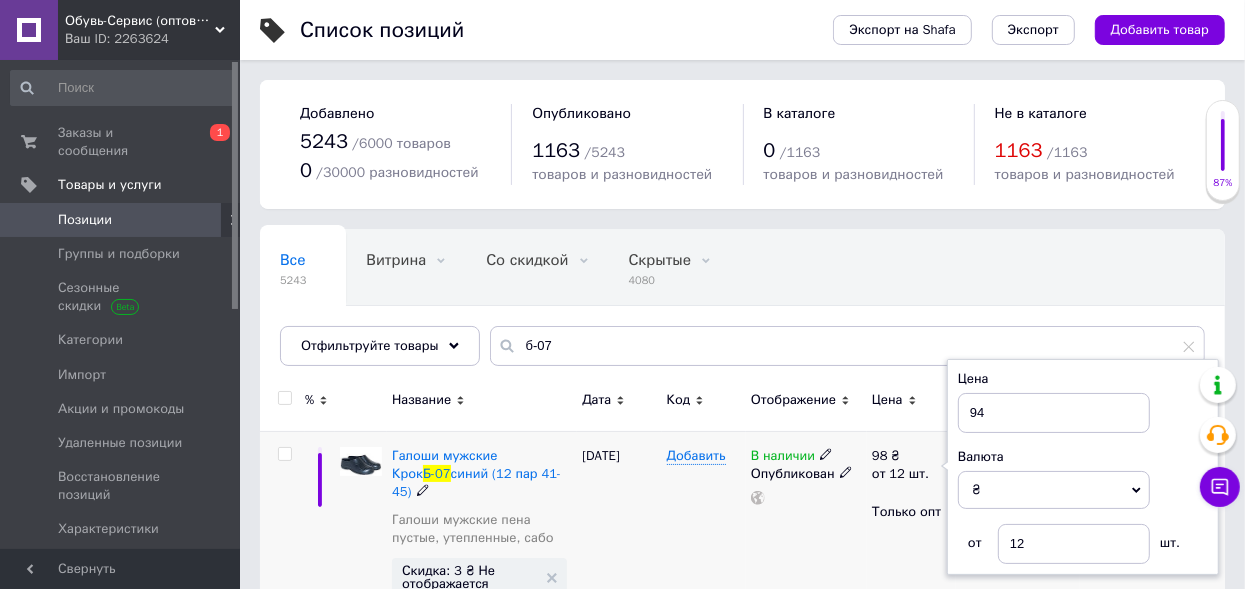 click on "В наличии Опубликован" at bounding box center [806, 542] 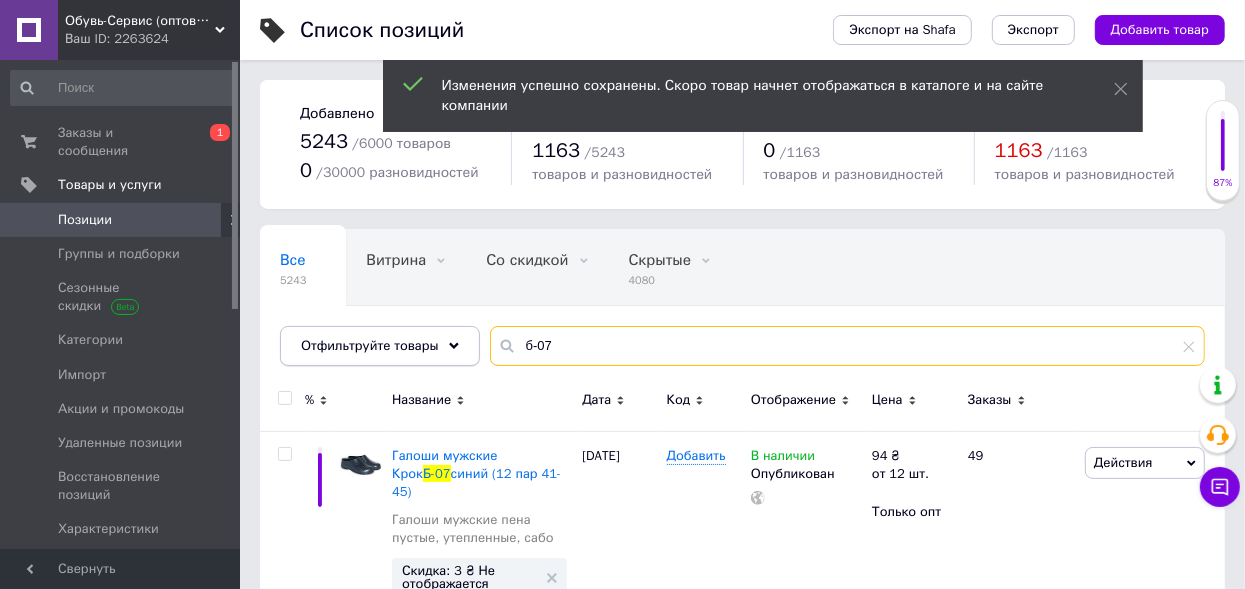 drag, startPoint x: 546, startPoint y: 341, endPoint x: 311, endPoint y: 349, distance: 235.13612 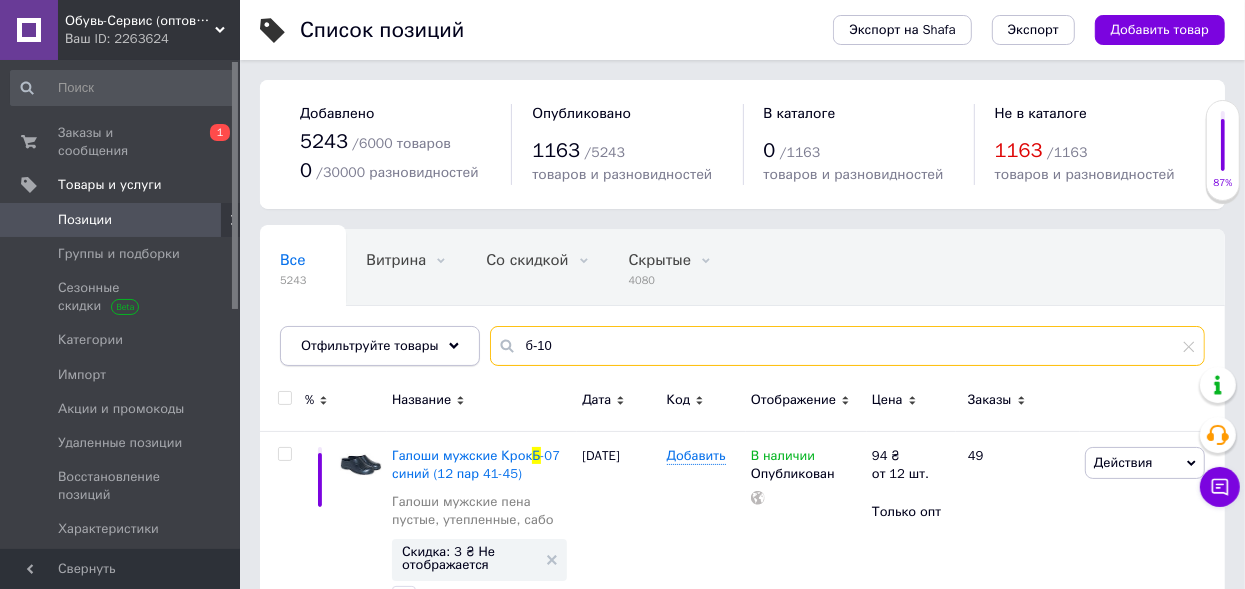 type on "б-10" 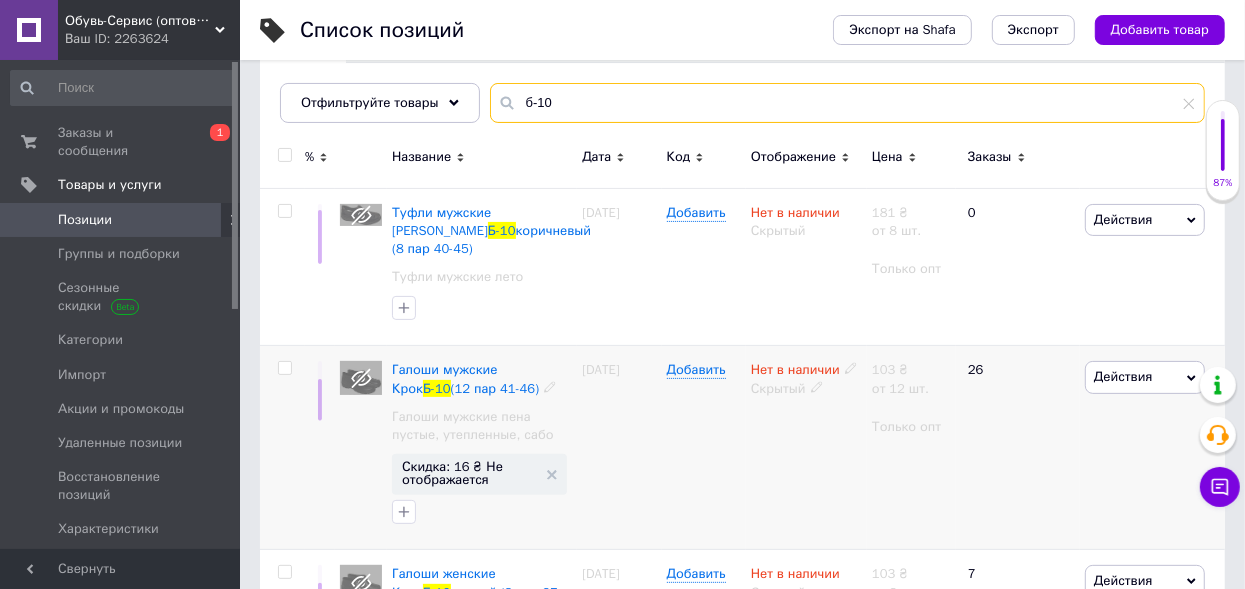scroll, scrollTop: 300, scrollLeft: 0, axis: vertical 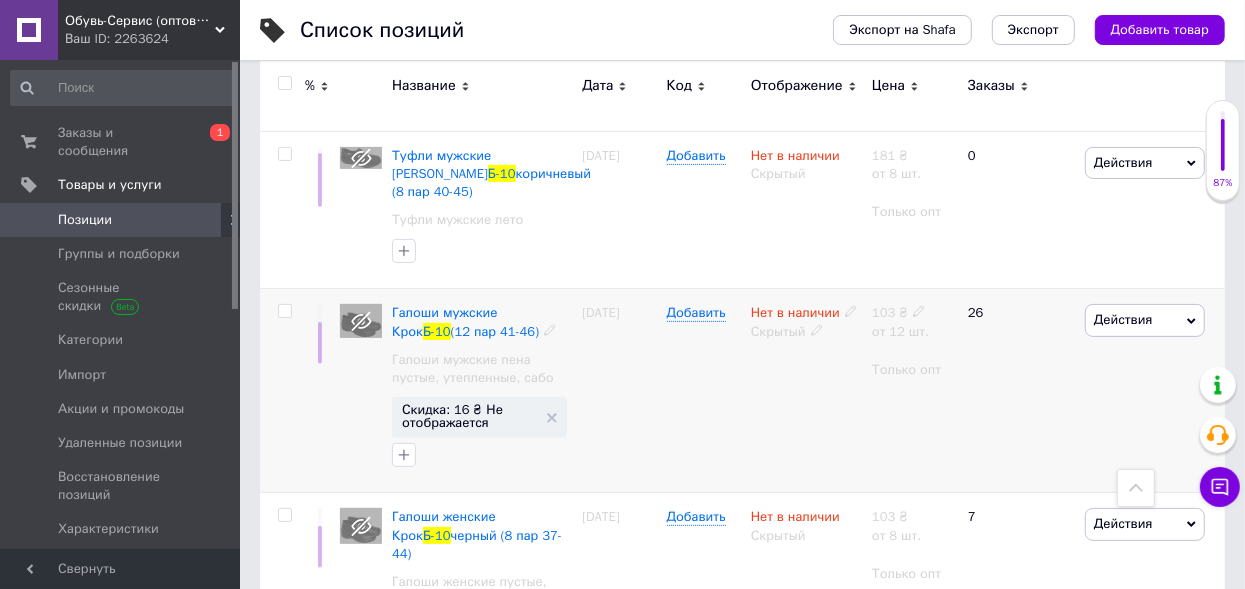 click 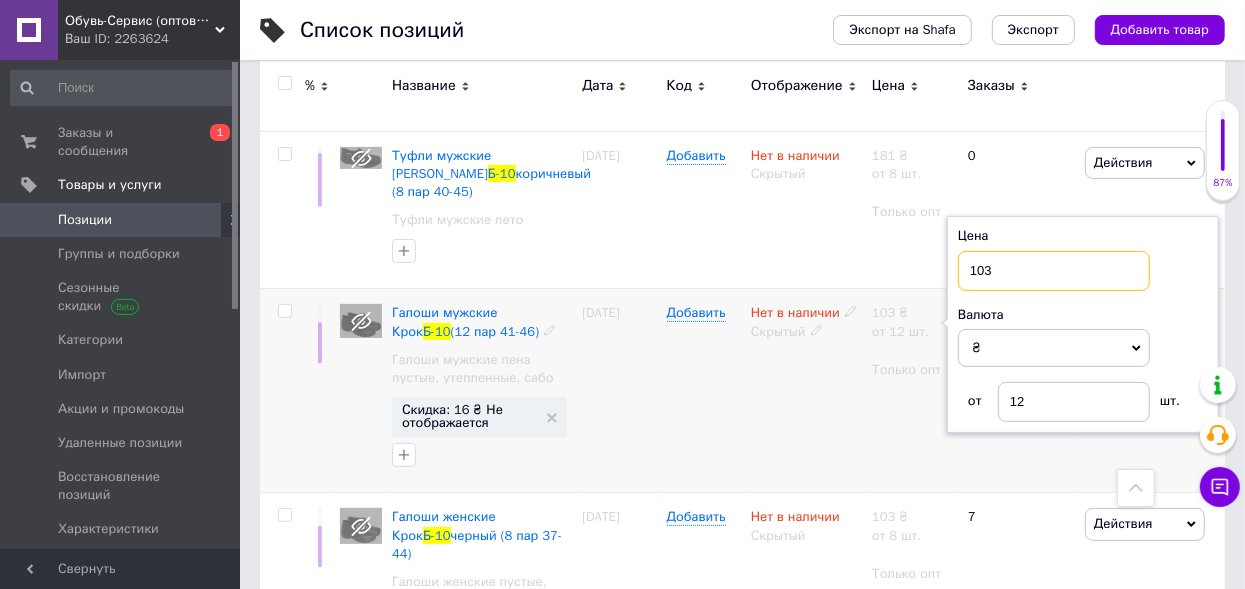drag, startPoint x: 965, startPoint y: 250, endPoint x: 1101, endPoint y: 253, distance: 136.03308 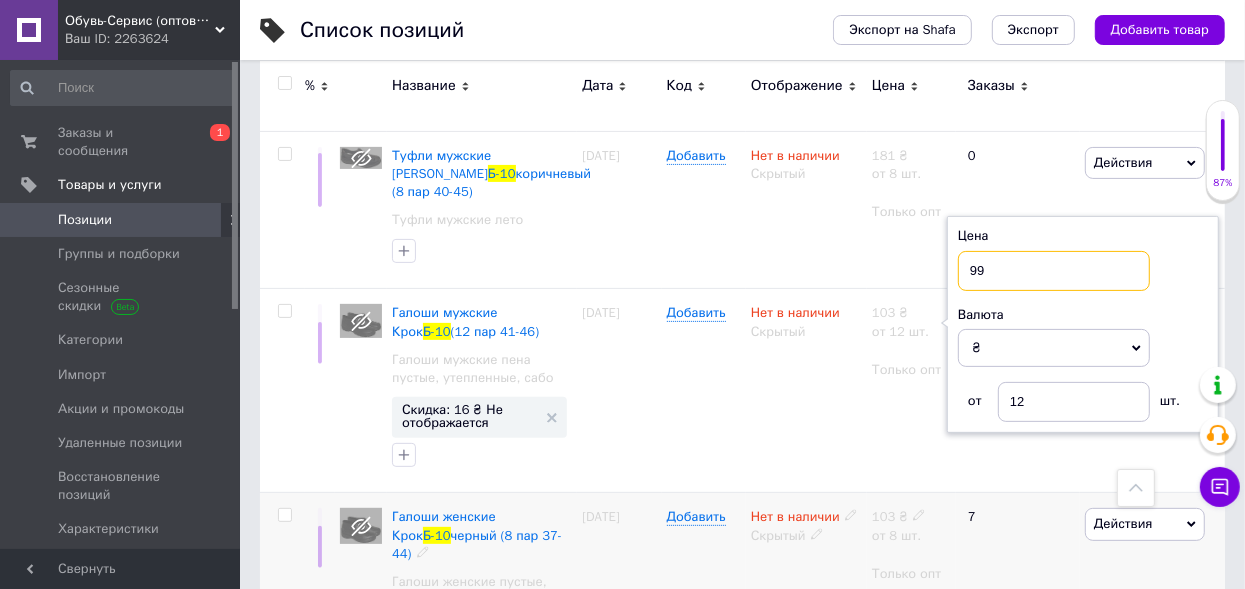type on "99" 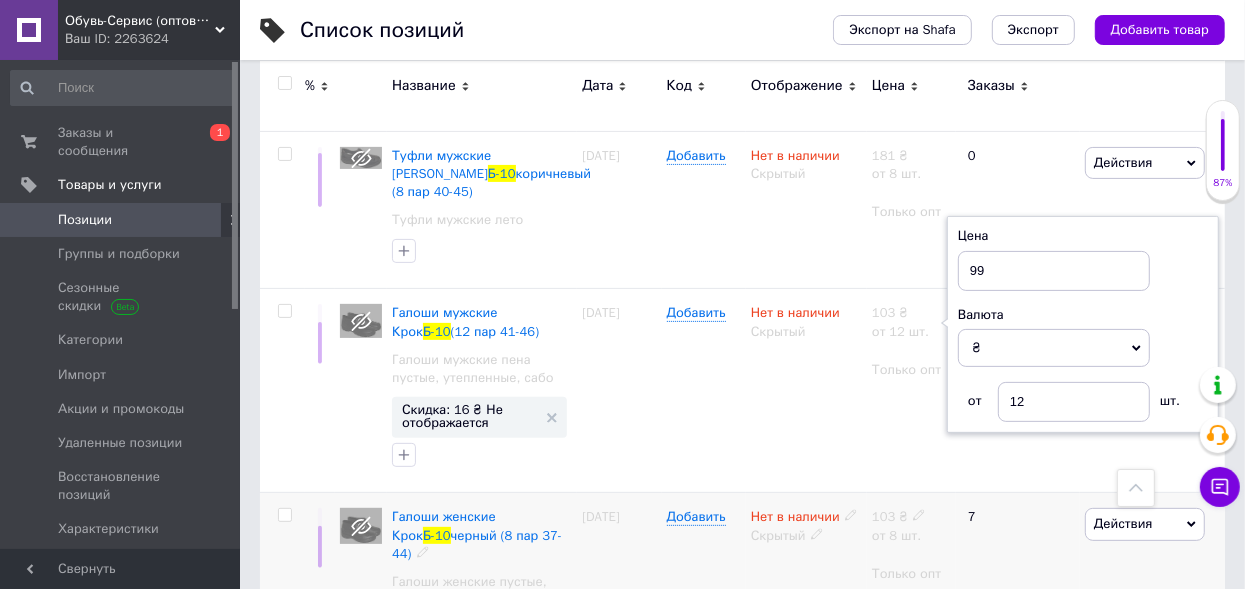 click 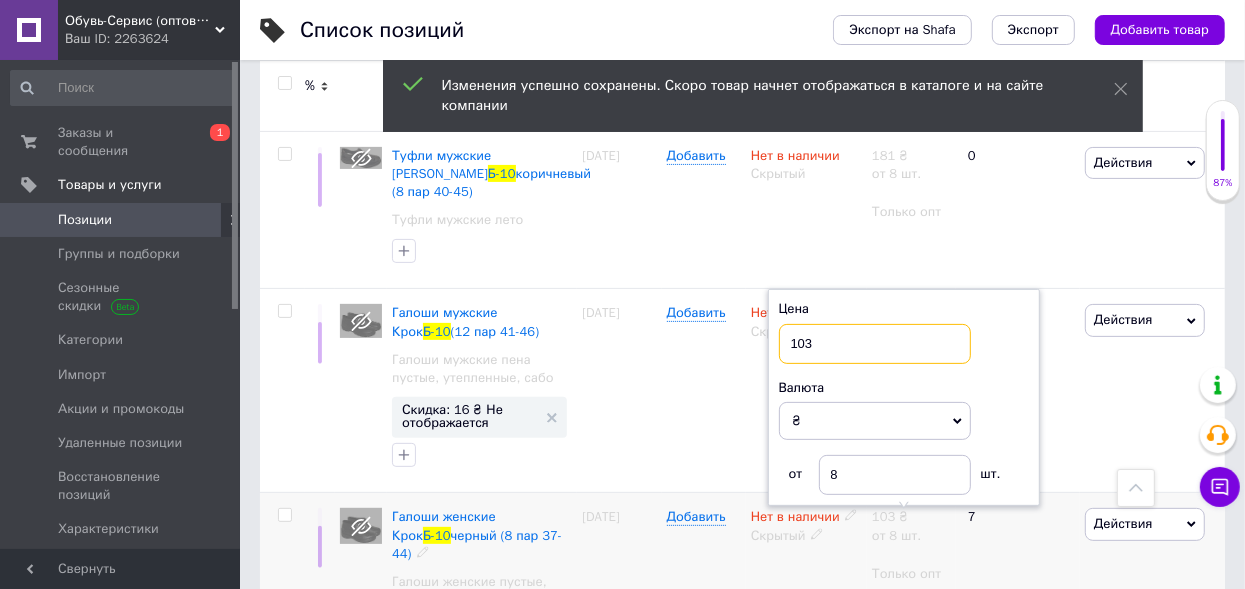 drag, startPoint x: 787, startPoint y: 323, endPoint x: 912, endPoint y: 335, distance: 125.57468 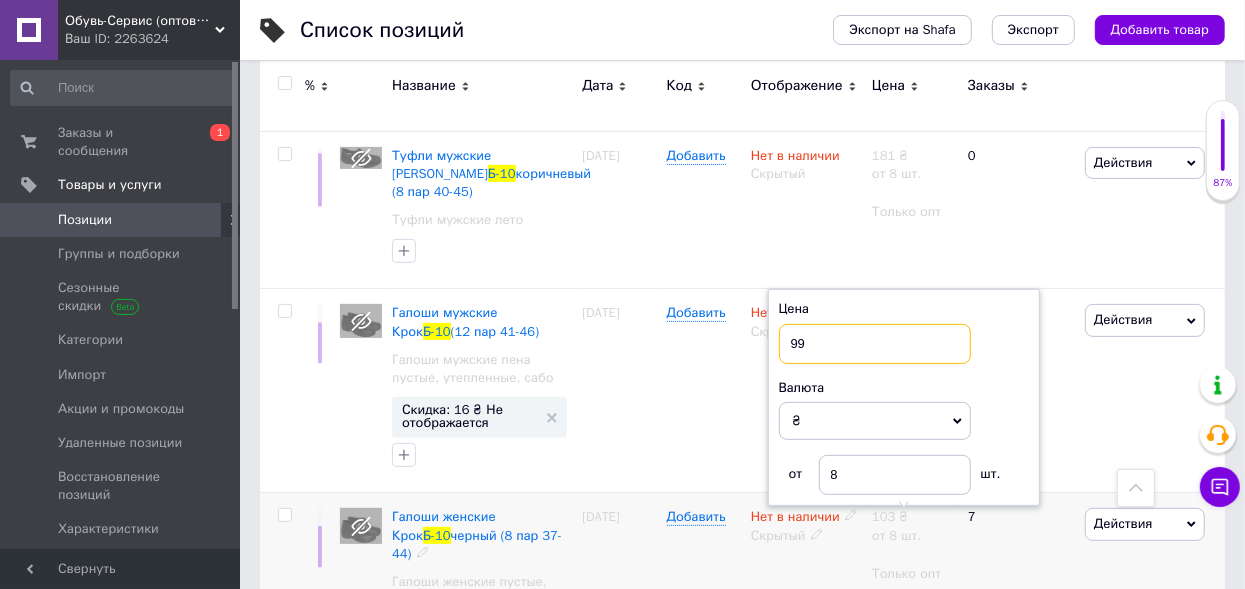 type on "99" 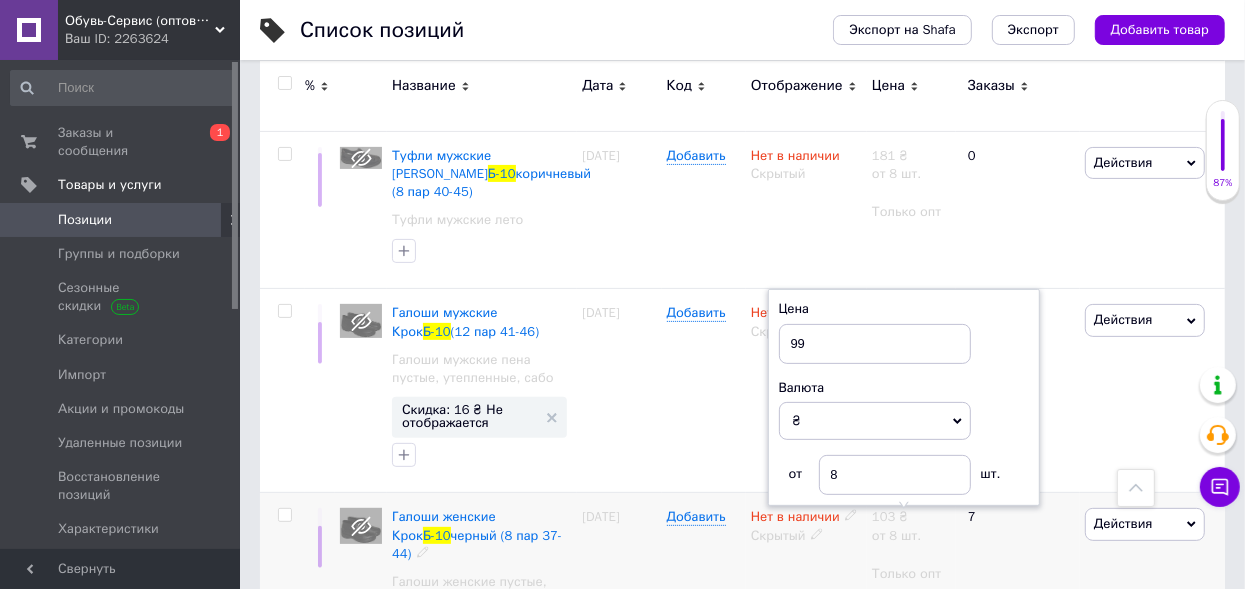 click on "Добавить" at bounding box center (704, 604) 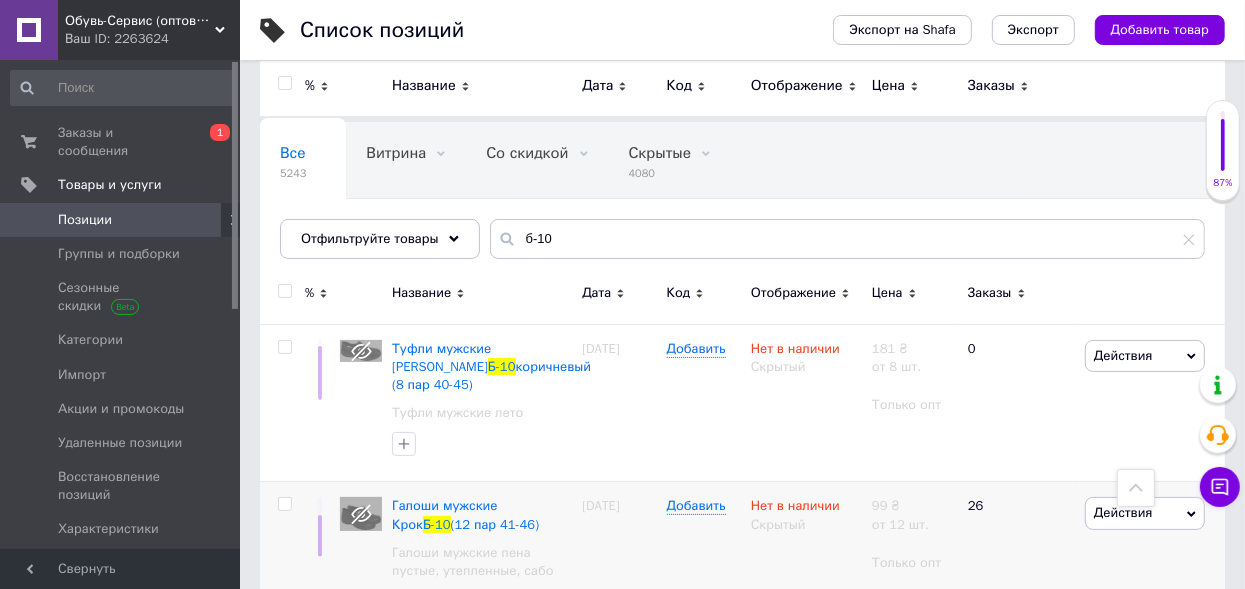 scroll, scrollTop: 0, scrollLeft: 0, axis: both 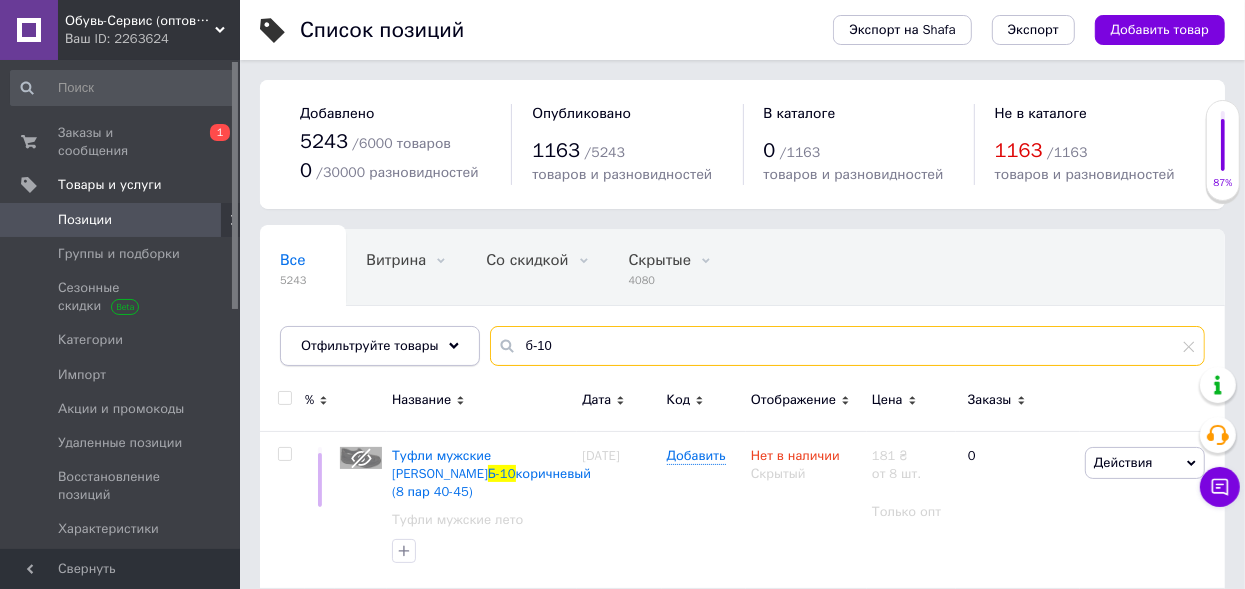 drag, startPoint x: 557, startPoint y: 341, endPoint x: 344, endPoint y: 364, distance: 214.23819 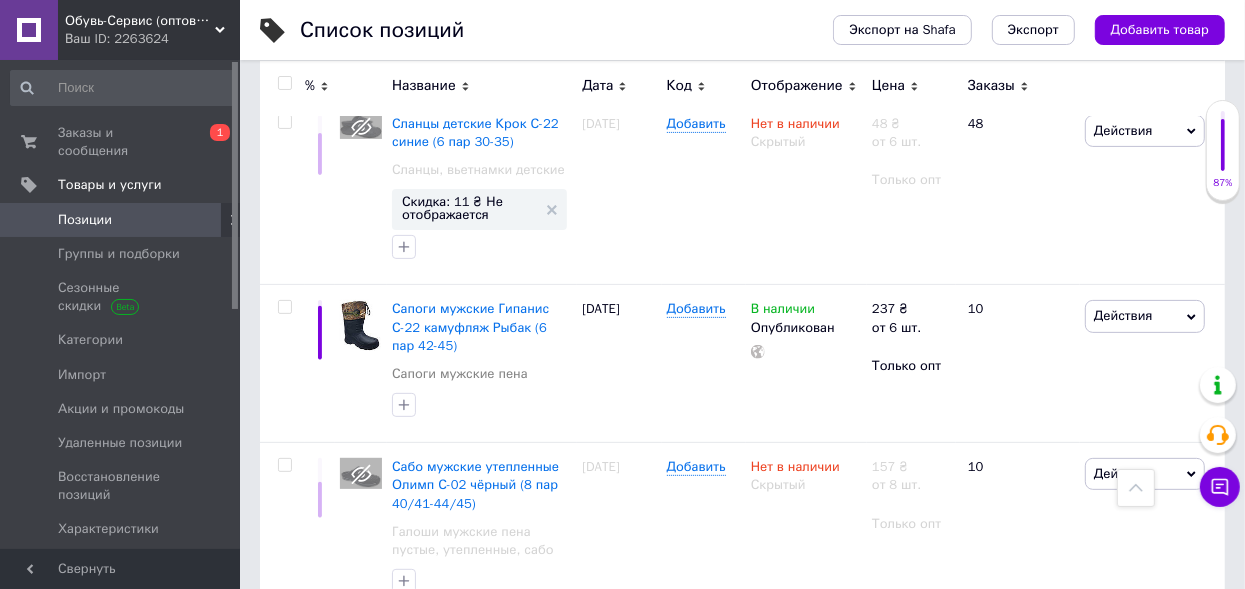 scroll, scrollTop: 0, scrollLeft: 0, axis: both 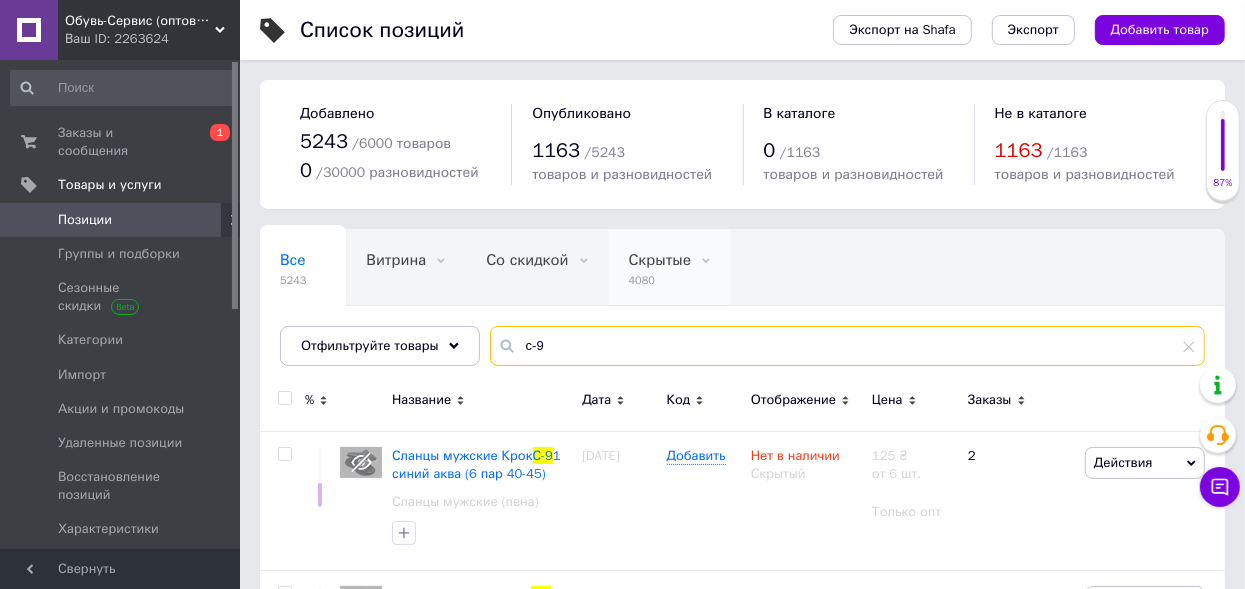 type on "с-92" 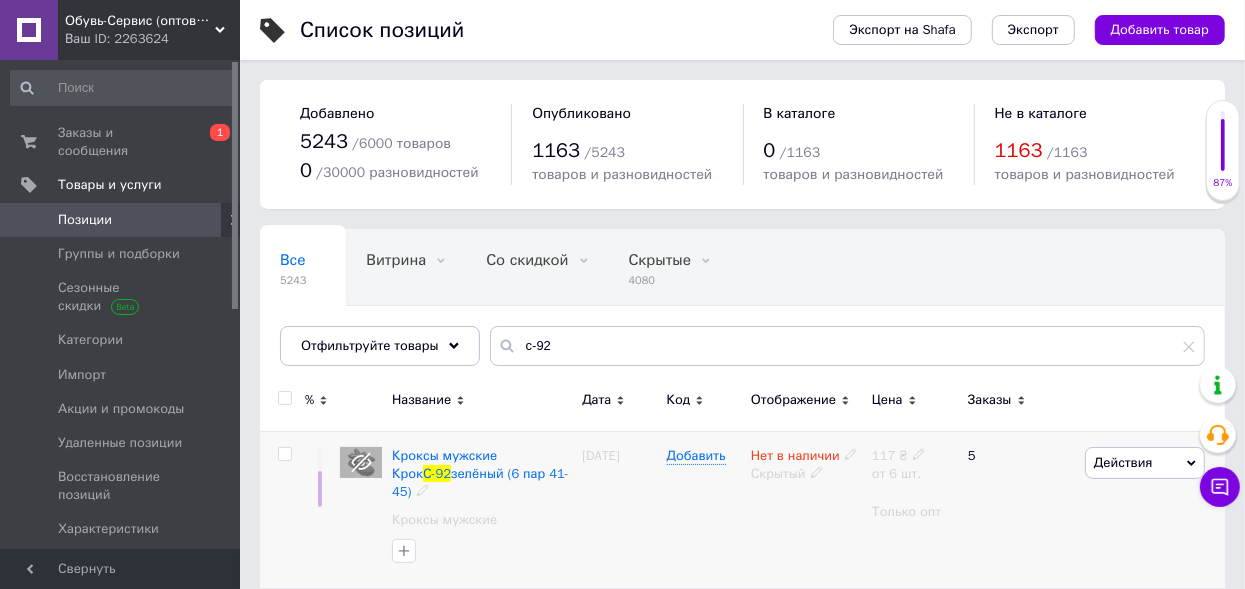 click at bounding box center (919, 453) 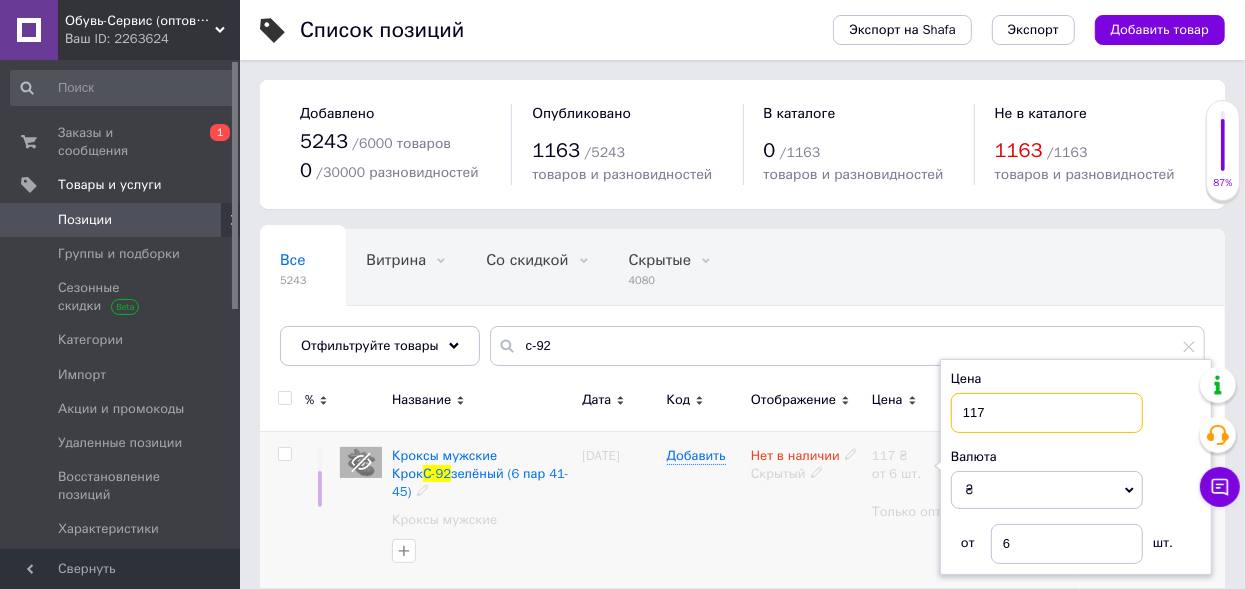 drag, startPoint x: 958, startPoint y: 410, endPoint x: 1074, endPoint y: 412, distance: 116.01724 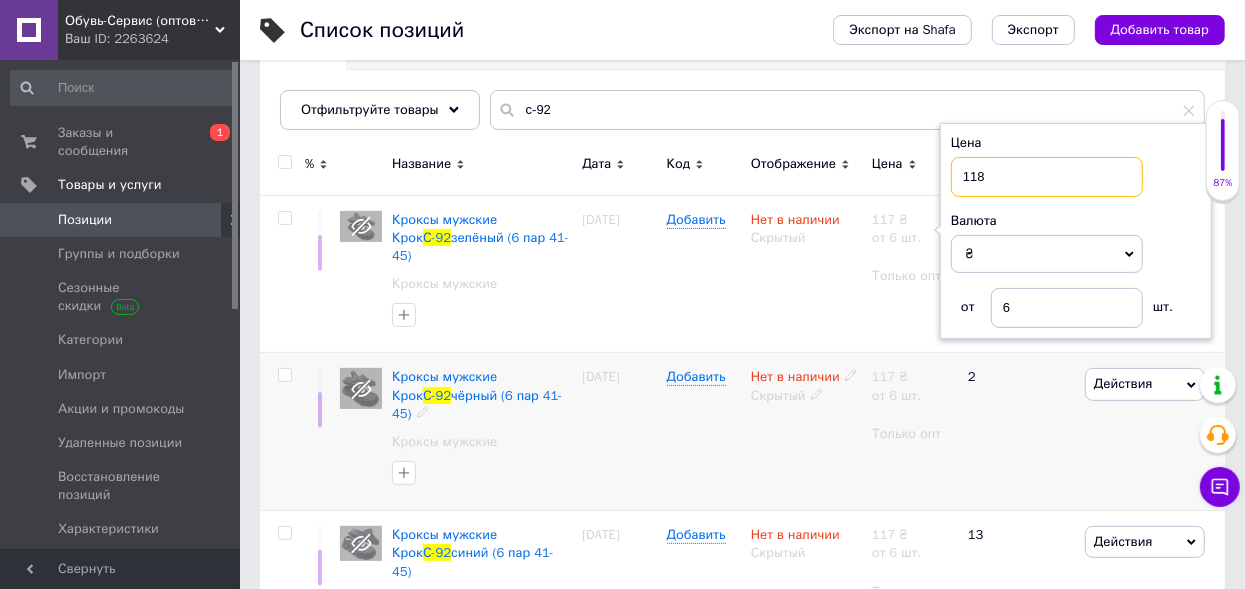 scroll, scrollTop: 300, scrollLeft: 0, axis: vertical 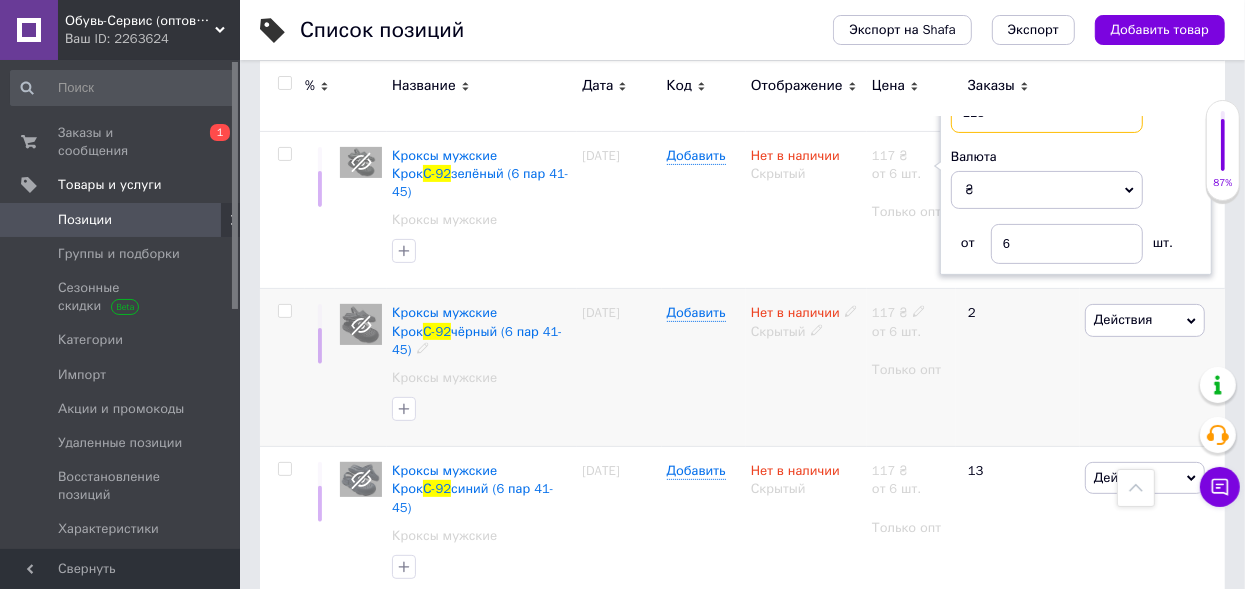 type on "118" 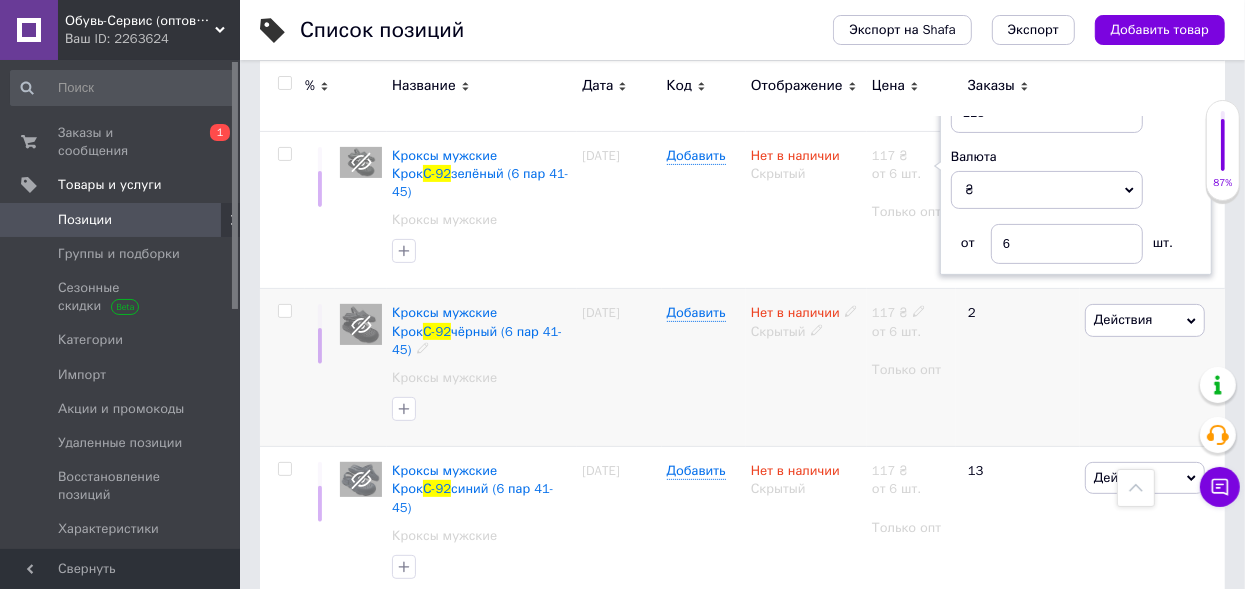click 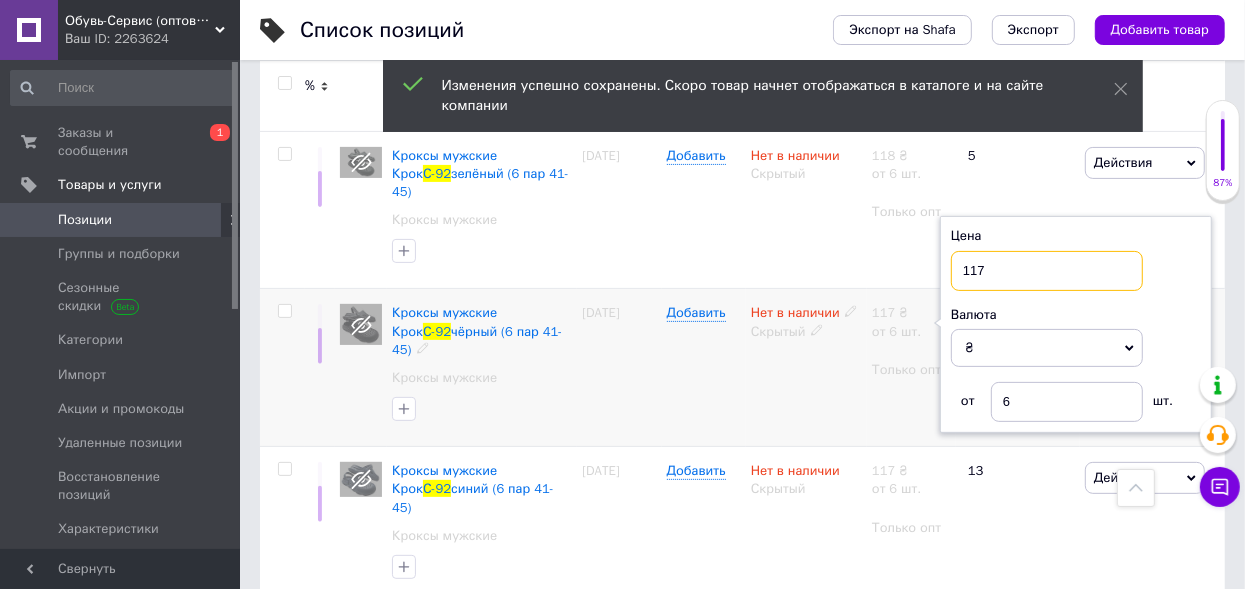 drag, startPoint x: 959, startPoint y: 248, endPoint x: 1069, endPoint y: 270, distance: 112.17843 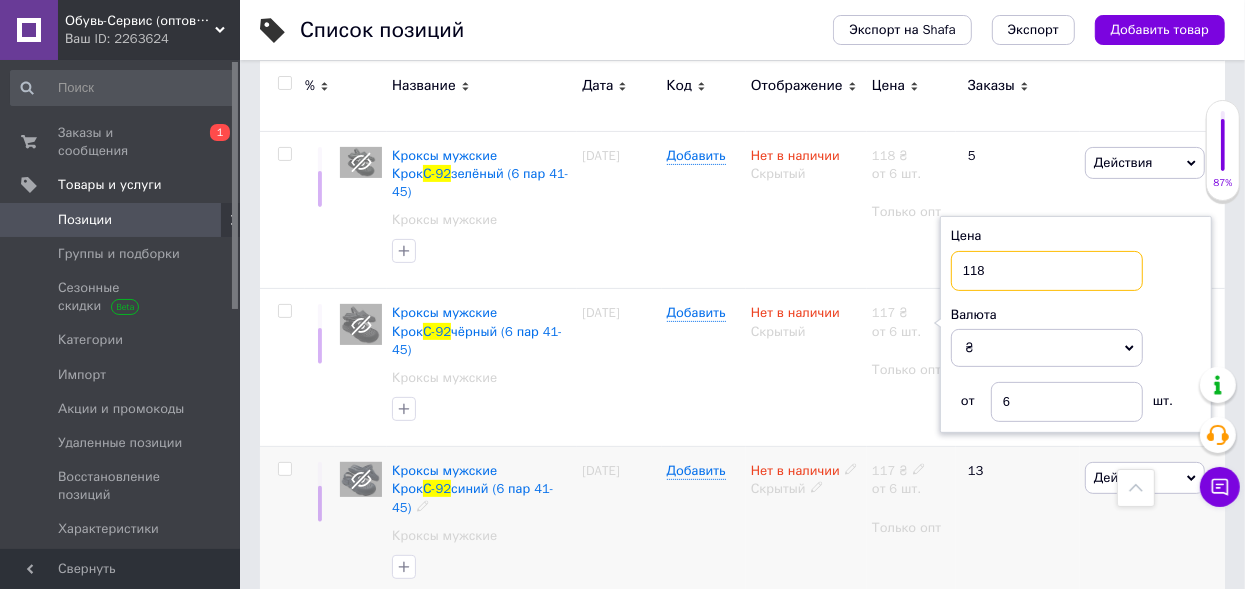 type on "118" 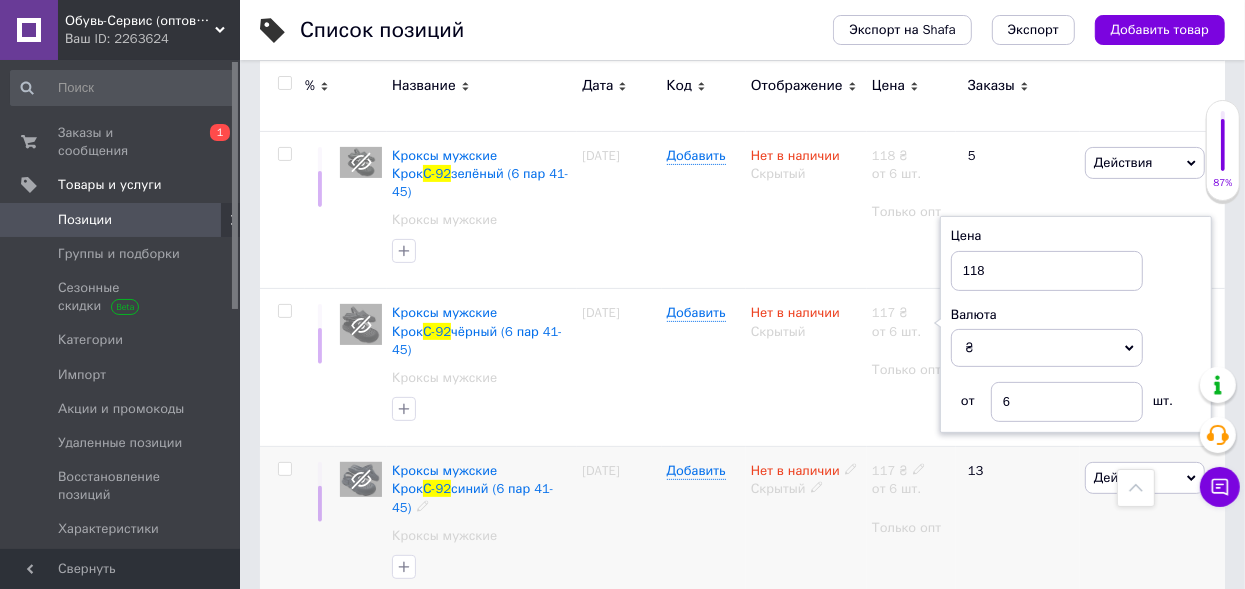 click 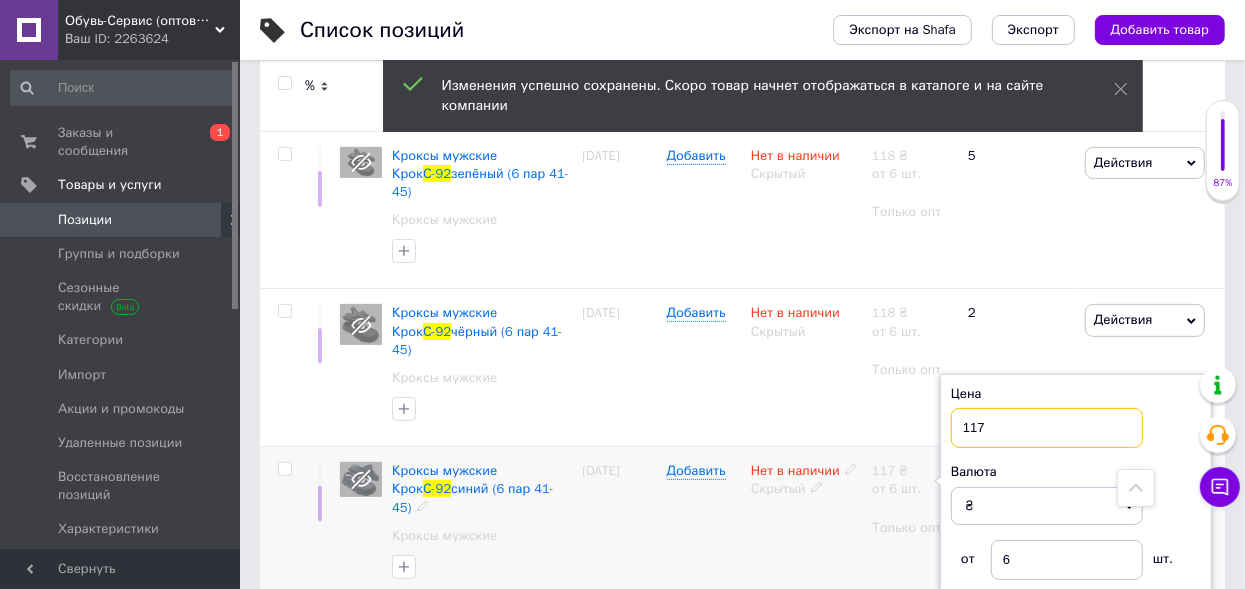 drag, startPoint x: 960, startPoint y: 391, endPoint x: 1123, endPoint y: 413, distance: 164.47797 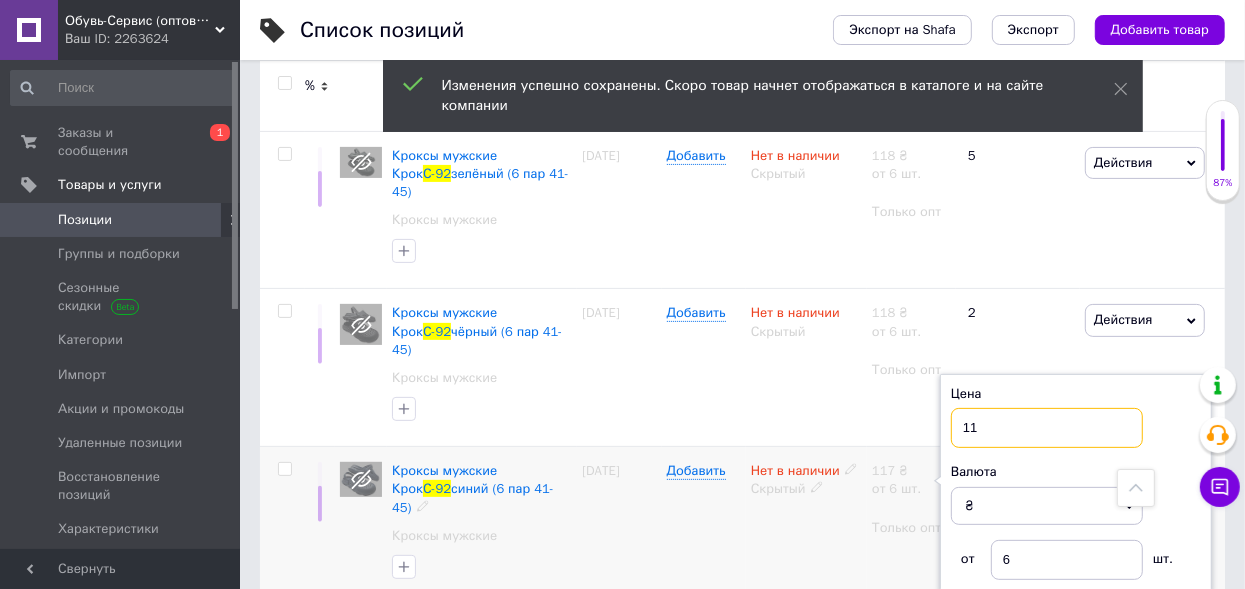 type on "118" 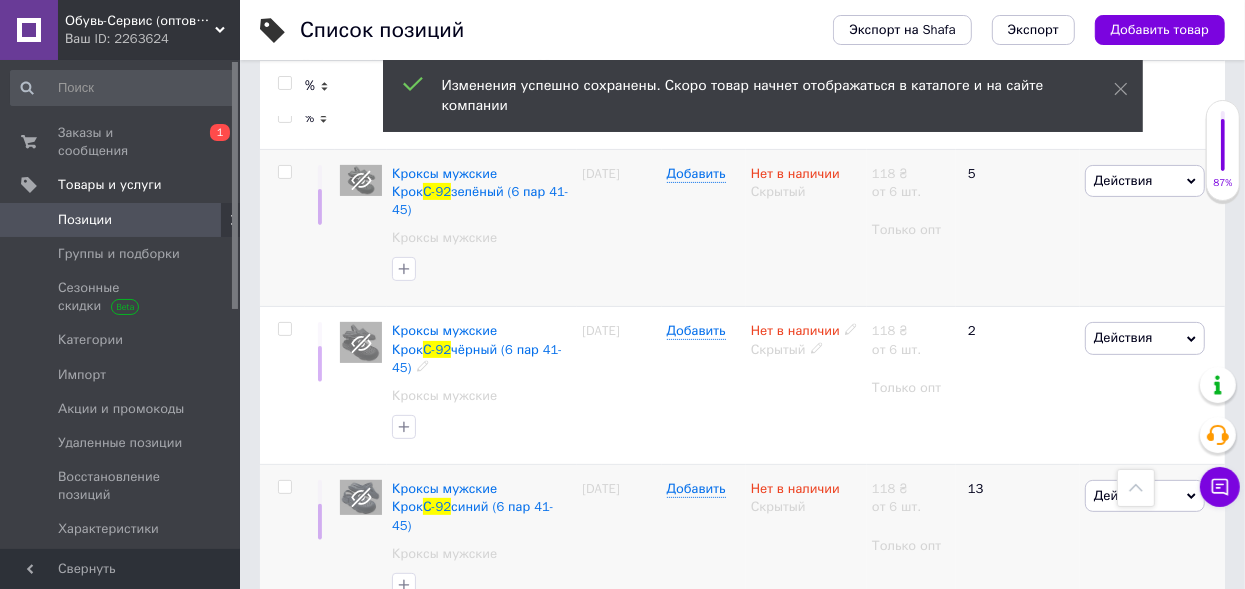 scroll, scrollTop: 0, scrollLeft: 0, axis: both 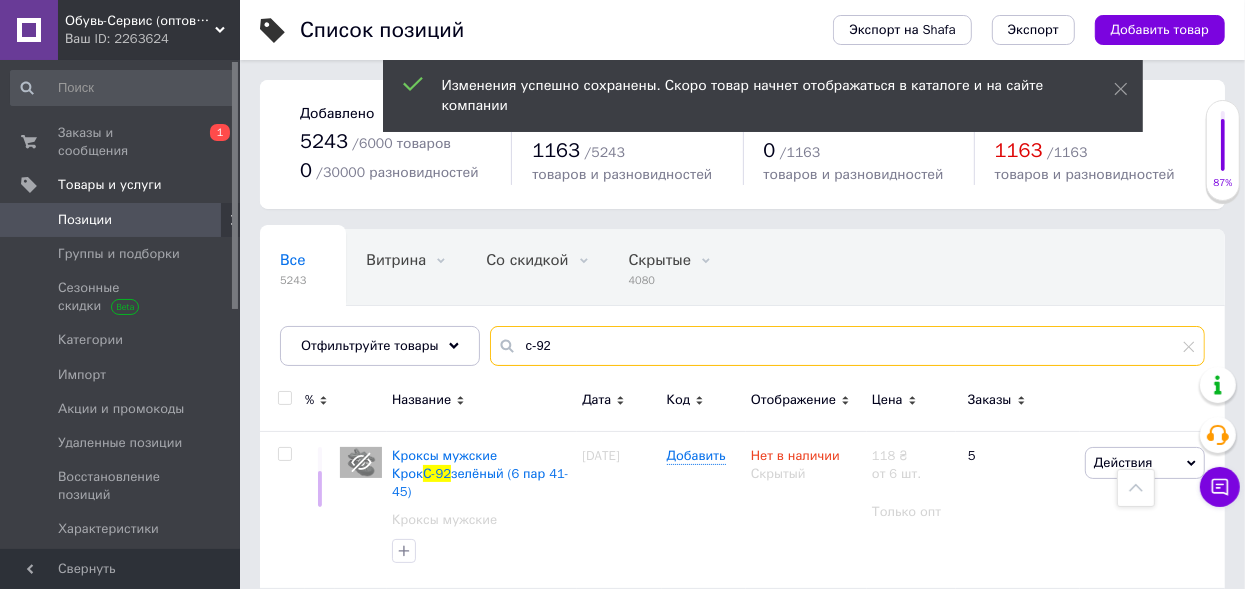 click on "с-92" at bounding box center (847, 346) 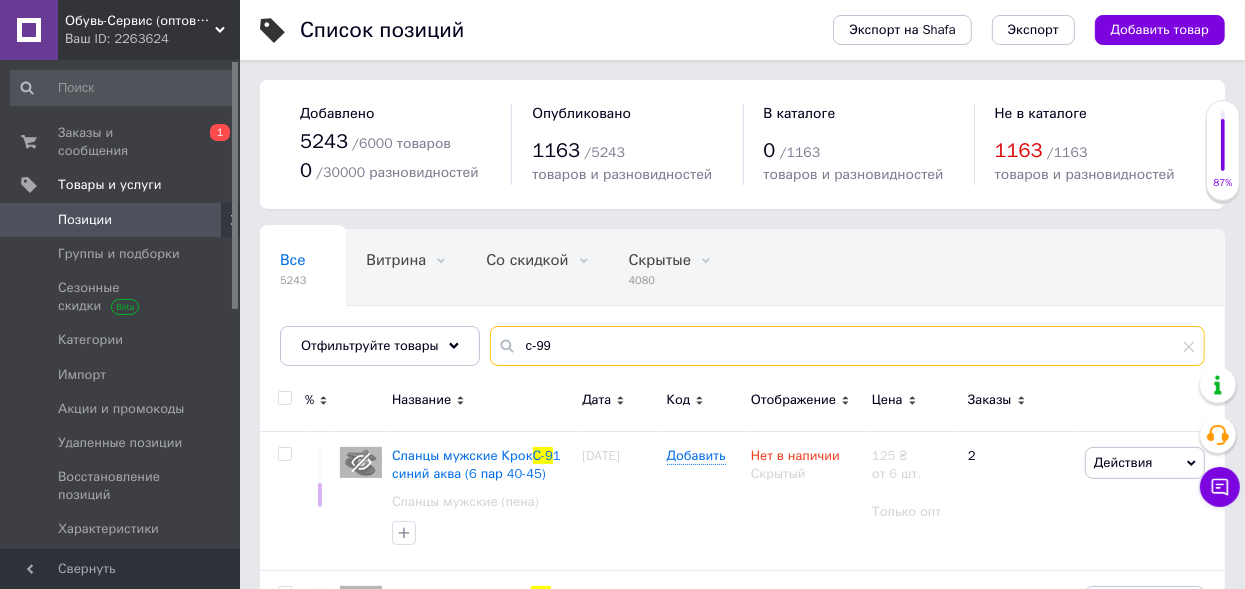 type on "с-99" 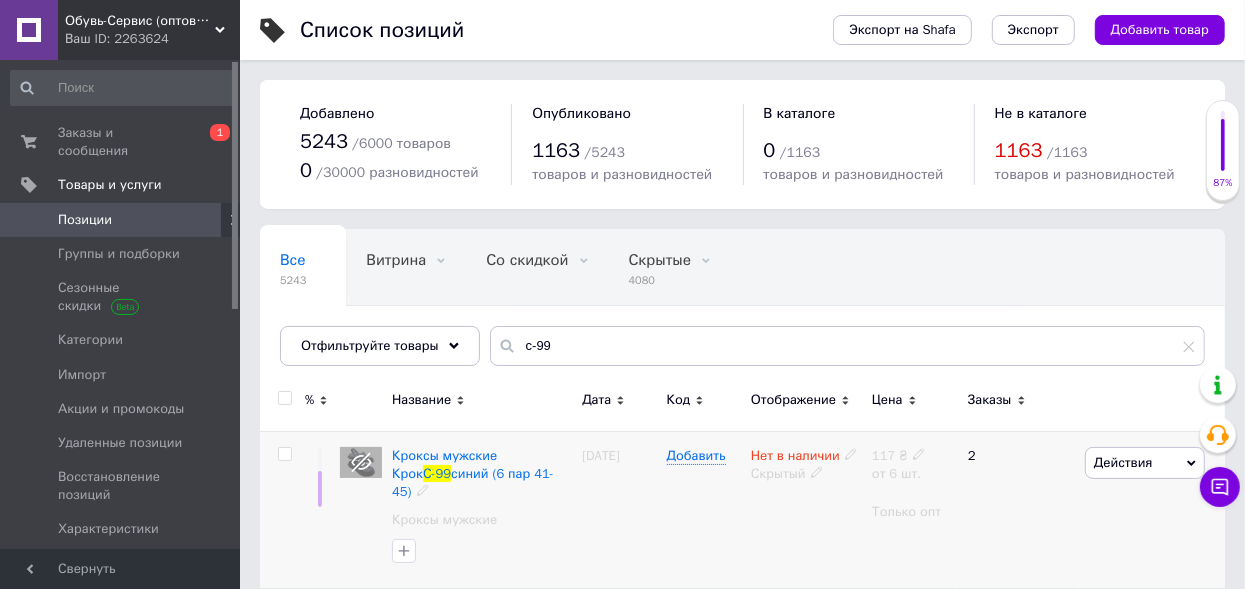 drag, startPoint x: 914, startPoint y: 450, endPoint x: 938, endPoint y: 451, distance: 24.020824 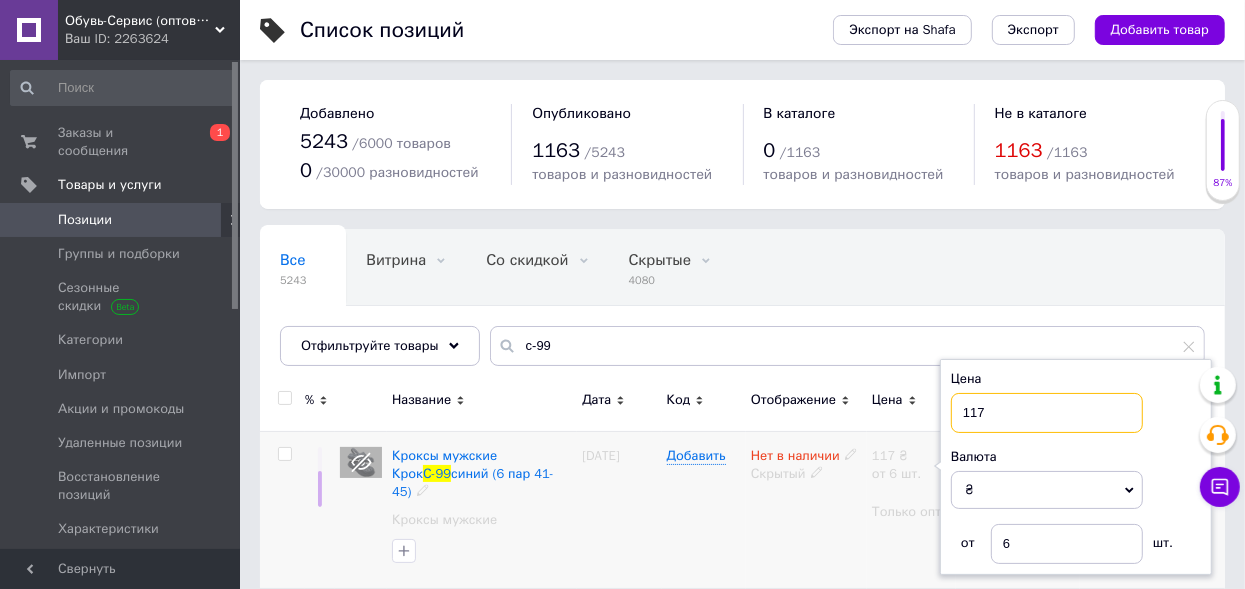 drag, startPoint x: 958, startPoint y: 410, endPoint x: 1169, endPoint y: 408, distance: 211.00948 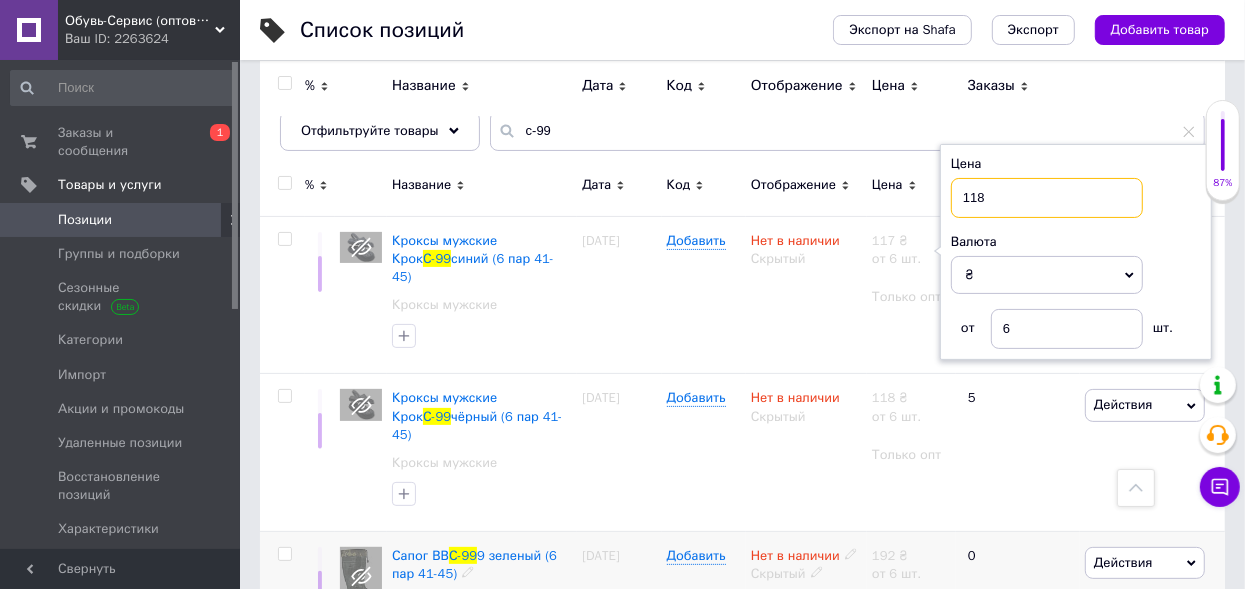 scroll, scrollTop: 0, scrollLeft: 0, axis: both 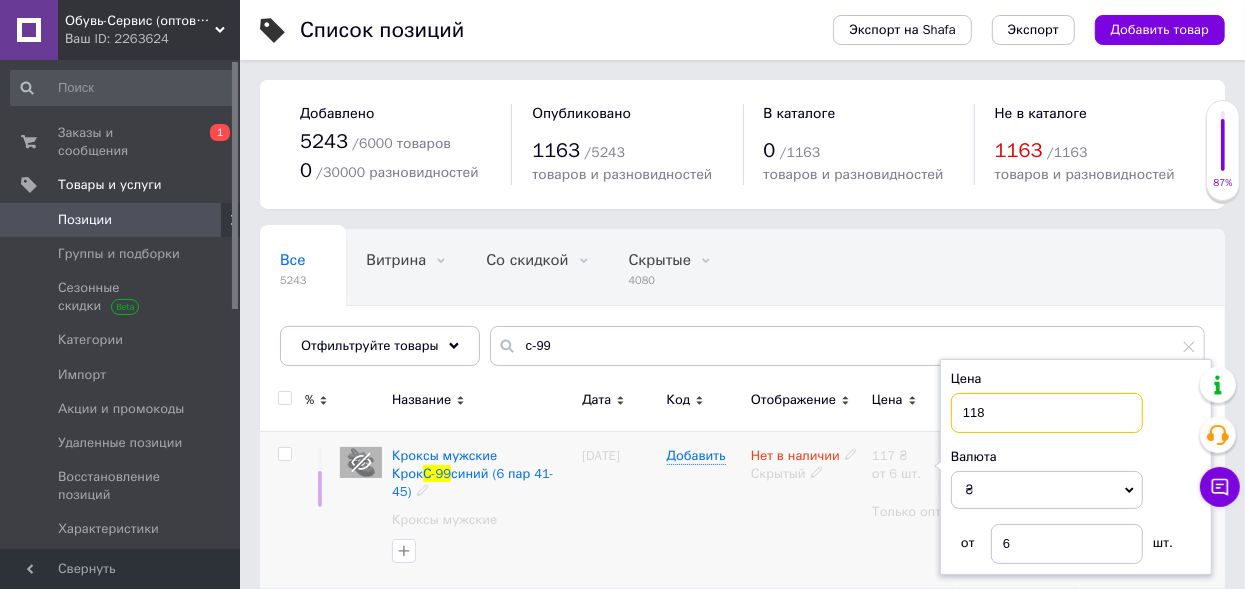 type on "118" 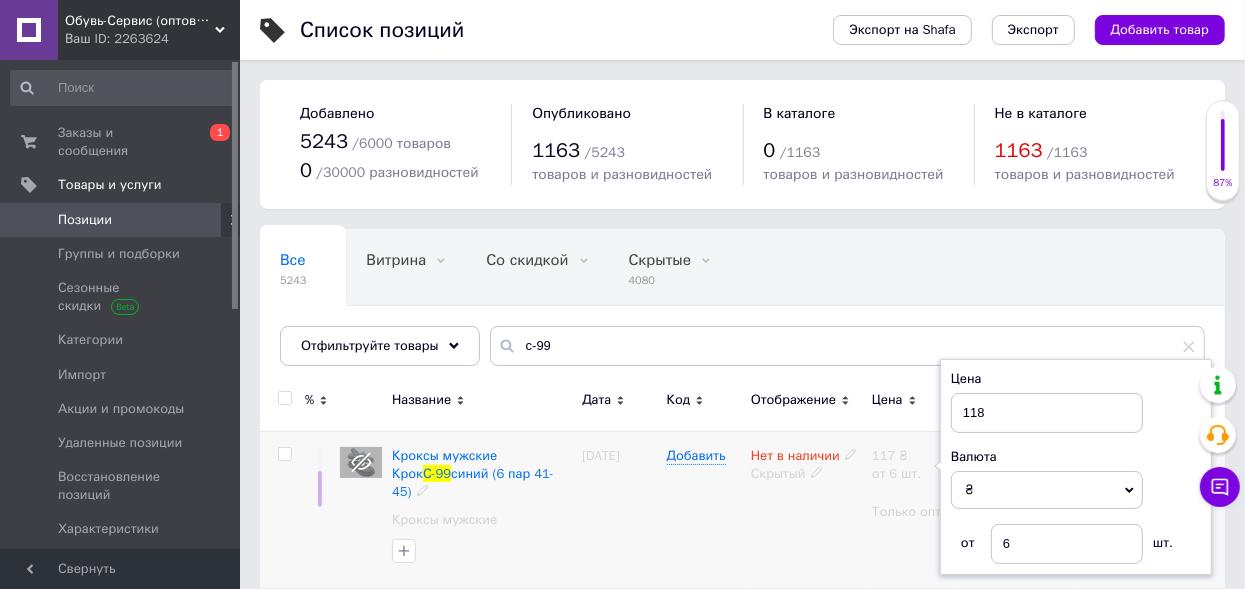 click on "Нет в наличии Скрытый" at bounding box center [806, 510] 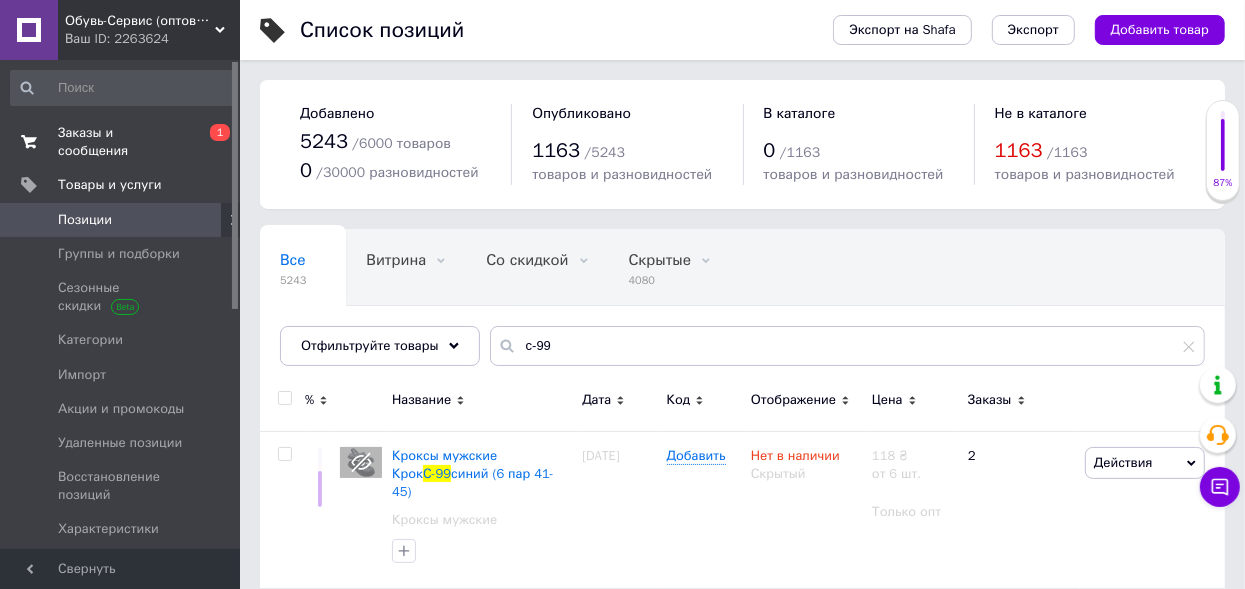 click on "Заказы и сообщения" at bounding box center [121, 142] 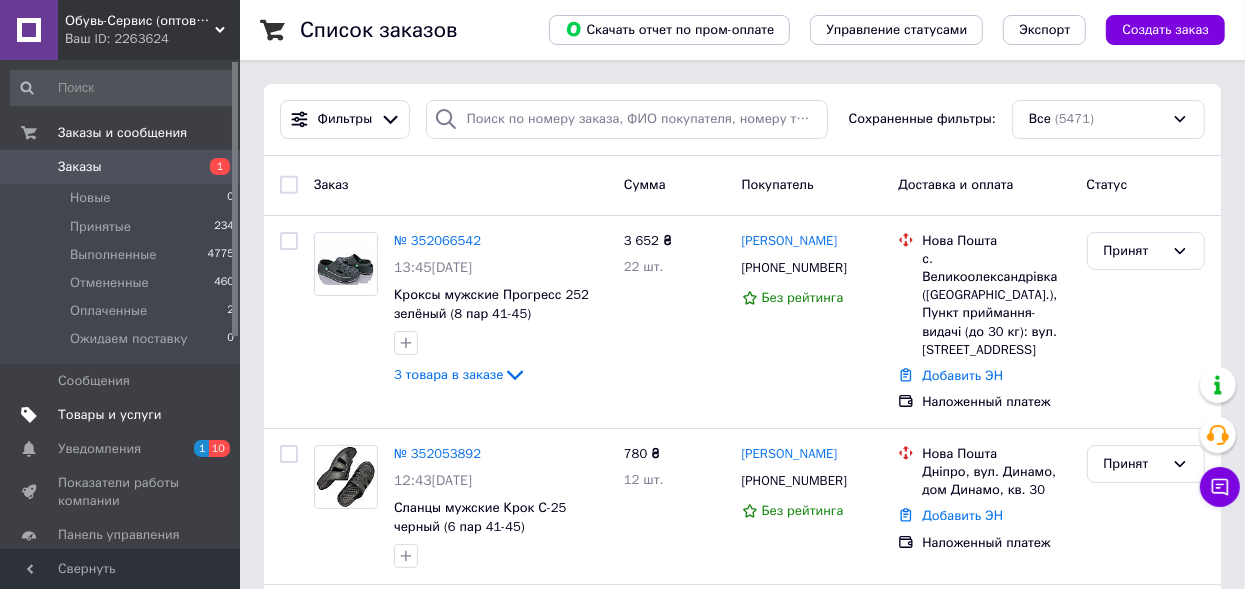 click on "Товары и услуги" at bounding box center [110, 415] 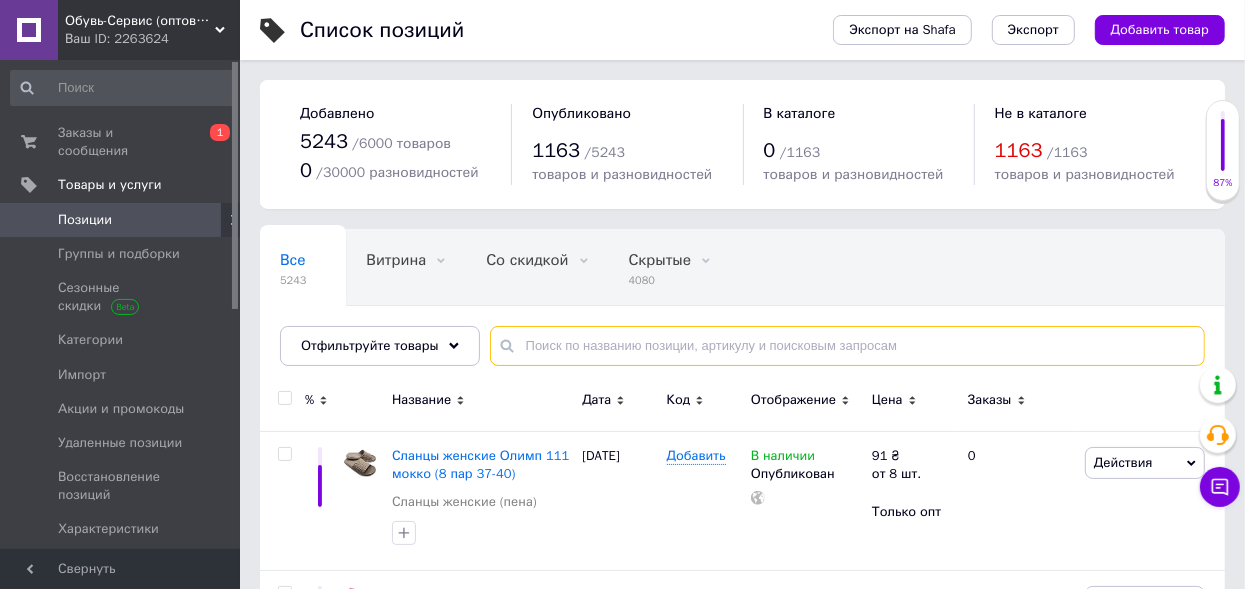click at bounding box center [847, 346] 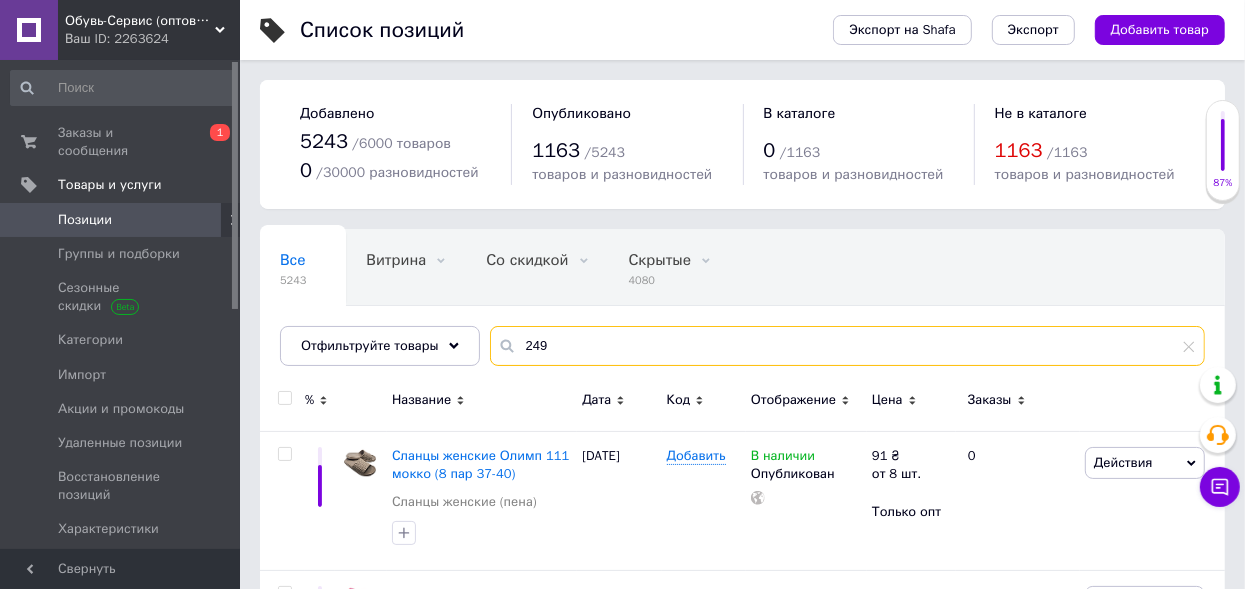 type on "249" 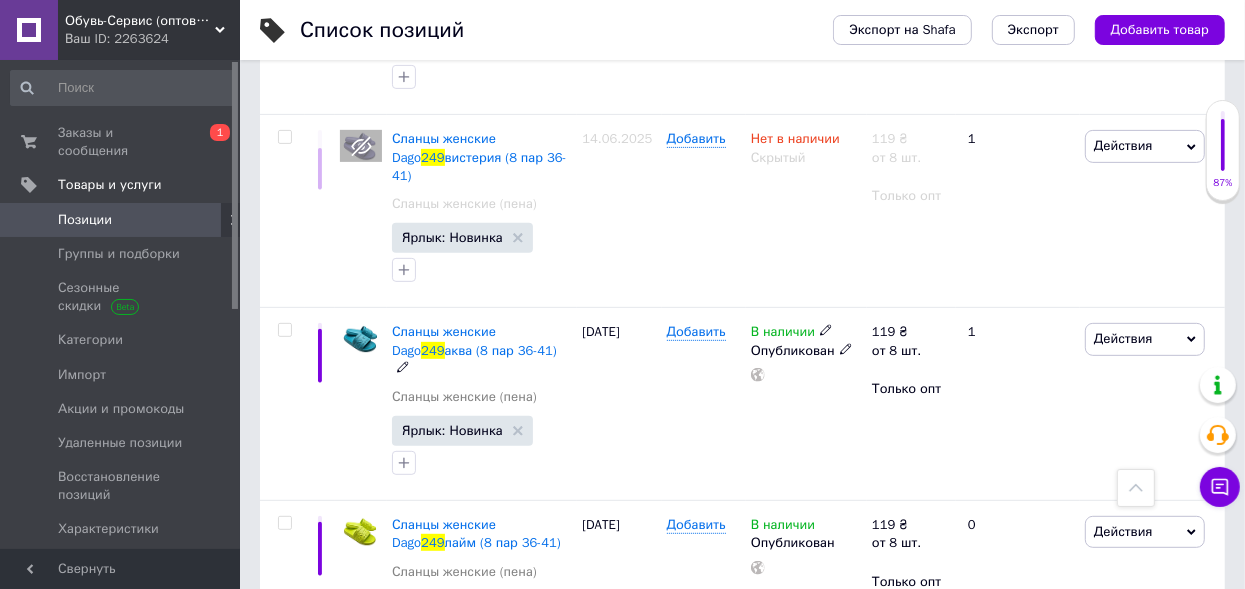 scroll, scrollTop: 500, scrollLeft: 0, axis: vertical 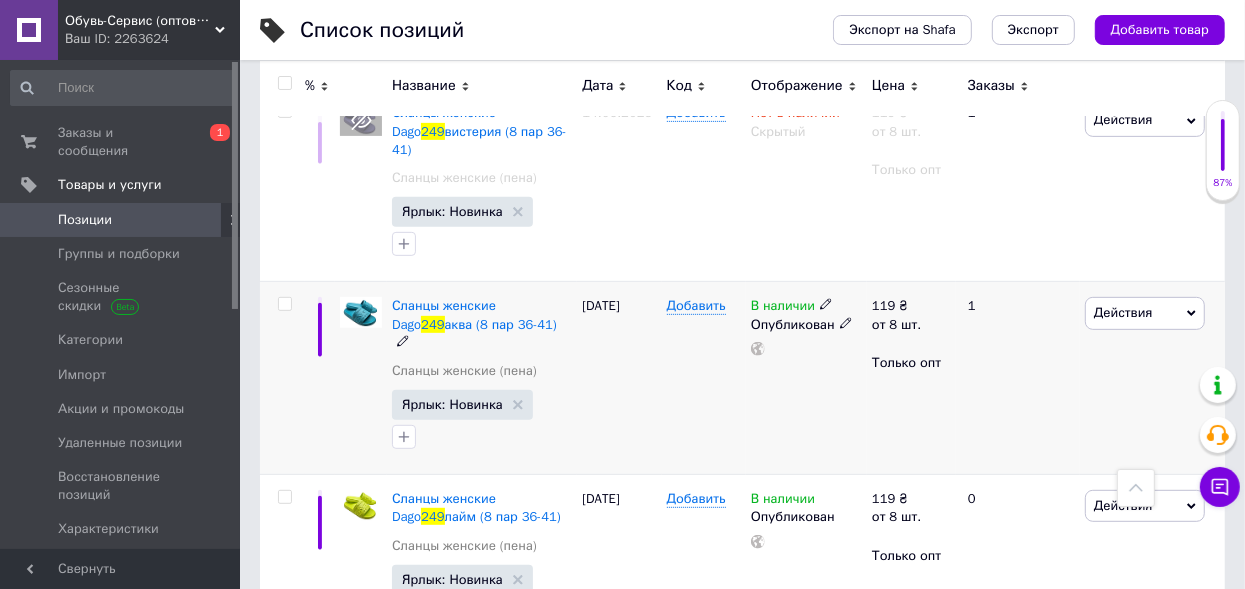click 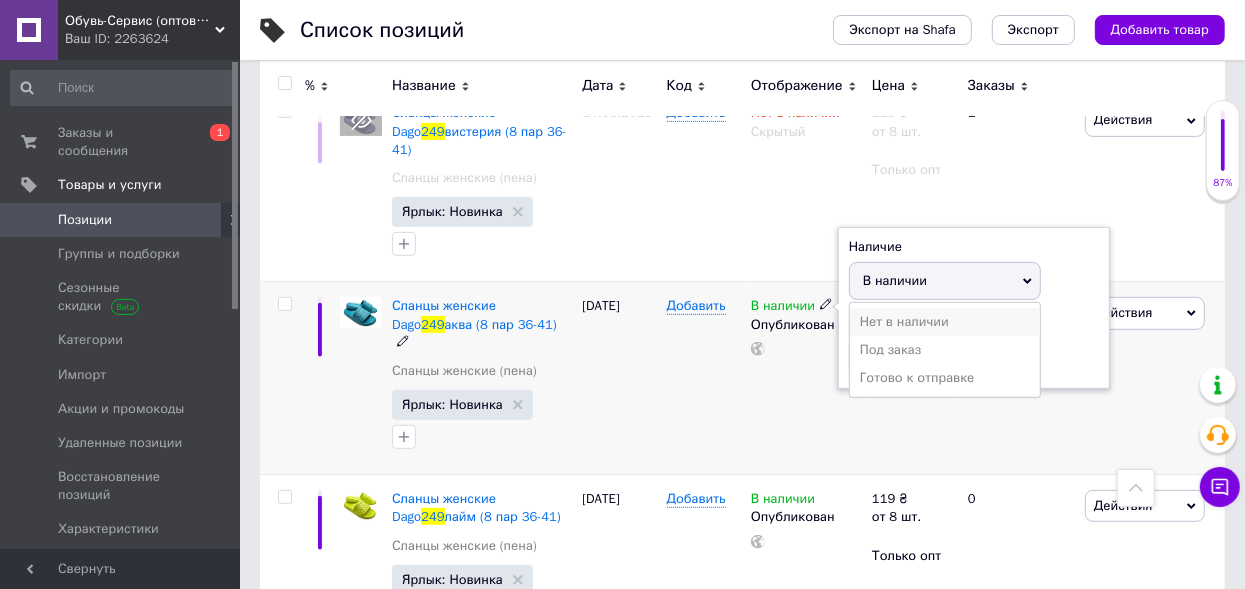 click on "Нет в наличии" at bounding box center [945, 322] 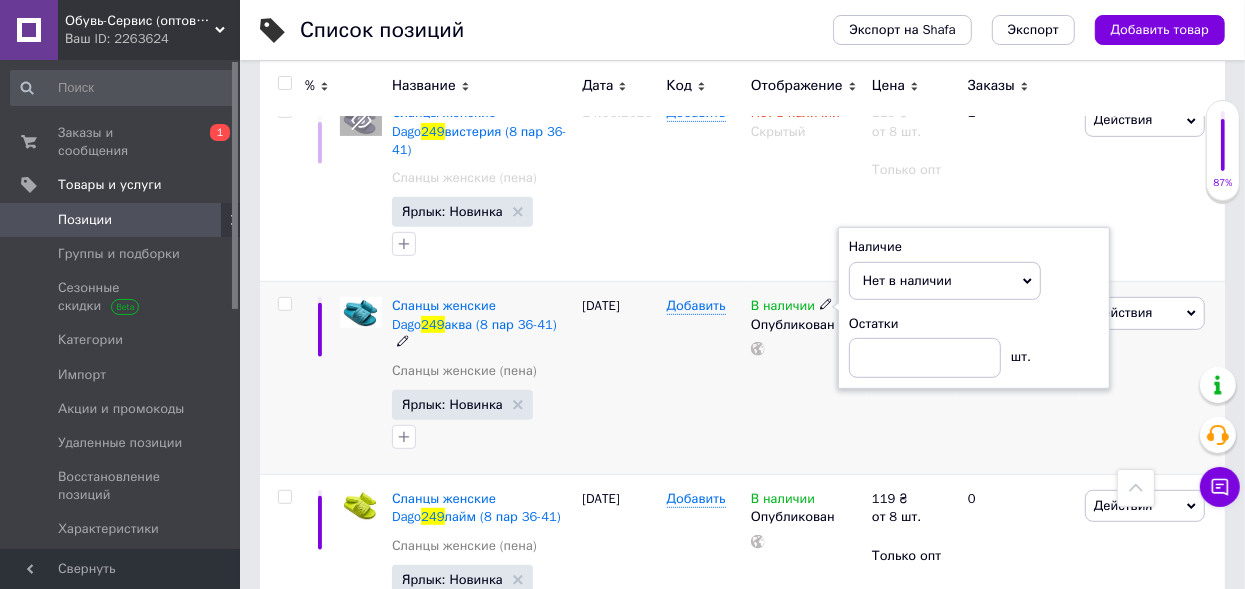 click at bounding box center [284, 304] 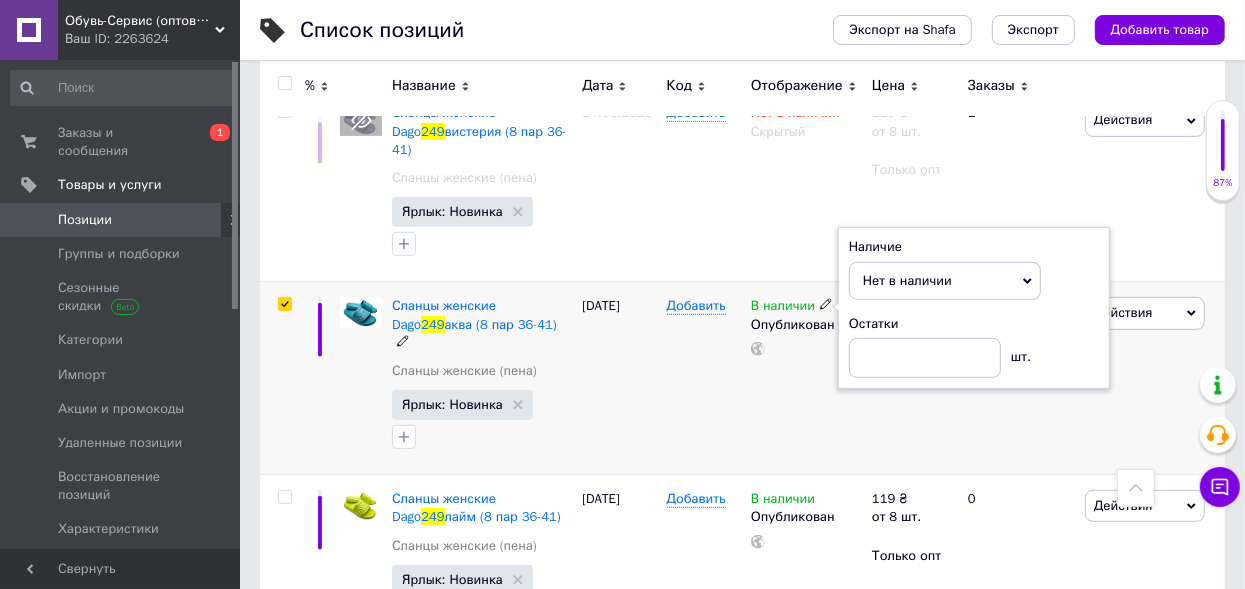 checkbox on "true" 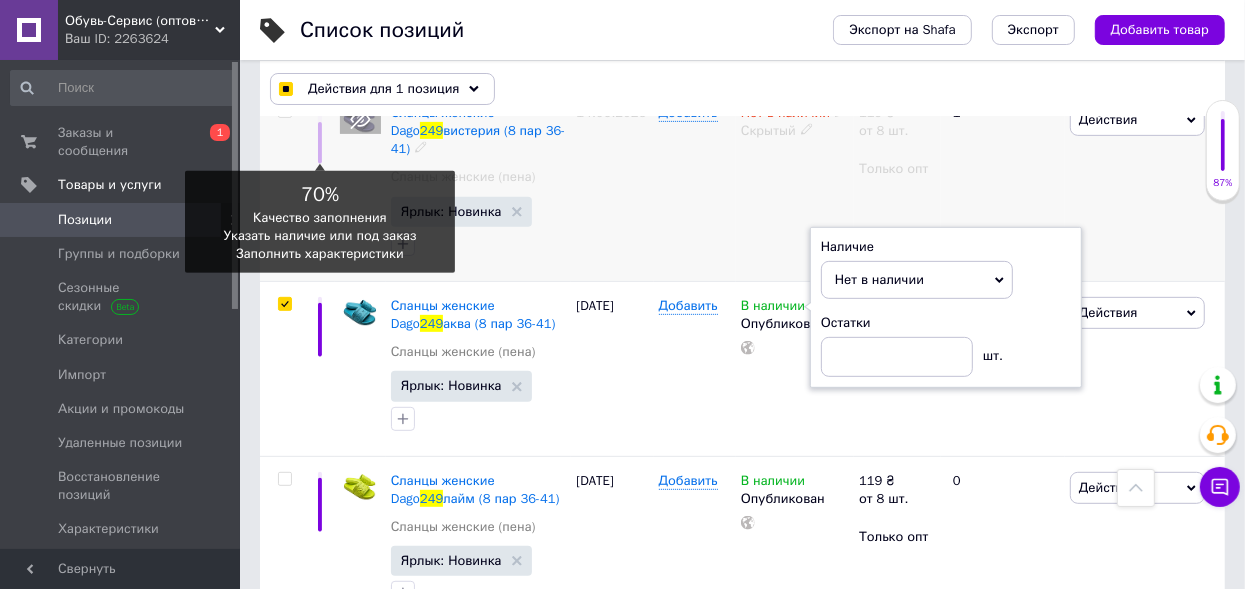 checkbox on "true" 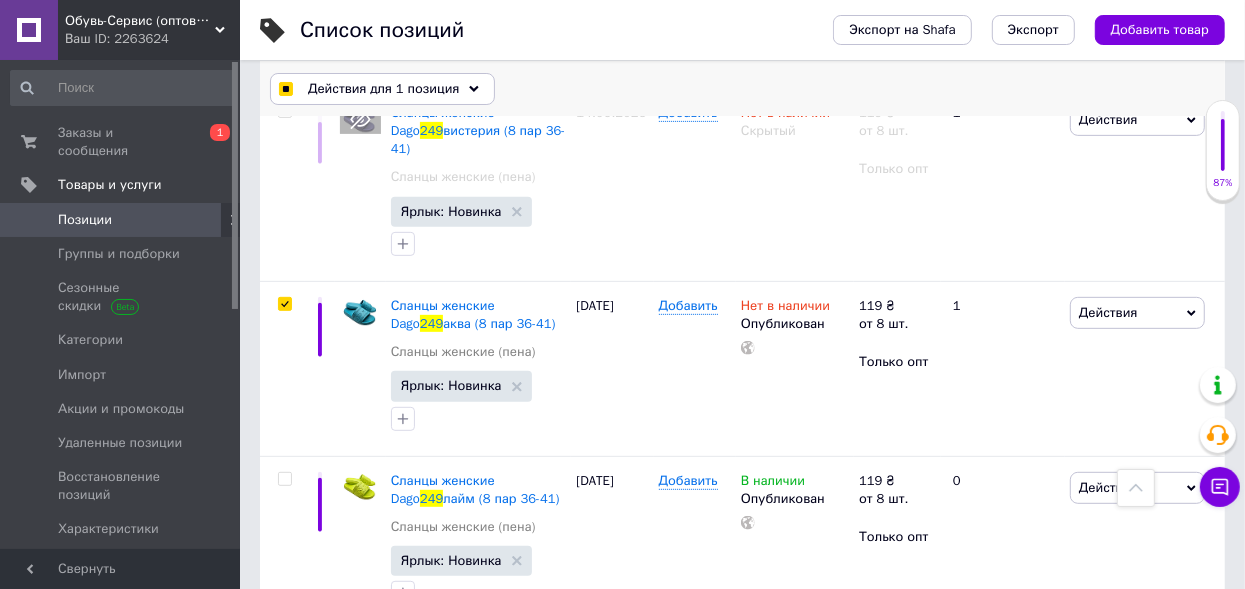 click on "Действия для 1 позиция" at bounding box center [383, 89] 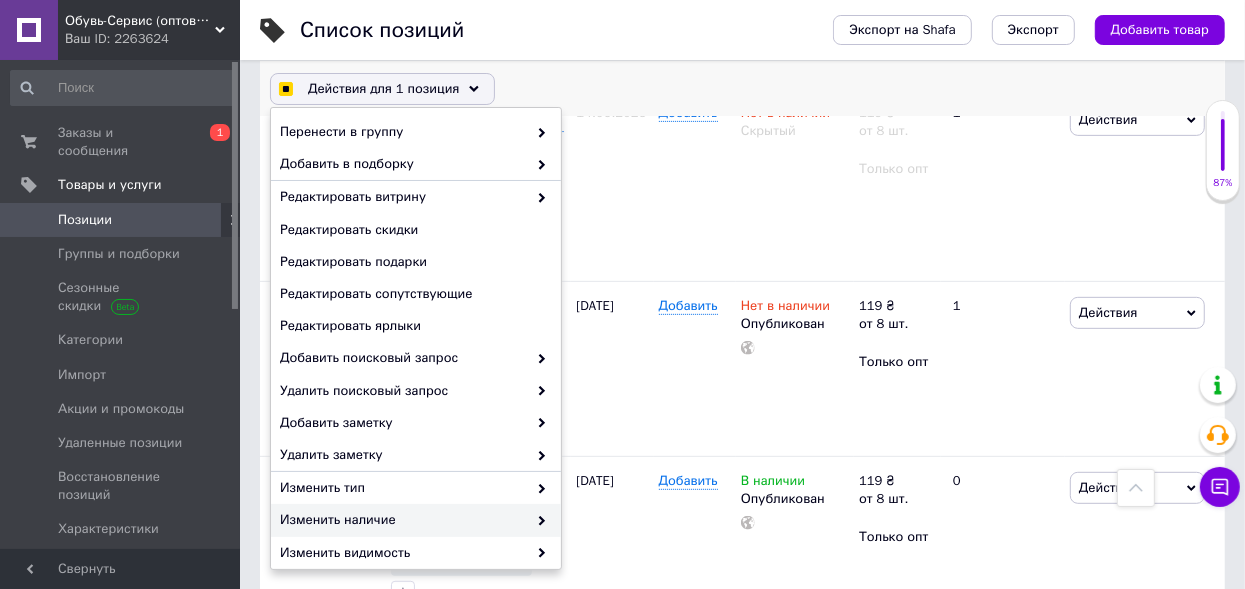 scroll, scrollTop: 236, scrollLeft: 0, axis: vertical 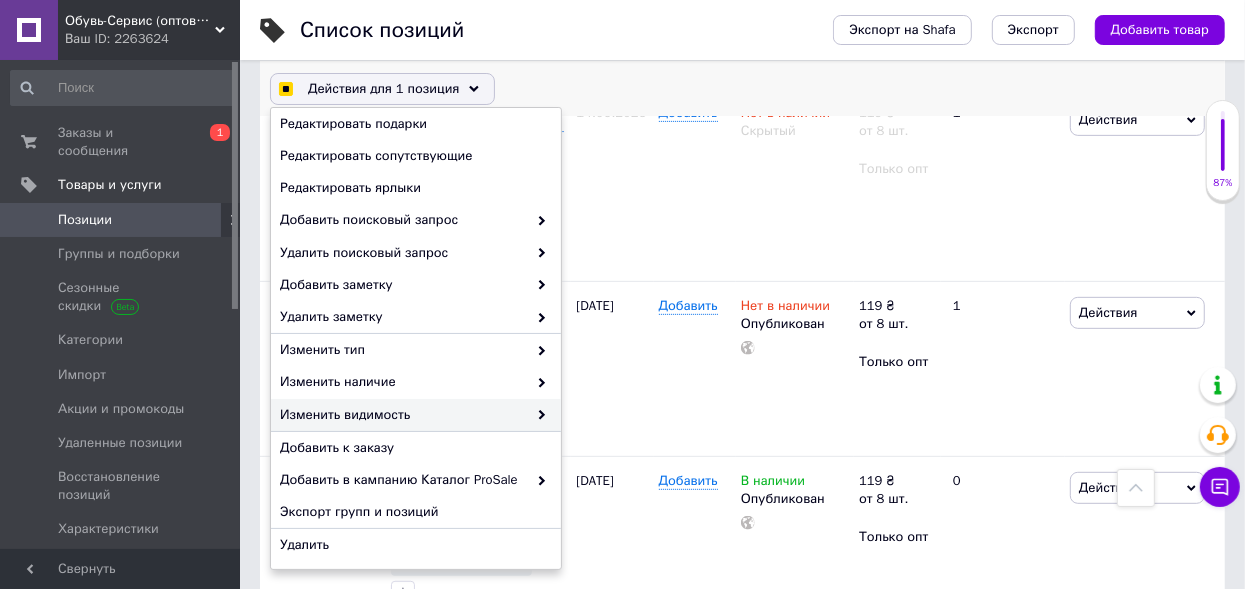 checkbox on "true" 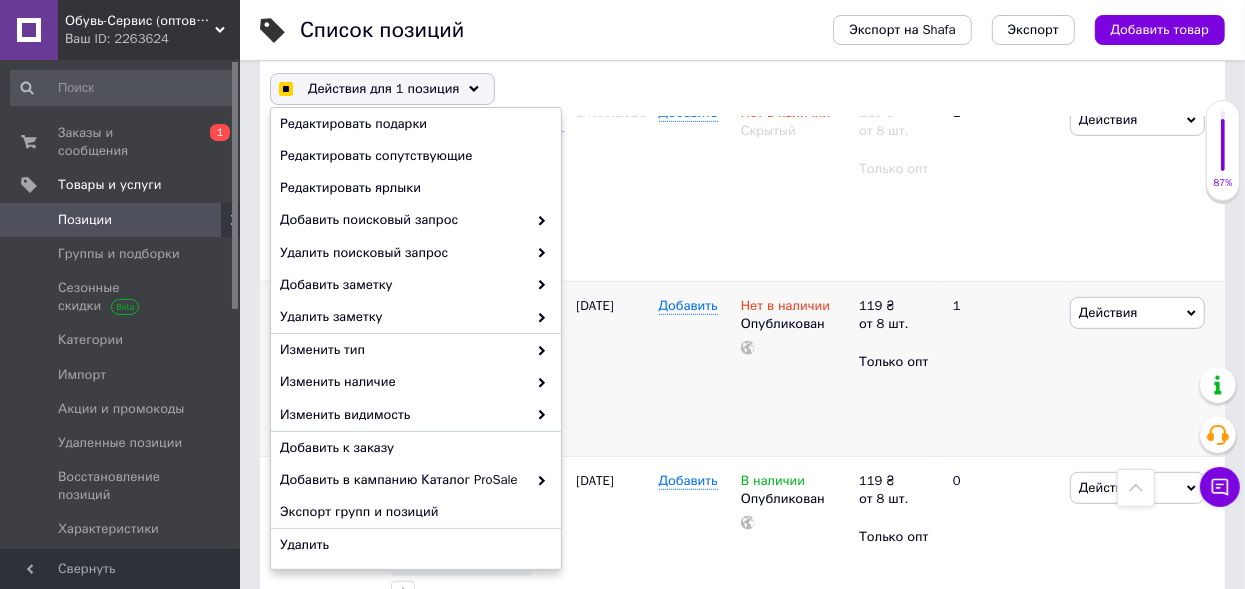 checkbox on "true" 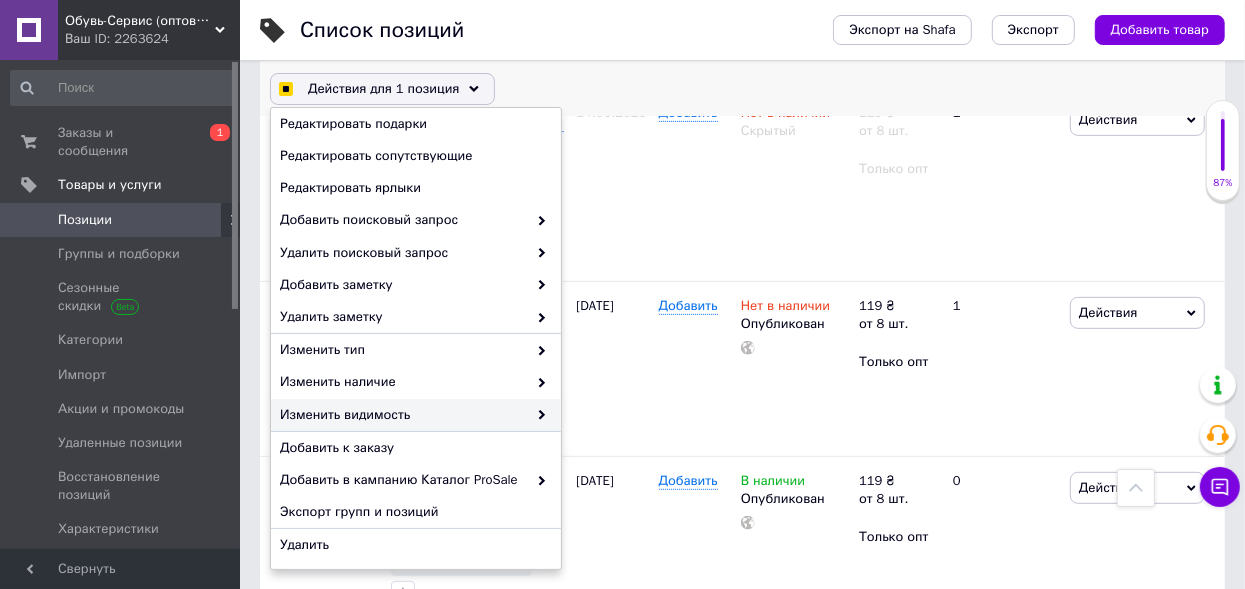click 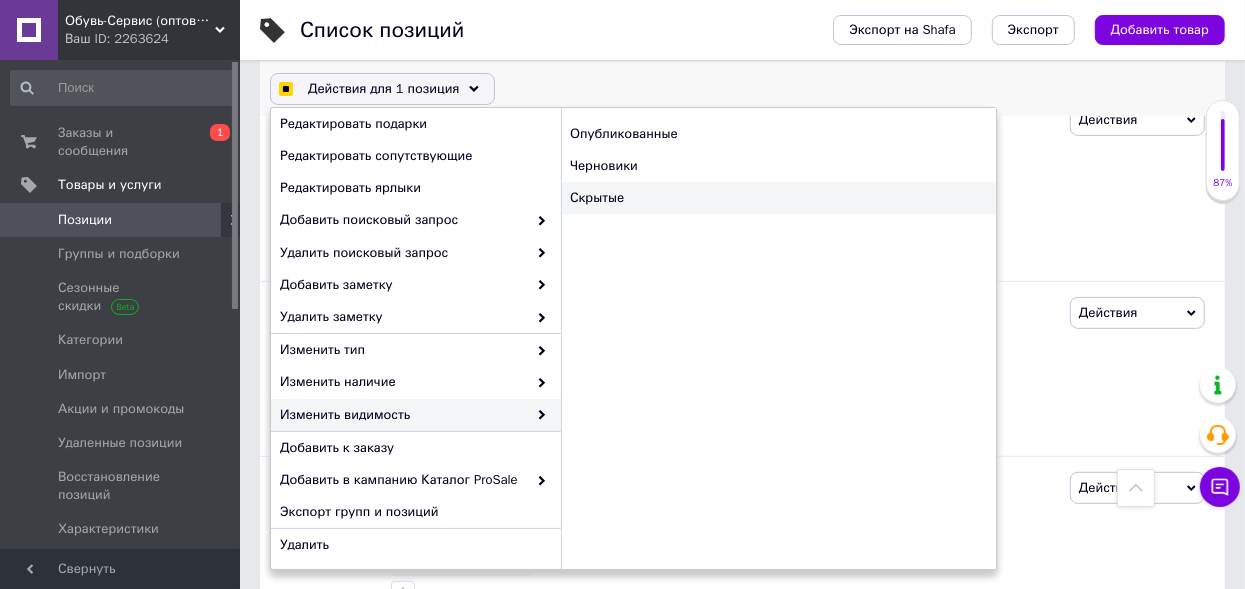 click on "Скрытые" at bounding box center [778, 198] 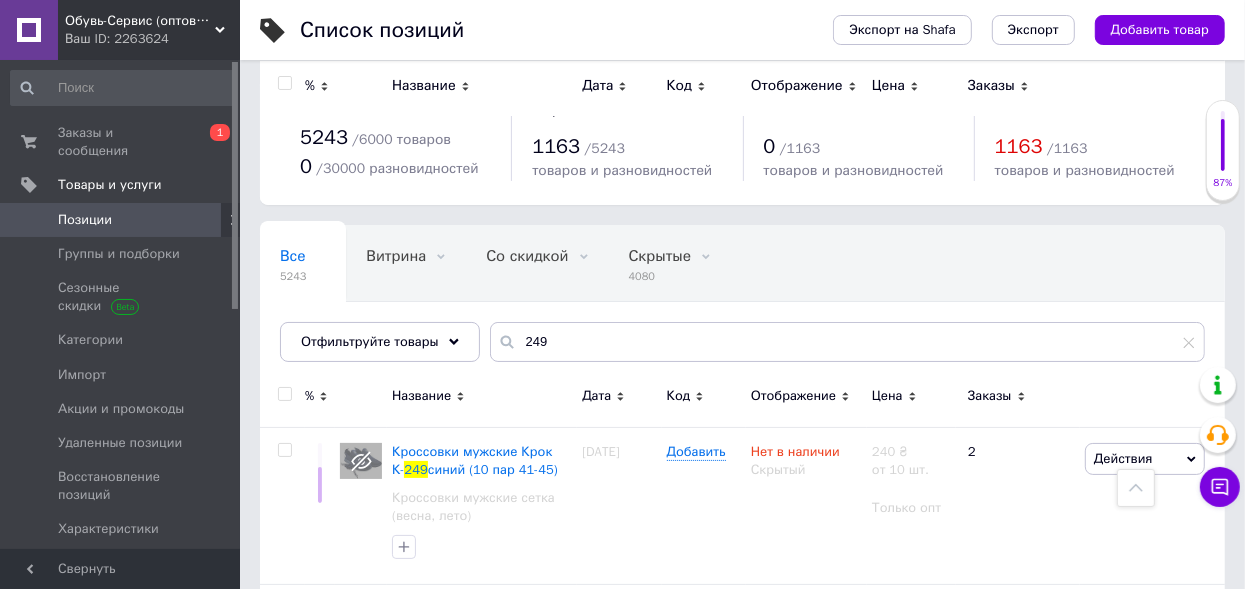 scroll, scrollTop: 0, scrollLeft: 0, axis: both 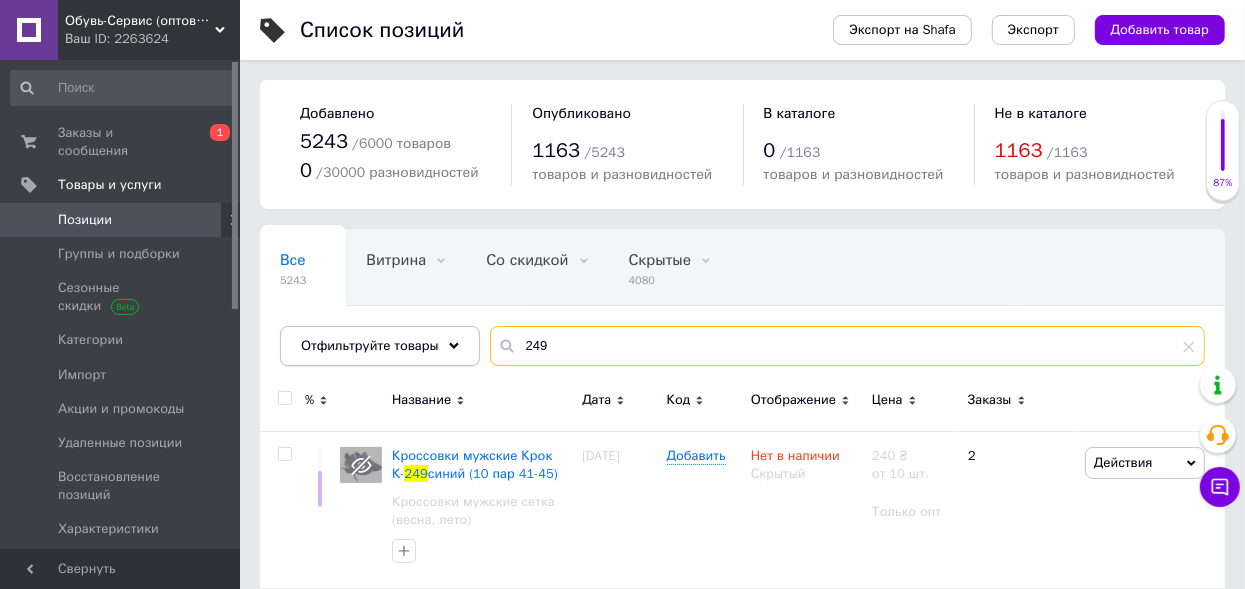drag, startPoint x: 540, startPoint y: 342, endPoint x: 390, endPoint y: 360, distance: 151.07614 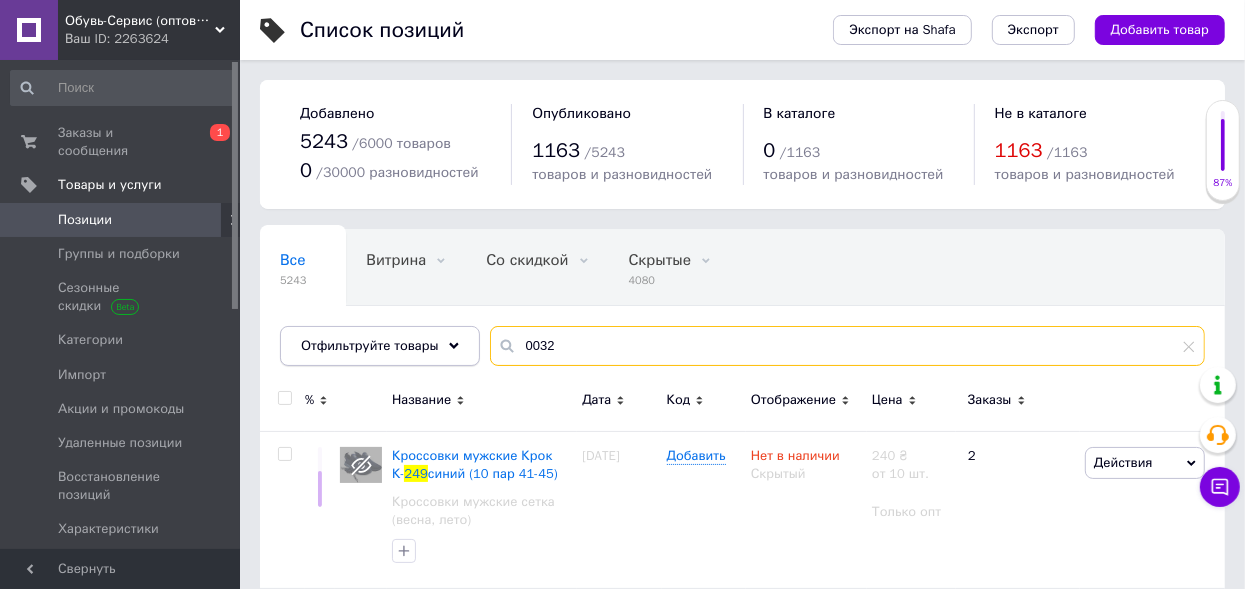 type on "0032" 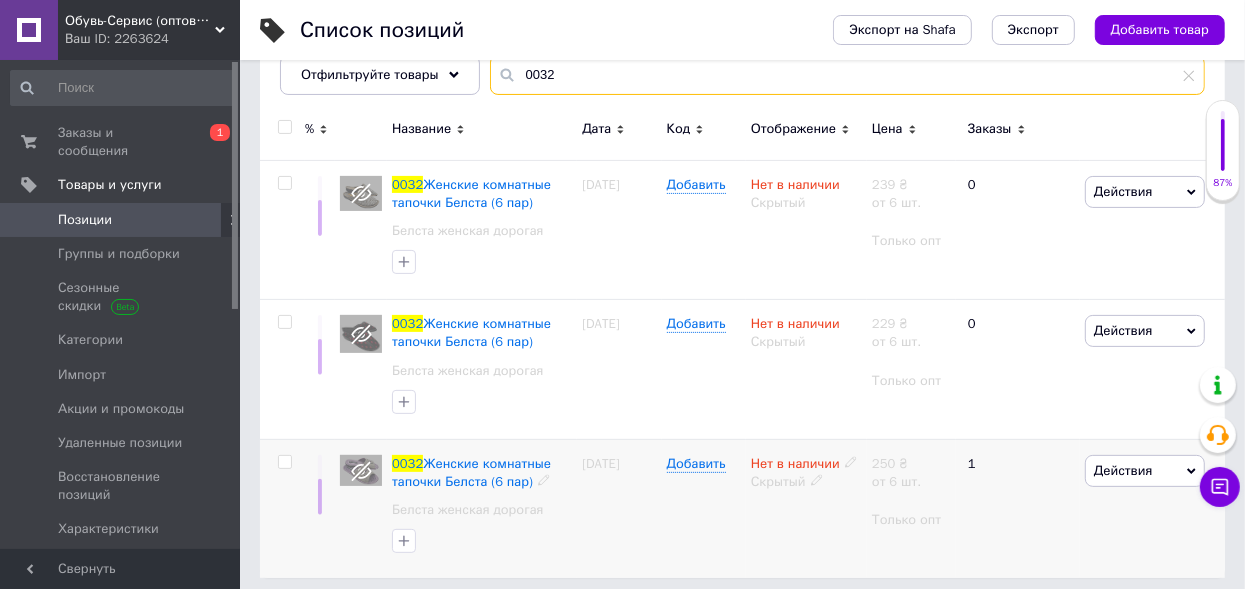 scroll, scrollTop: 278, scrollLeft: 0, axis: vertical 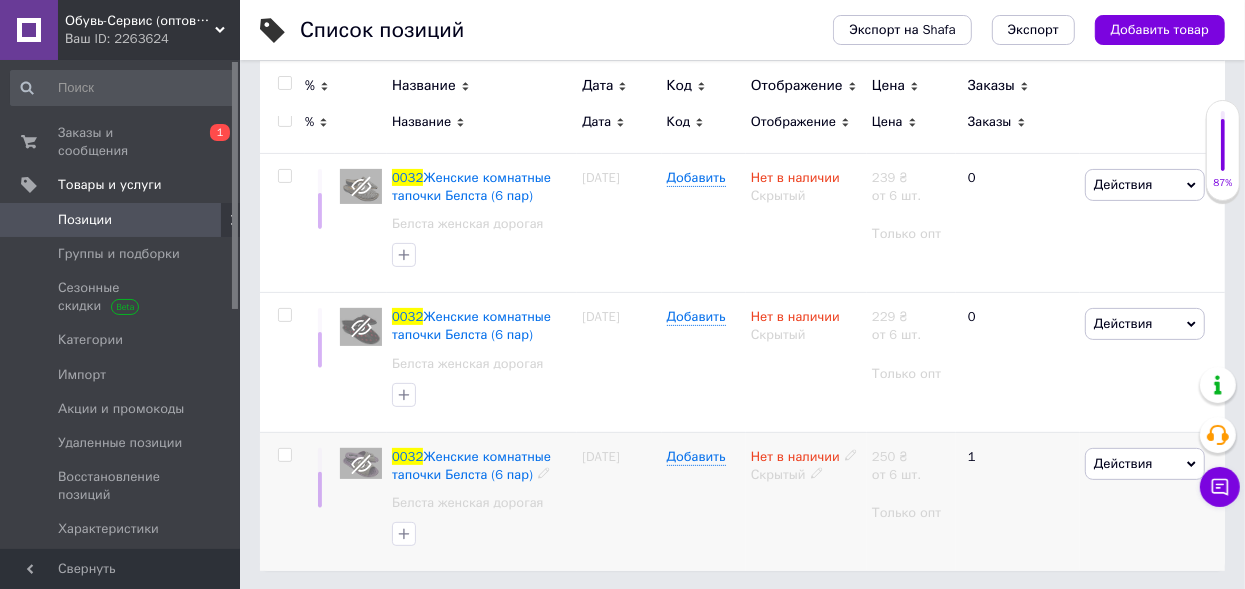 click 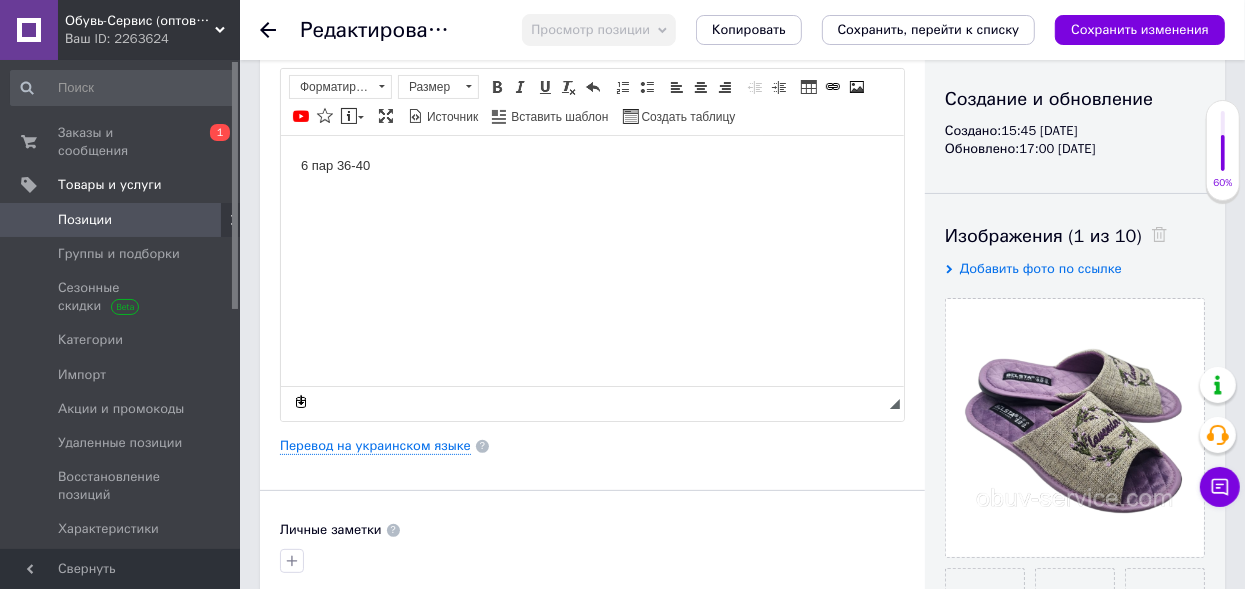 scroll, scrollTop: 0, scrollLeft: 0, axis: both 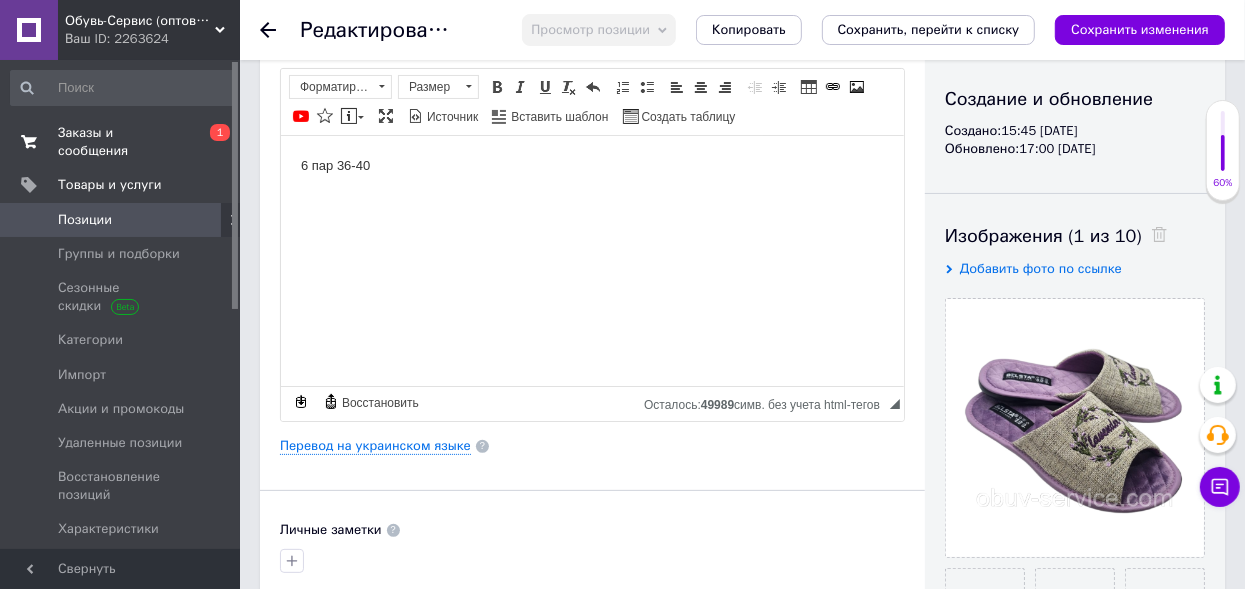click on "Заказы и сообщения" at bounding box center [121, 142] 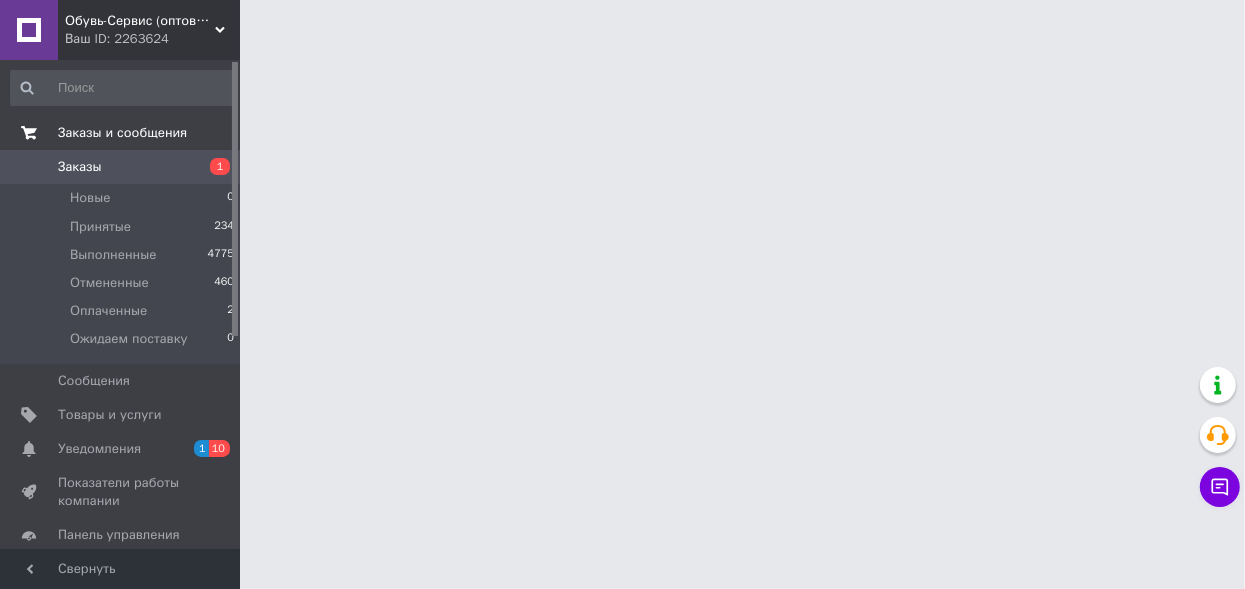 scroll, scrollTop: 0, scrollLeft: 0, axis: both 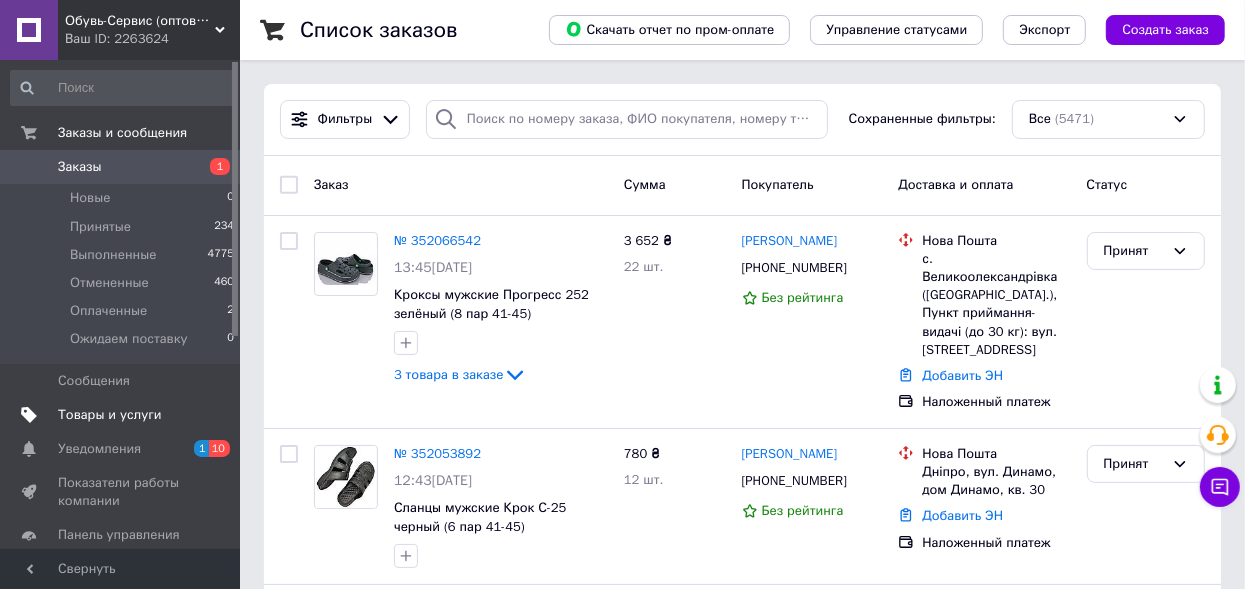 click on "Товары и услуги" at bounding box center [110, 415] 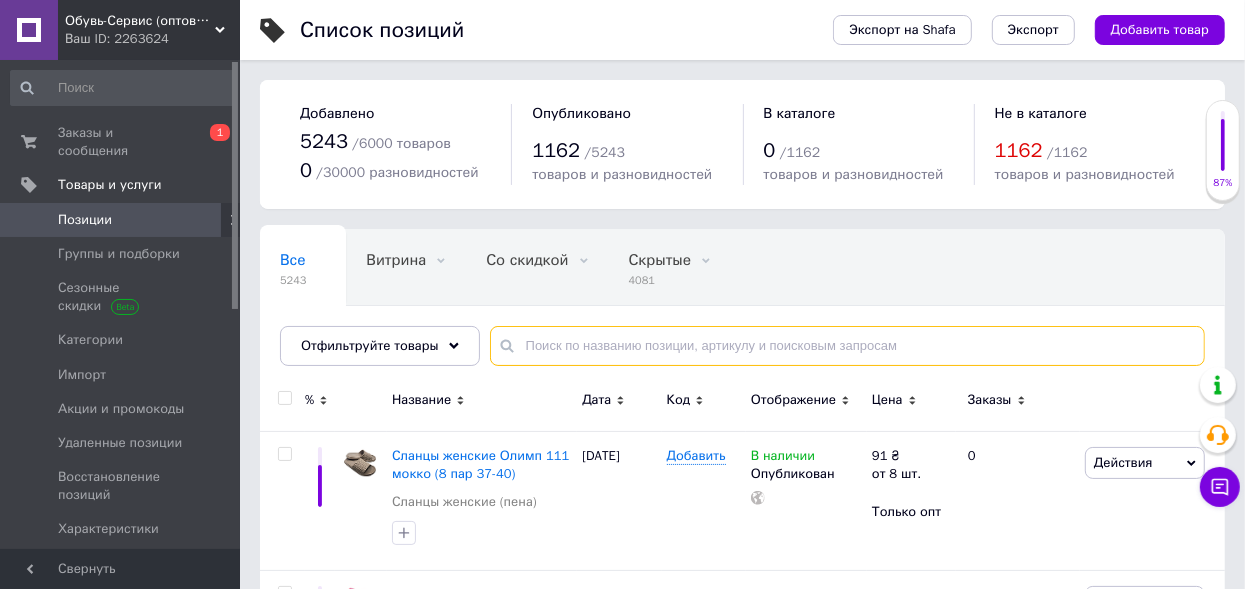 click at bounding box center (847, 346) 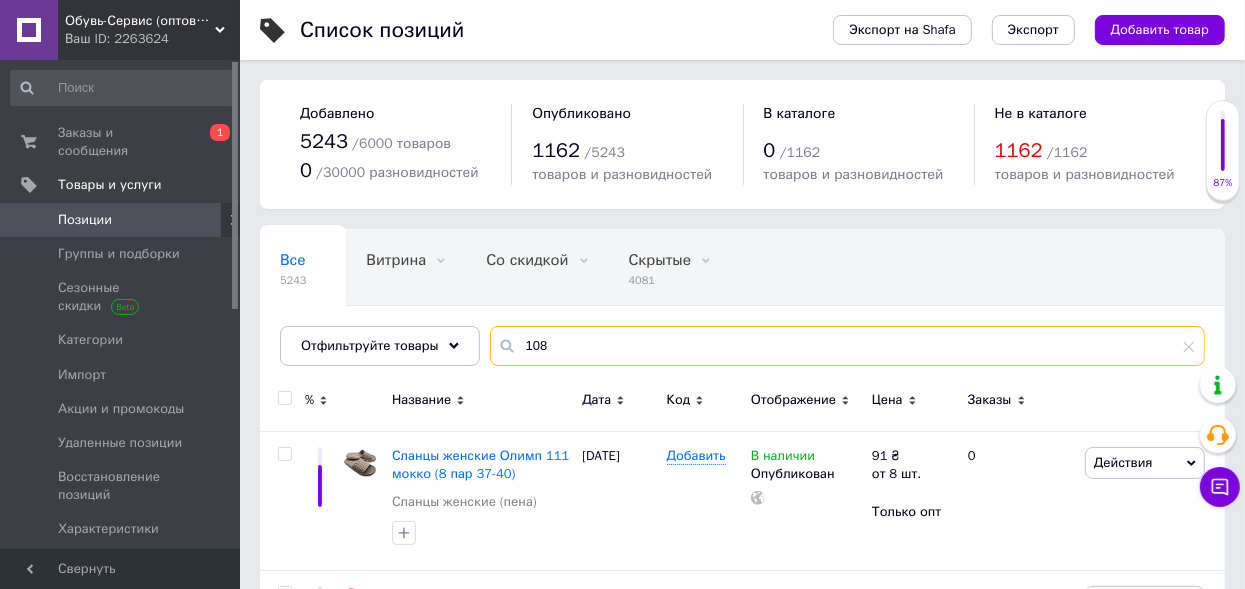 type on "108" 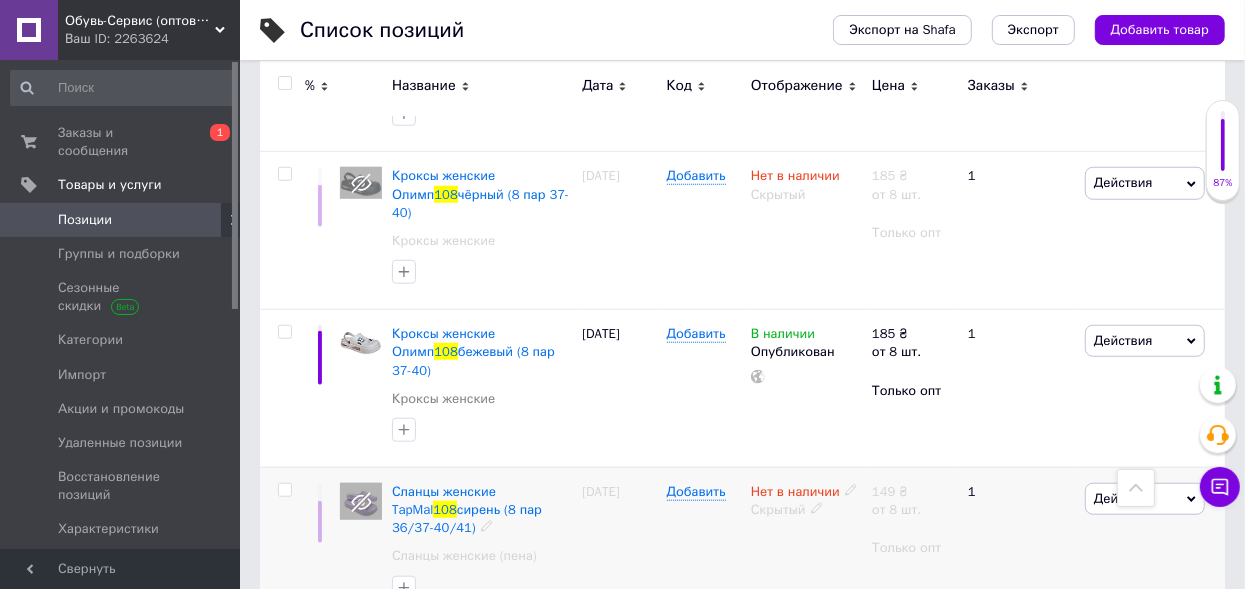 scroll, scrollTop: 1100, scrollLeft: 0, axis: vertical 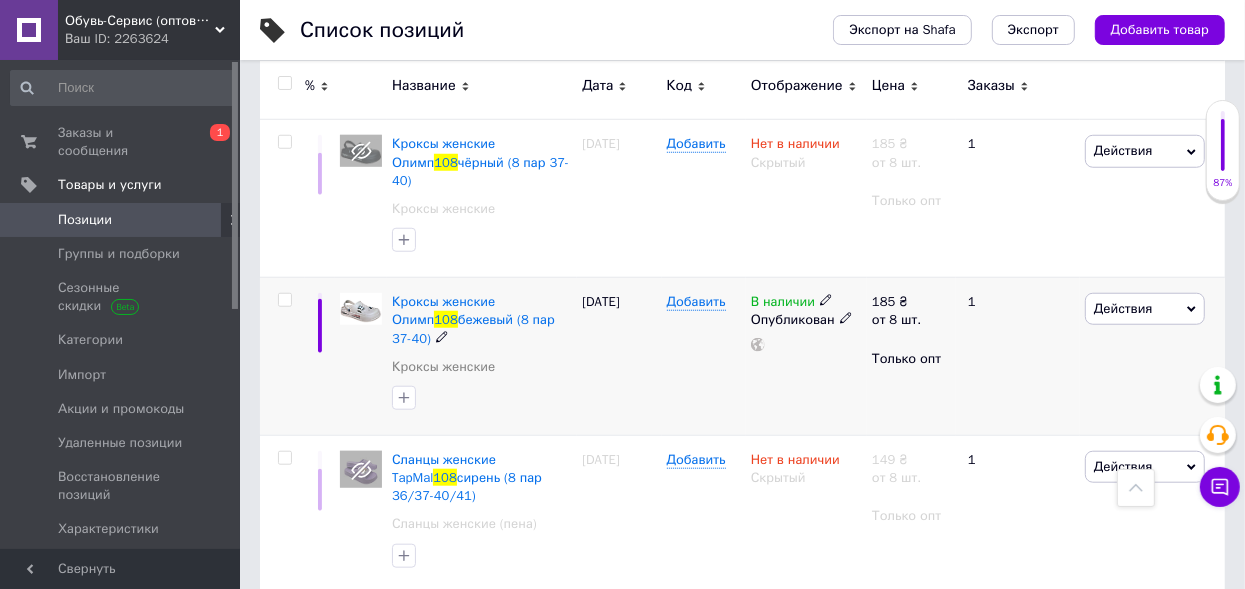 click 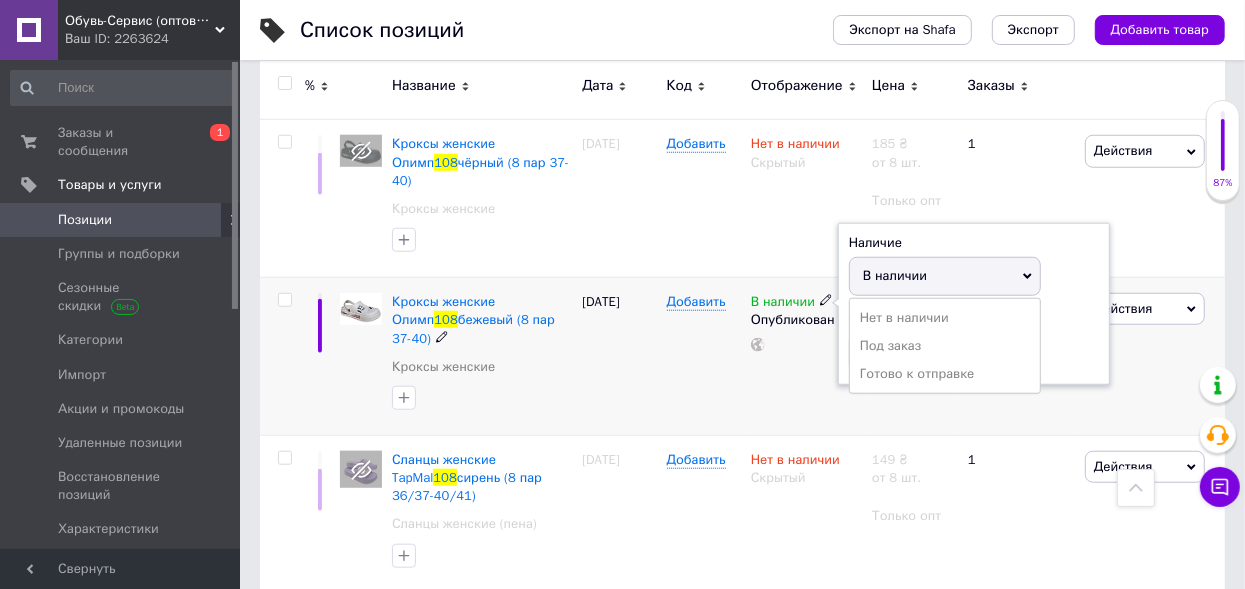 click on "Нет в наличии" at bounding box center (945, 318) 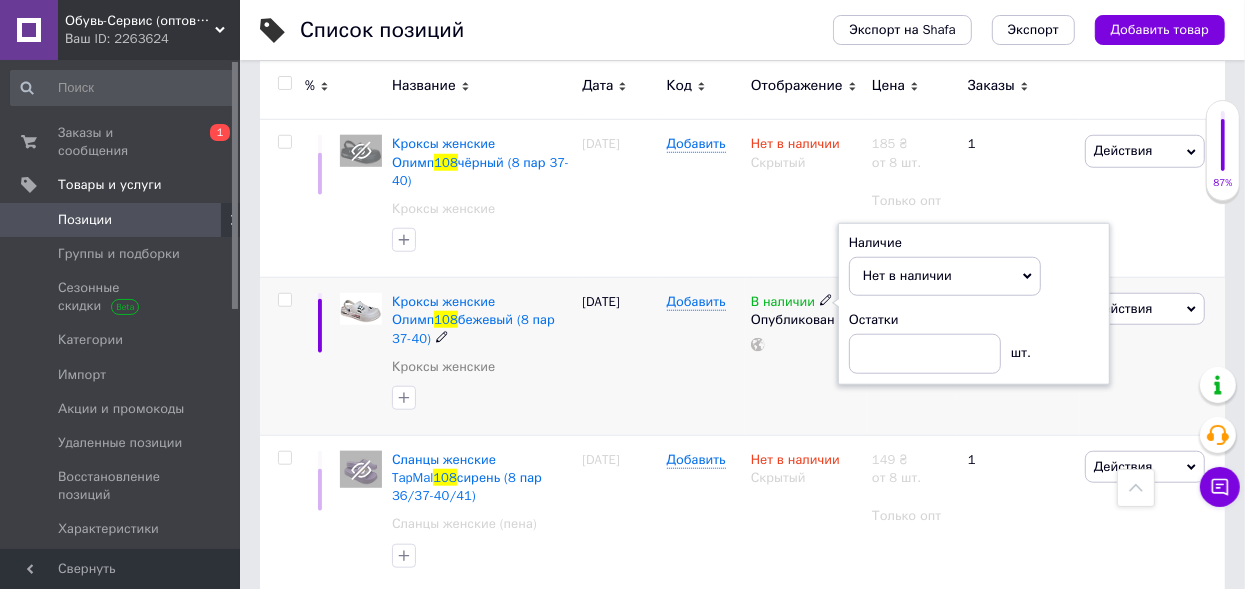 click at bounding box center (284, 300) 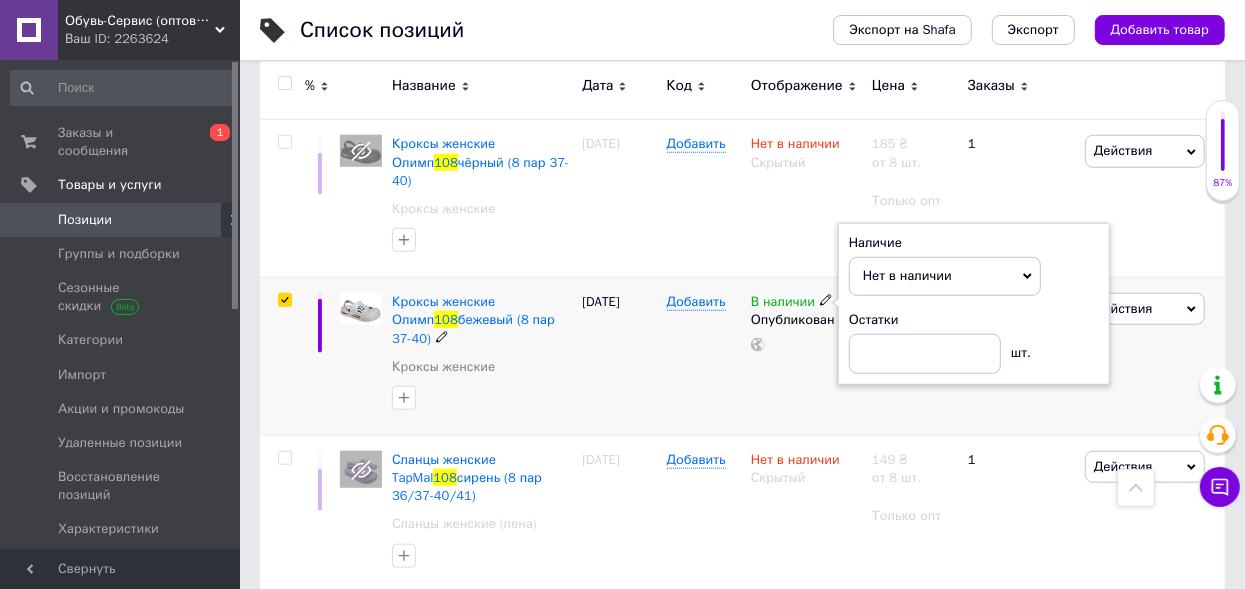checkbox on "true" 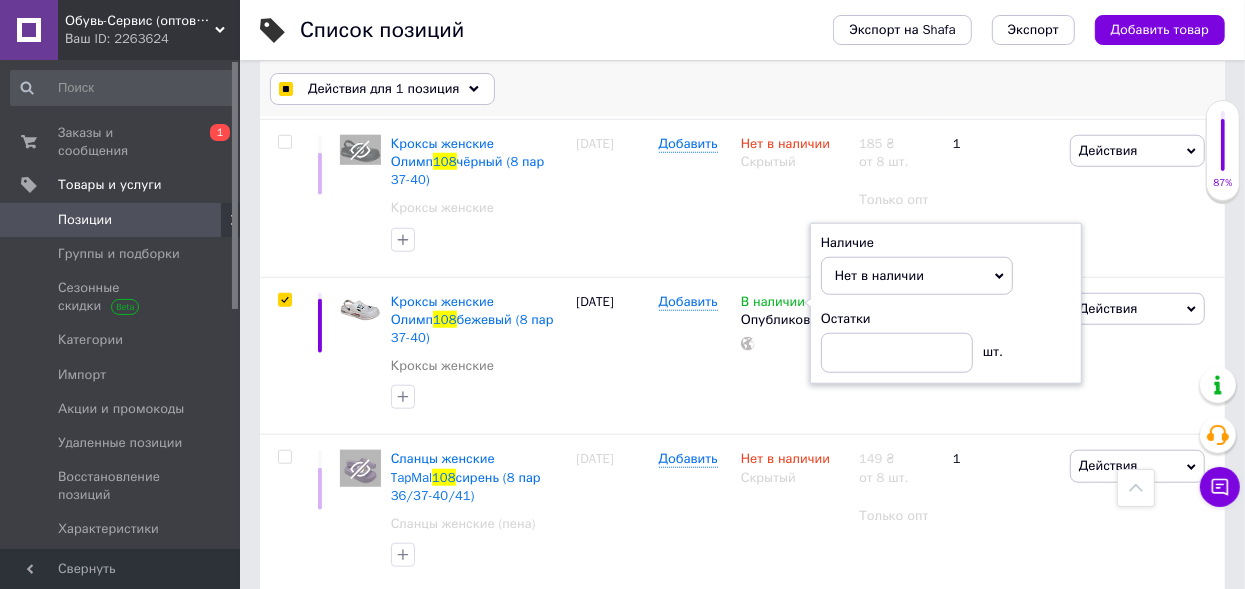 drag, startPoint x: 312, startPoint y: 86, endPoint x: 321, endPoint y: 95, distance: 12.727922 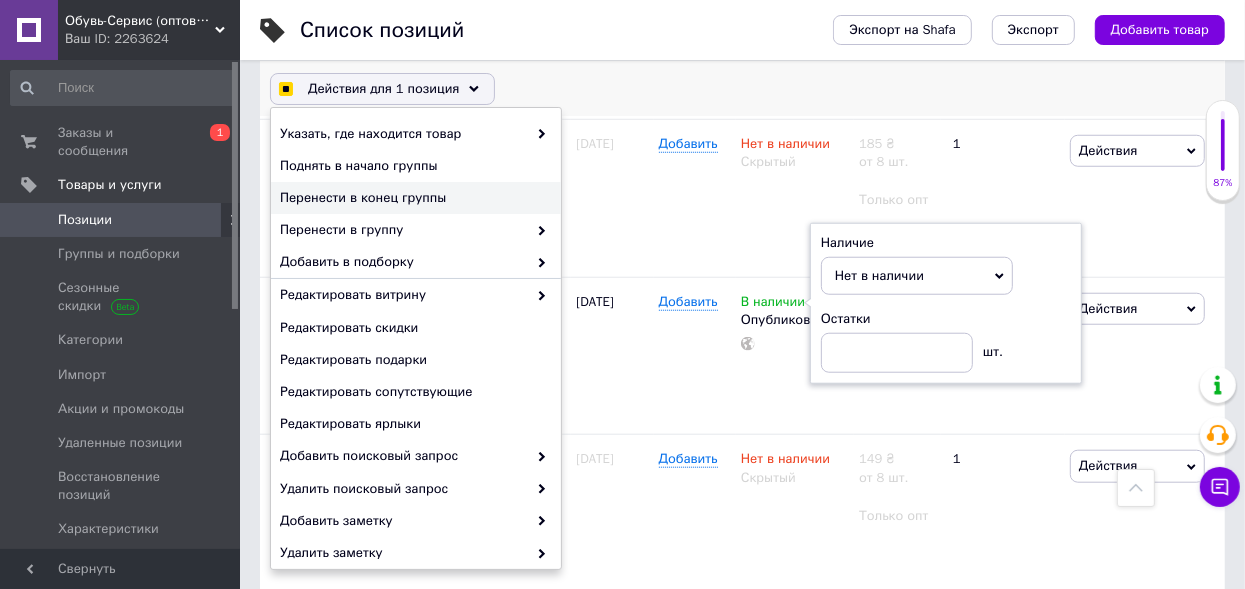 checkbox on "true" 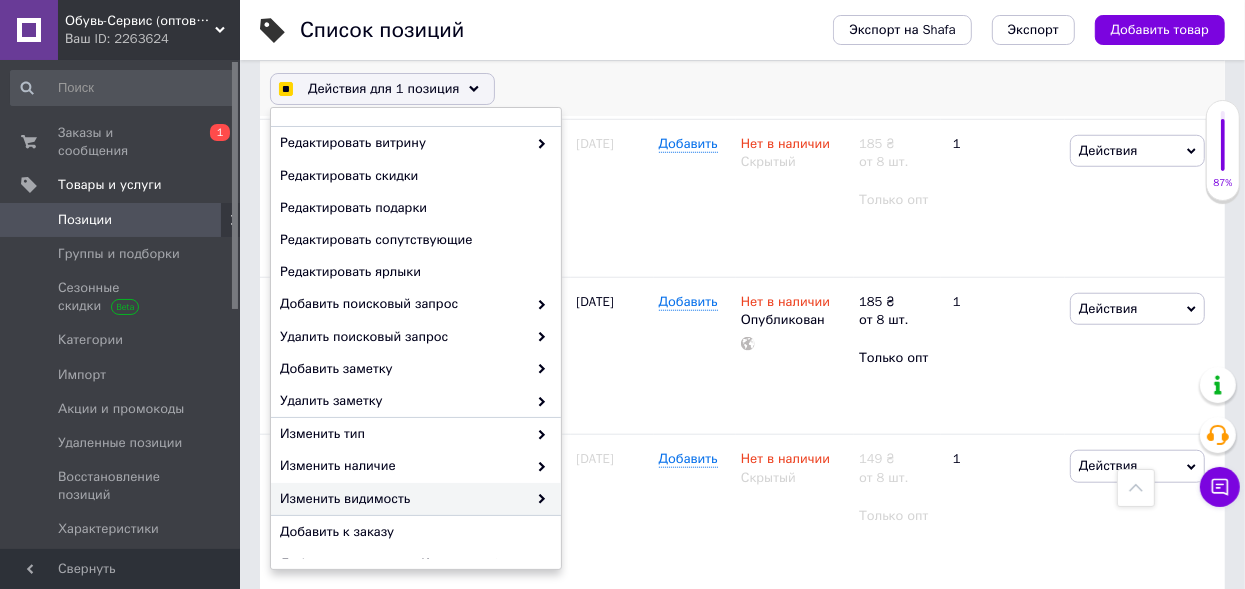 scroll, scrollTop: 236, scrollLeft: 0, axis: vertical 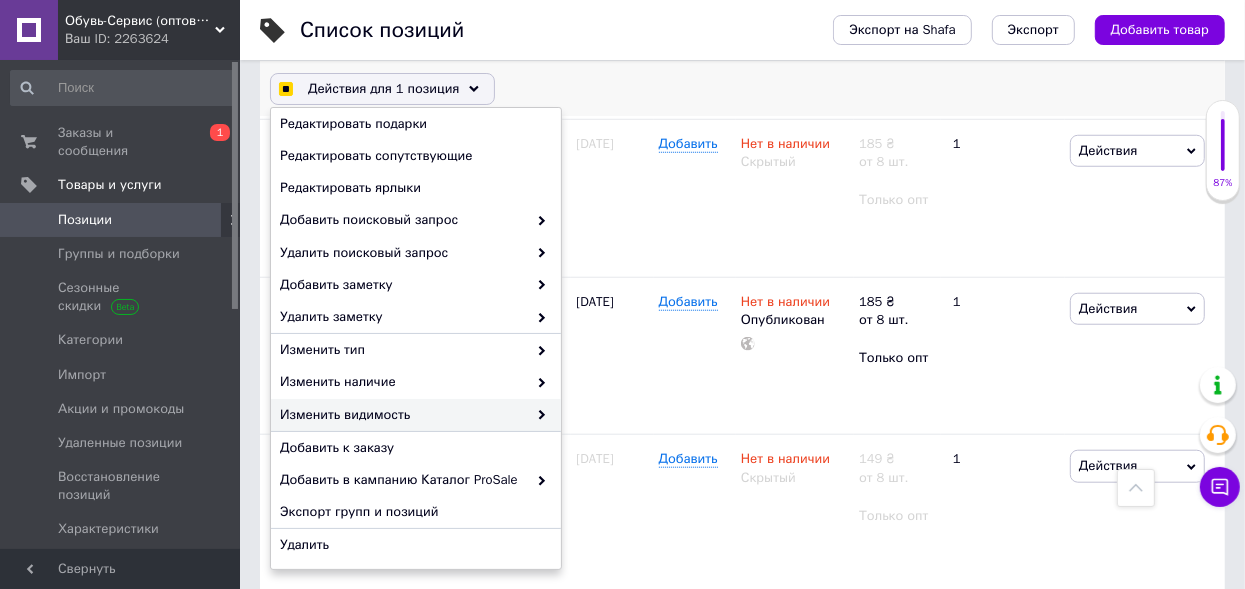 checkbox on "true" 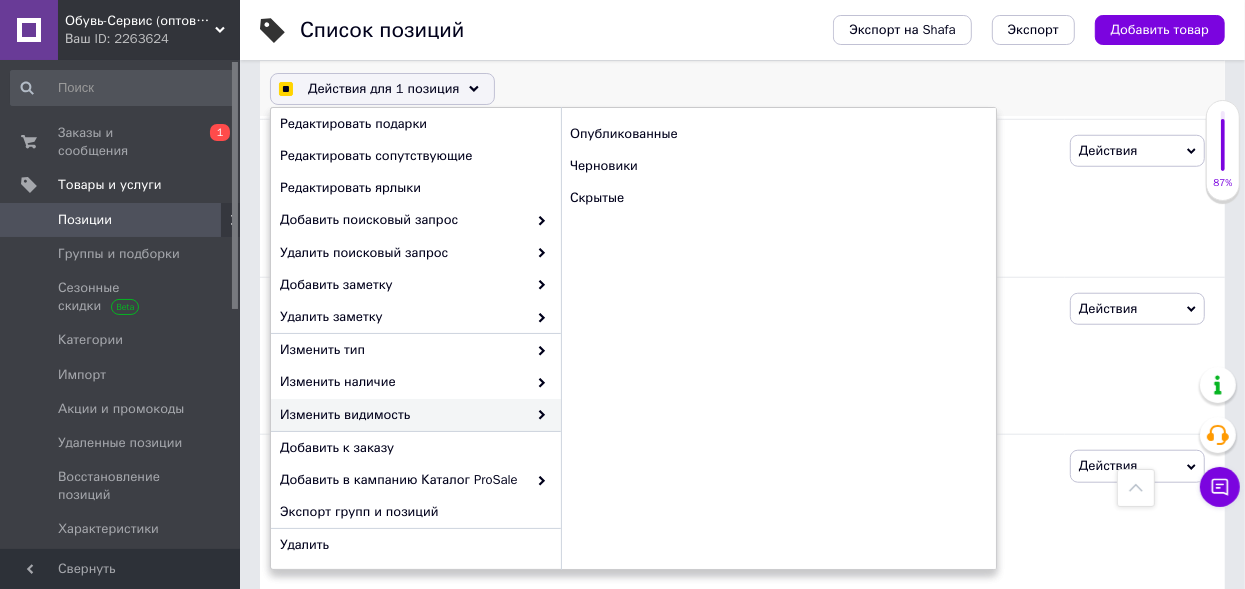 checkbox on "true" 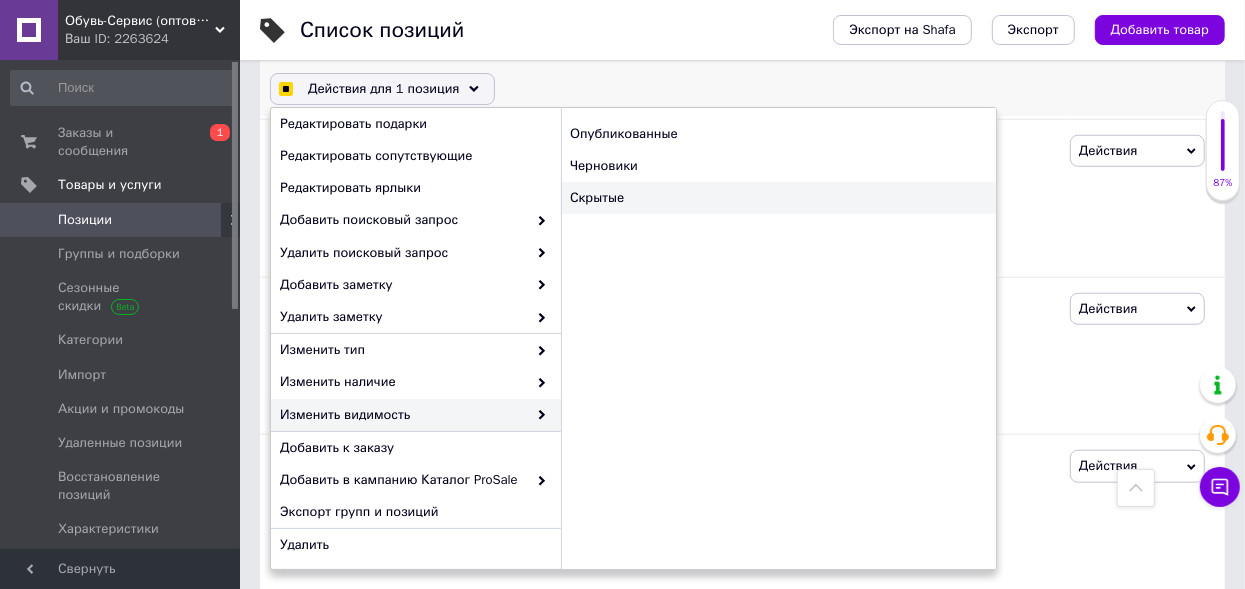 click on "Скрытые" at bounding box center [778, 198] 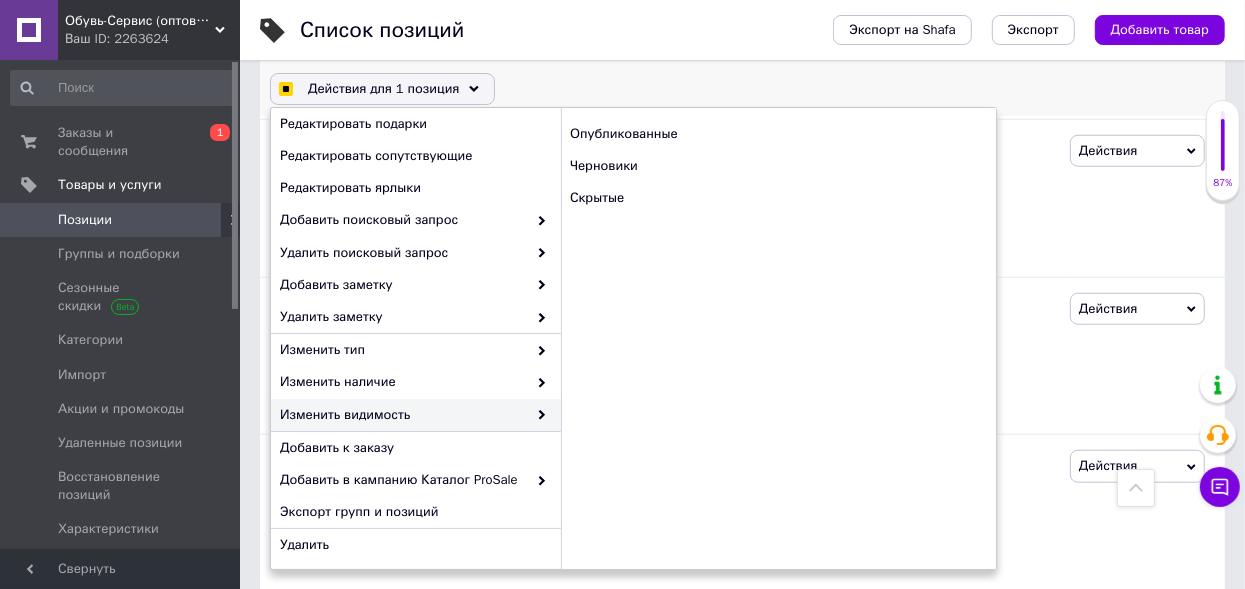 checkbox on "false" 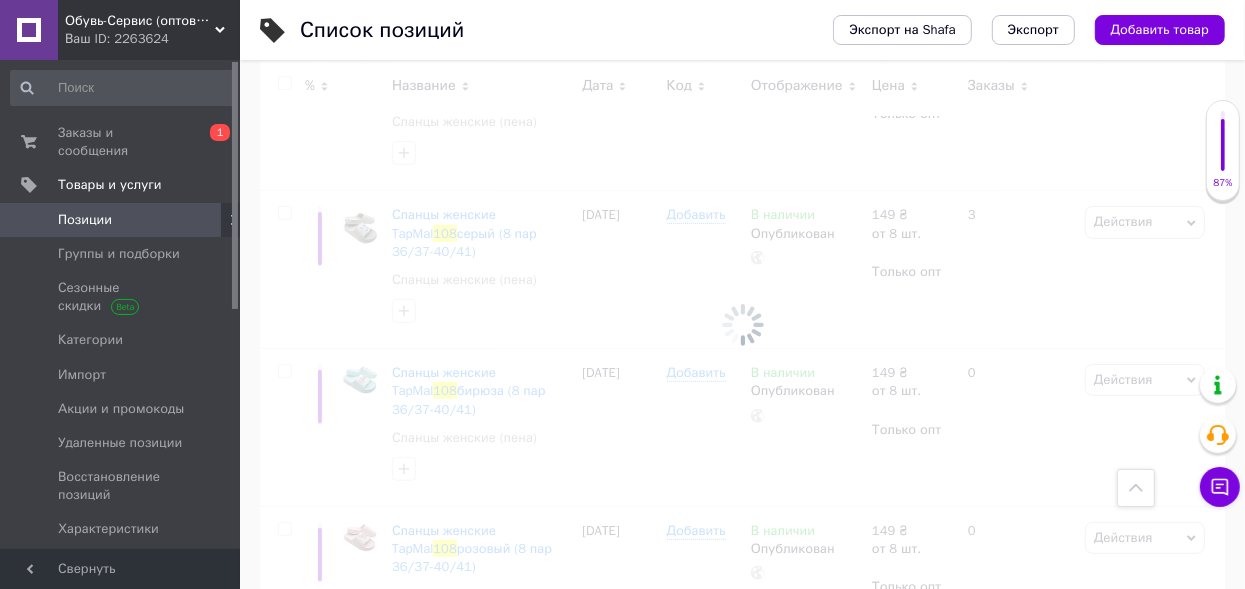 scroll, scrollTop: 0, scrollLeft: 0, axis: both 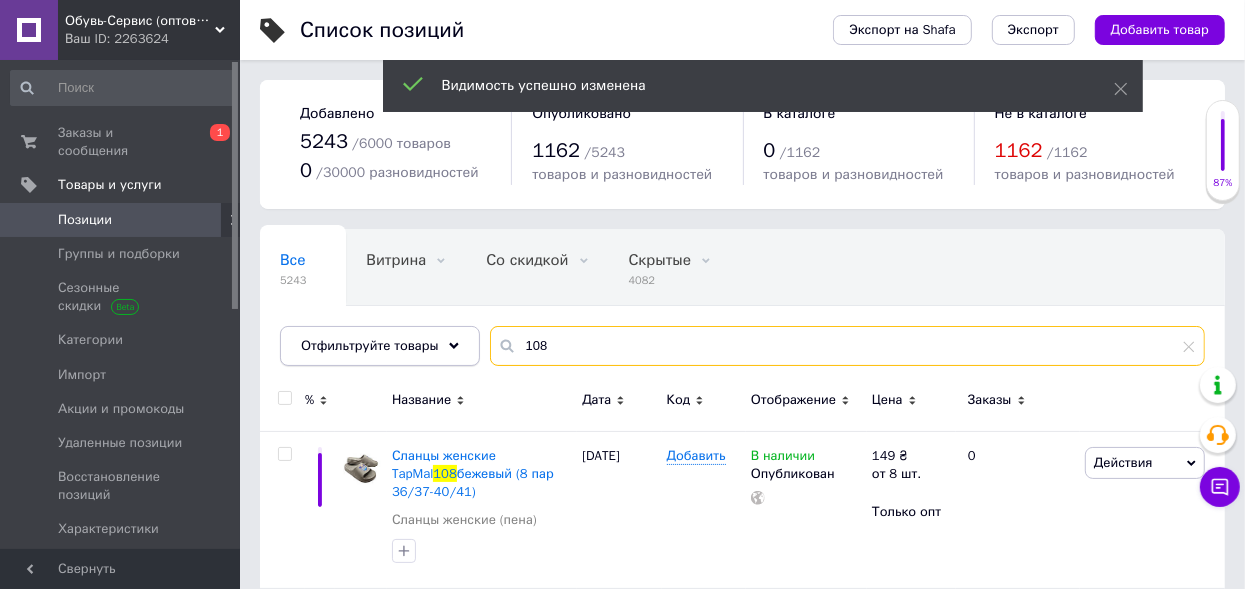 drag, startPoint x: 569, startPoint y: 342, endPoint x: 388, endPoint y: 356, distance: 181.54063 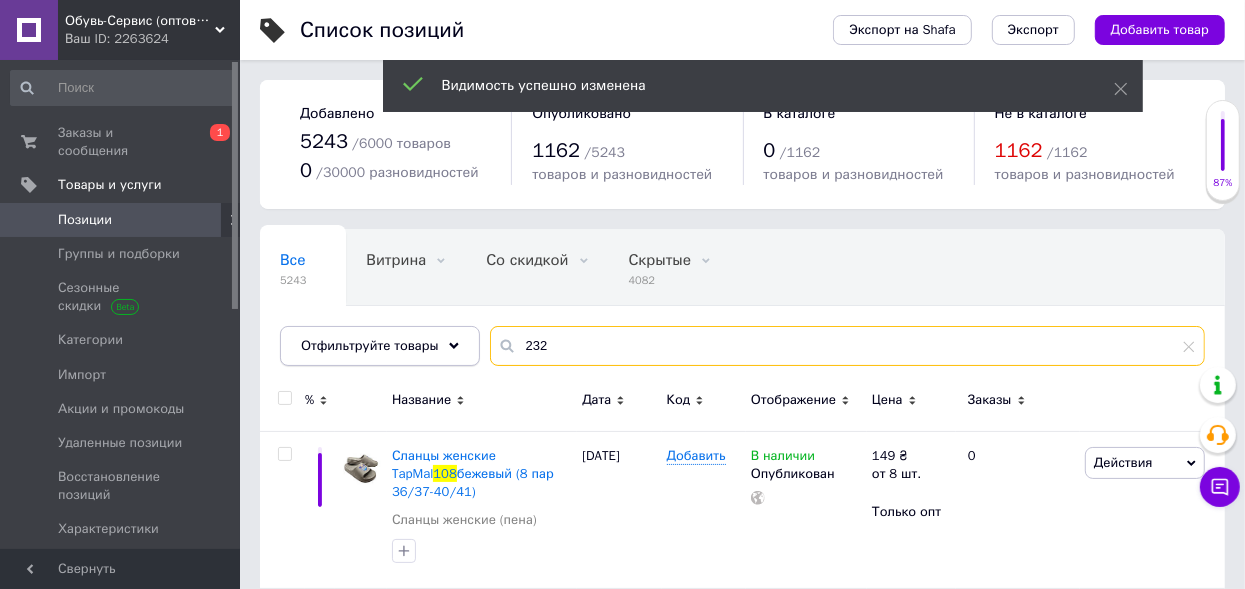 type on "232" 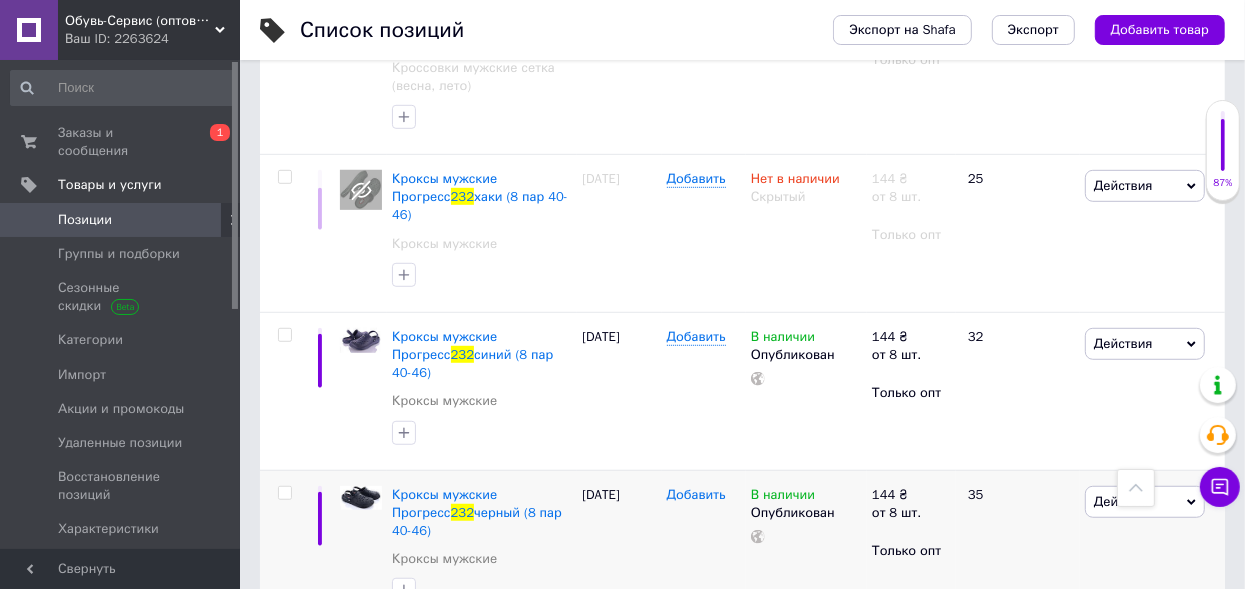 scroll, scrollTop: 799, scrollLeft: 0, axis: vertical 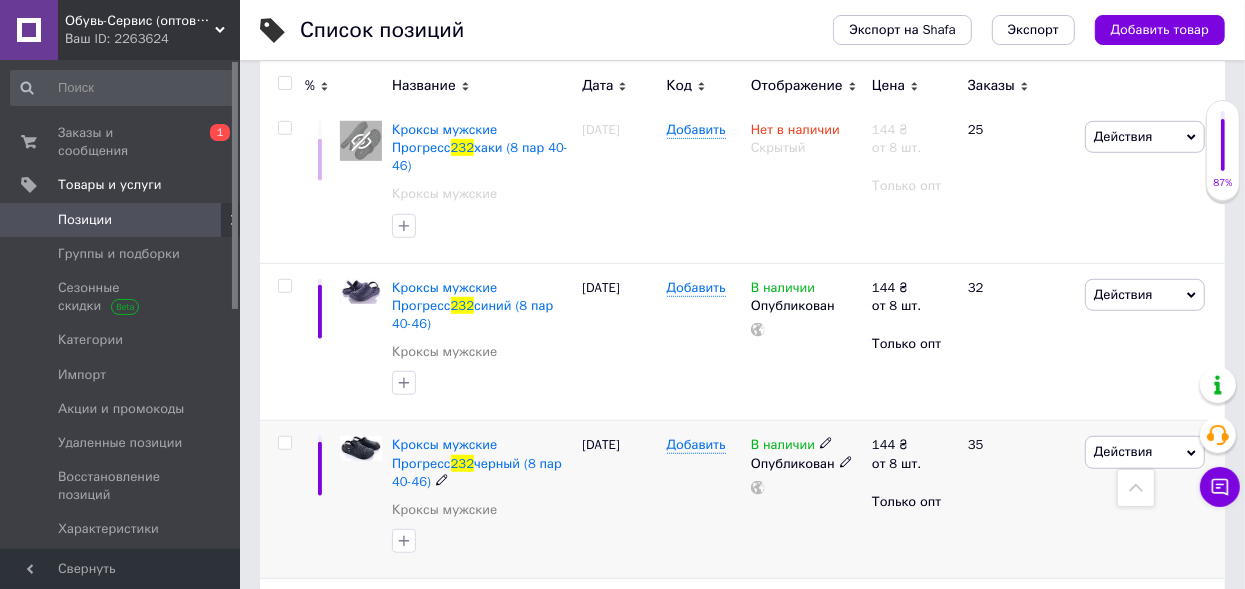 click 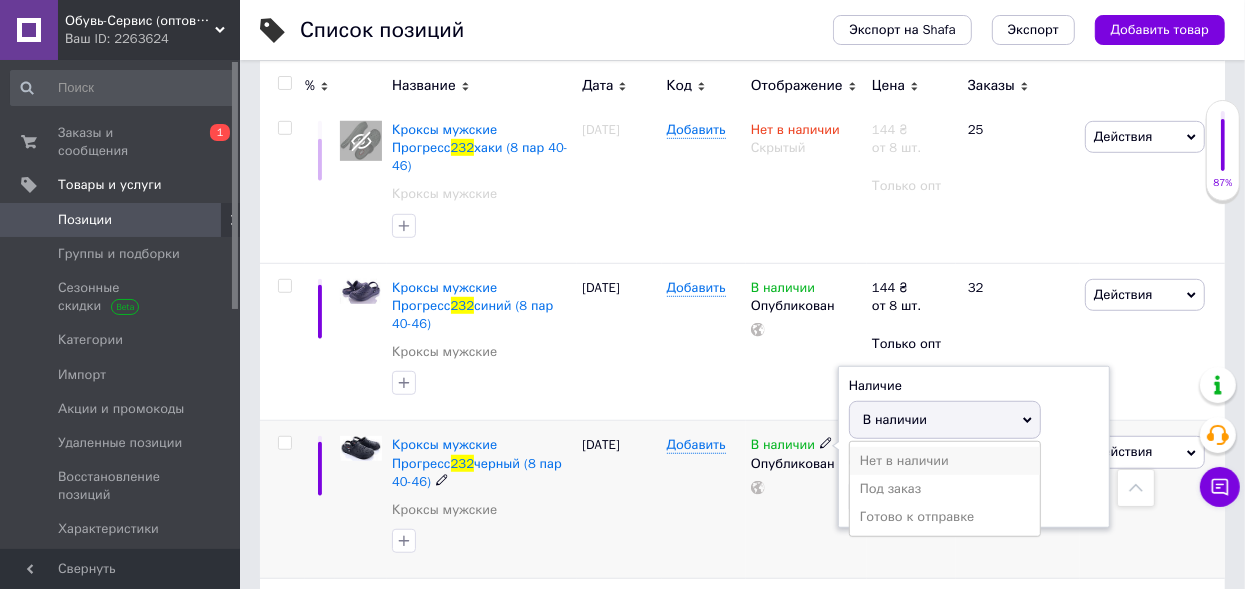 click on "Нет в наличии" at bounding box center [945, 461] 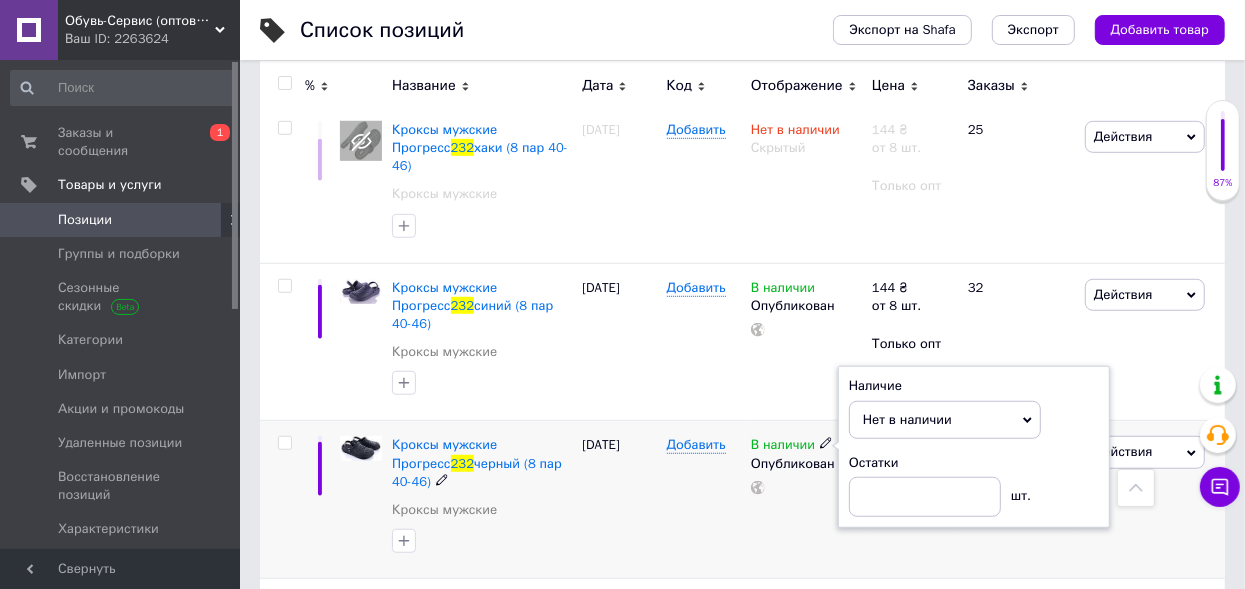 click at bounding box center (284, 443) 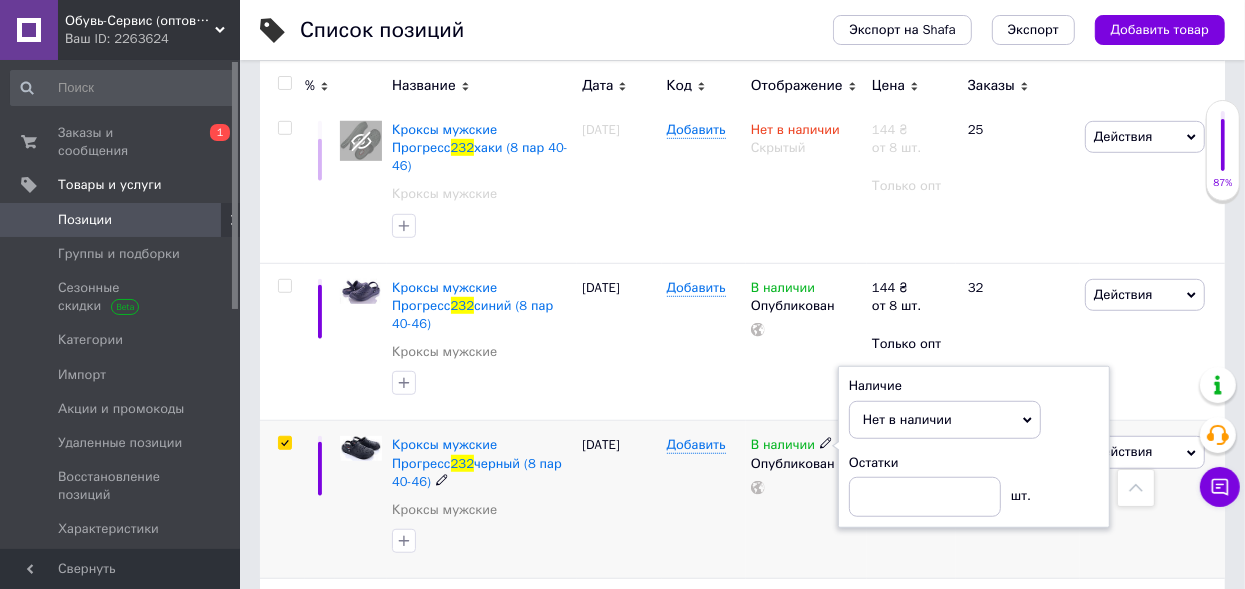 checkbox on "true" 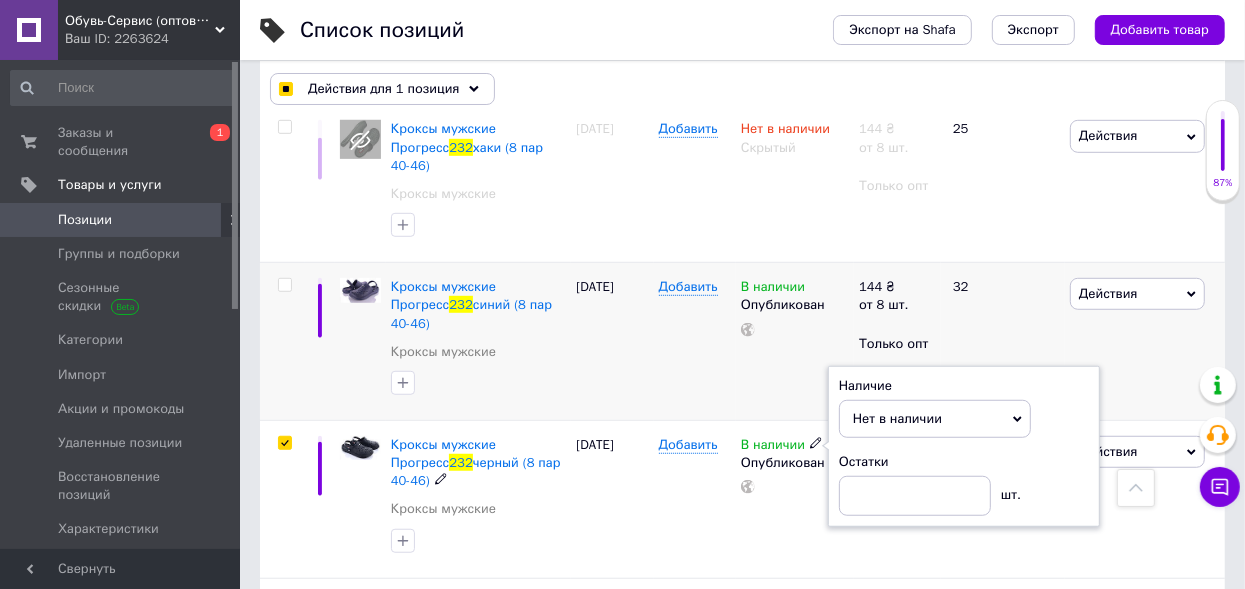 scroll, scrollTop: 799, scrollLeft: 0, axis: vertical 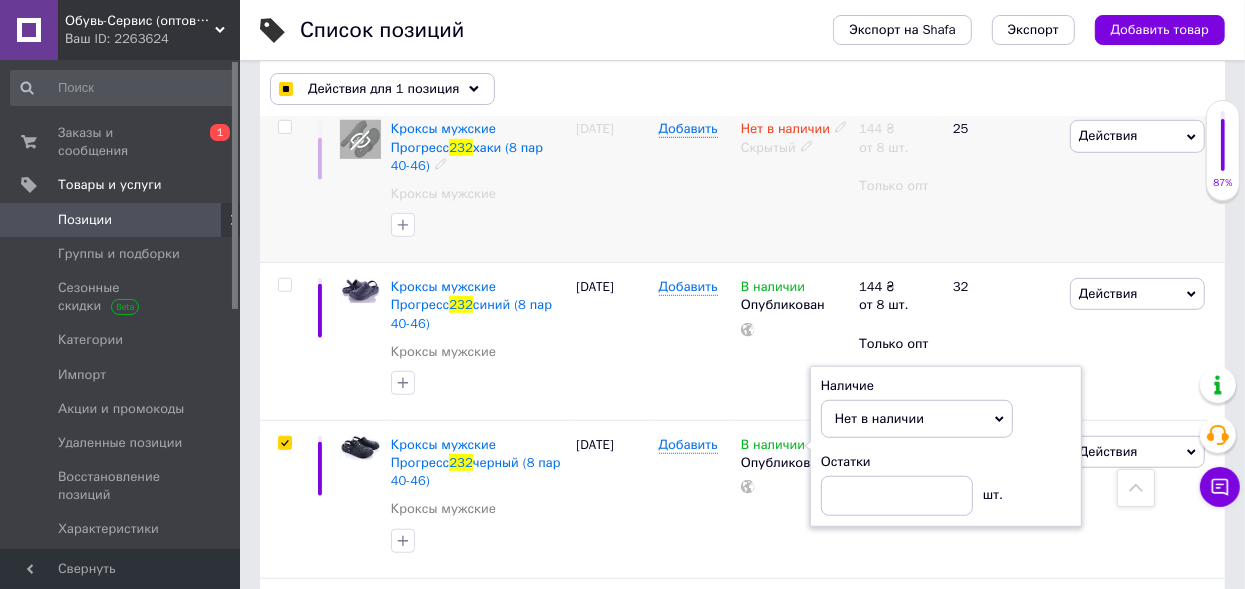 checkbox on "true" 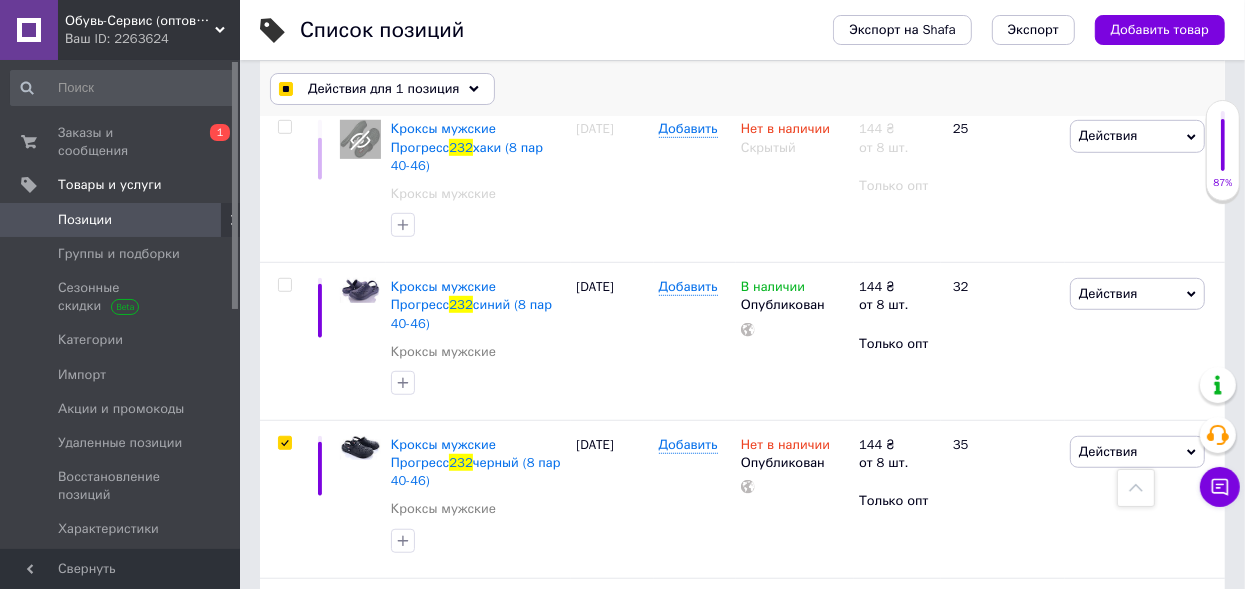 click on "Действия для 1 позиция" at bounding box center [383, 89] 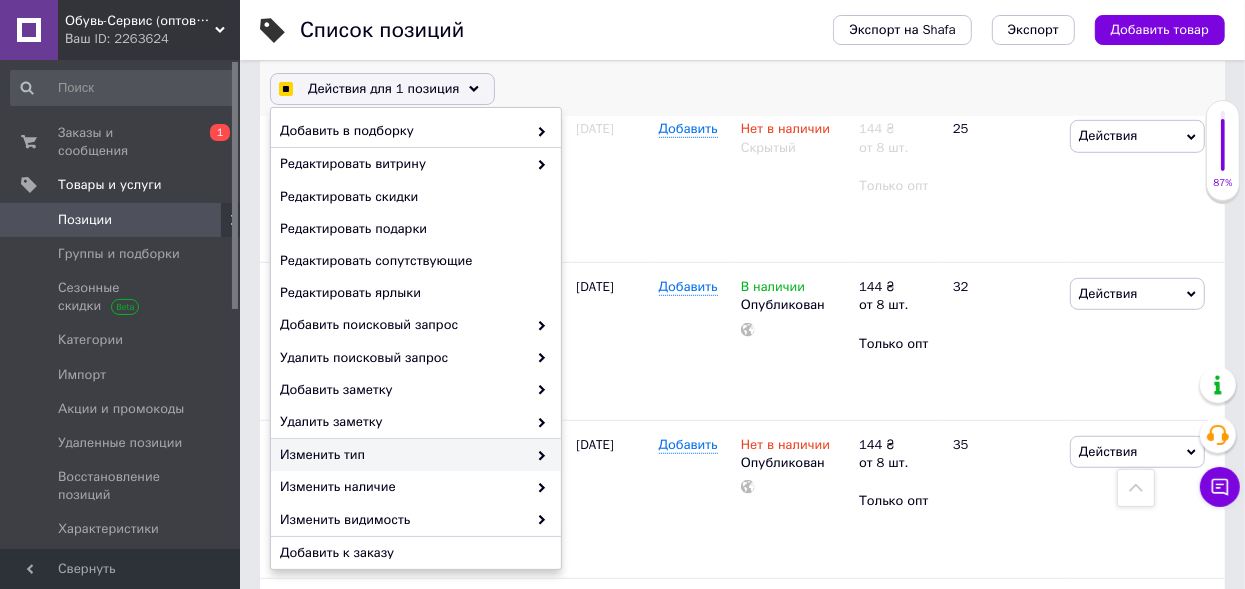 scroll, scrollTop: 236, scrollLeft: 0, axis: vertical 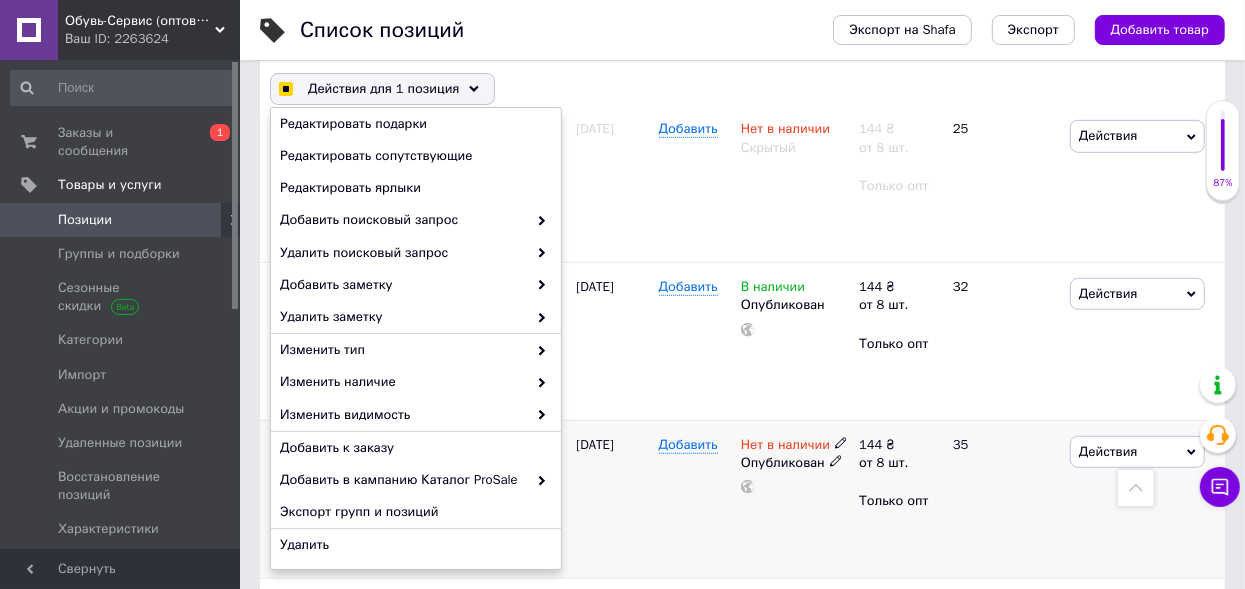 checkbox on "true" 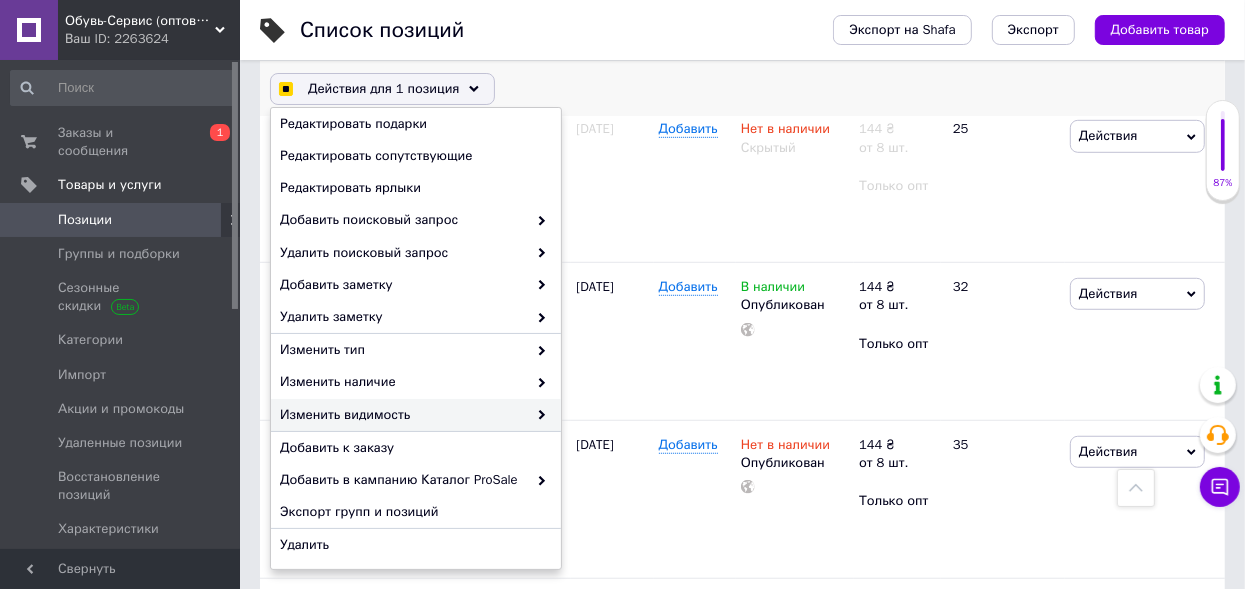click 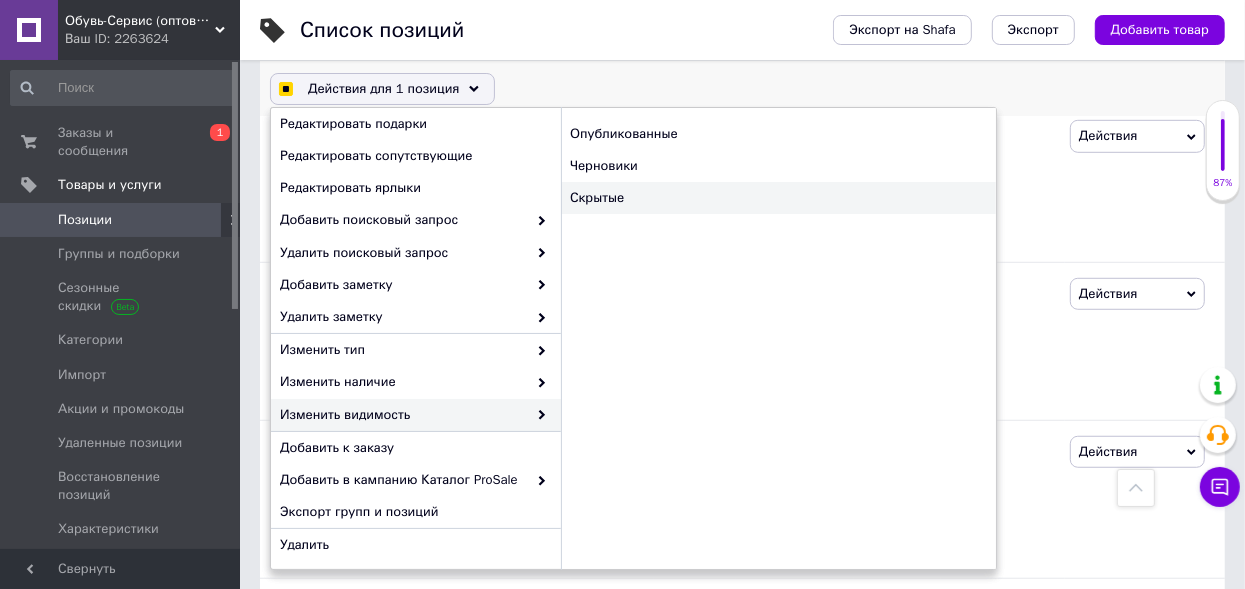 click on "Скрытые" at bounding box center [778, 198] 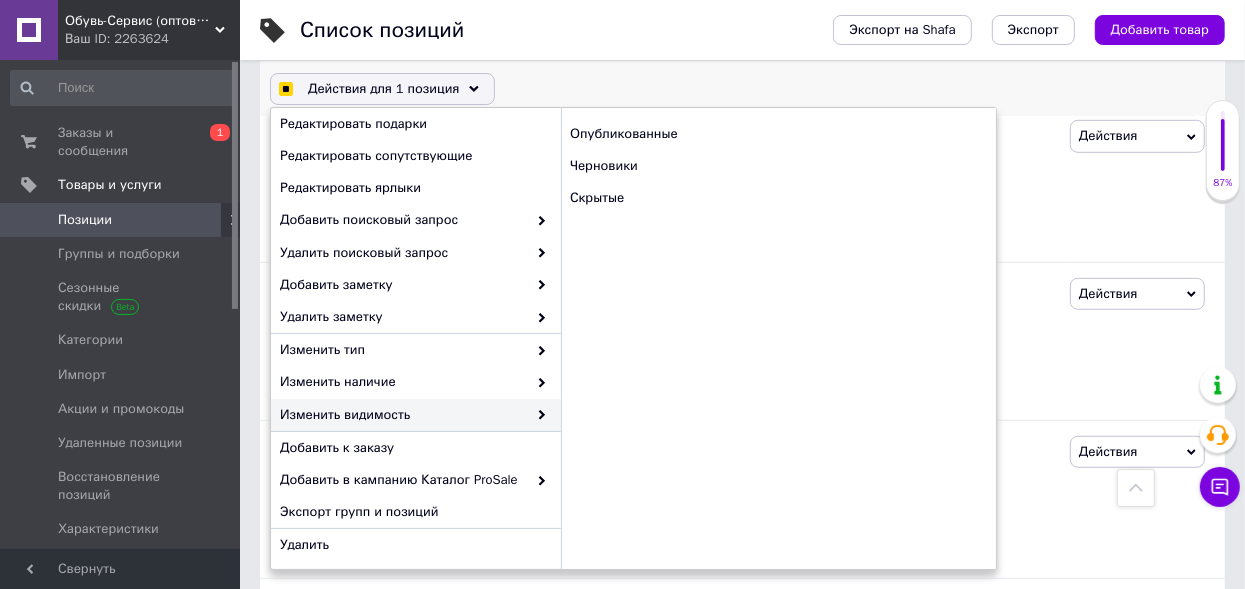 checkbox on "false" 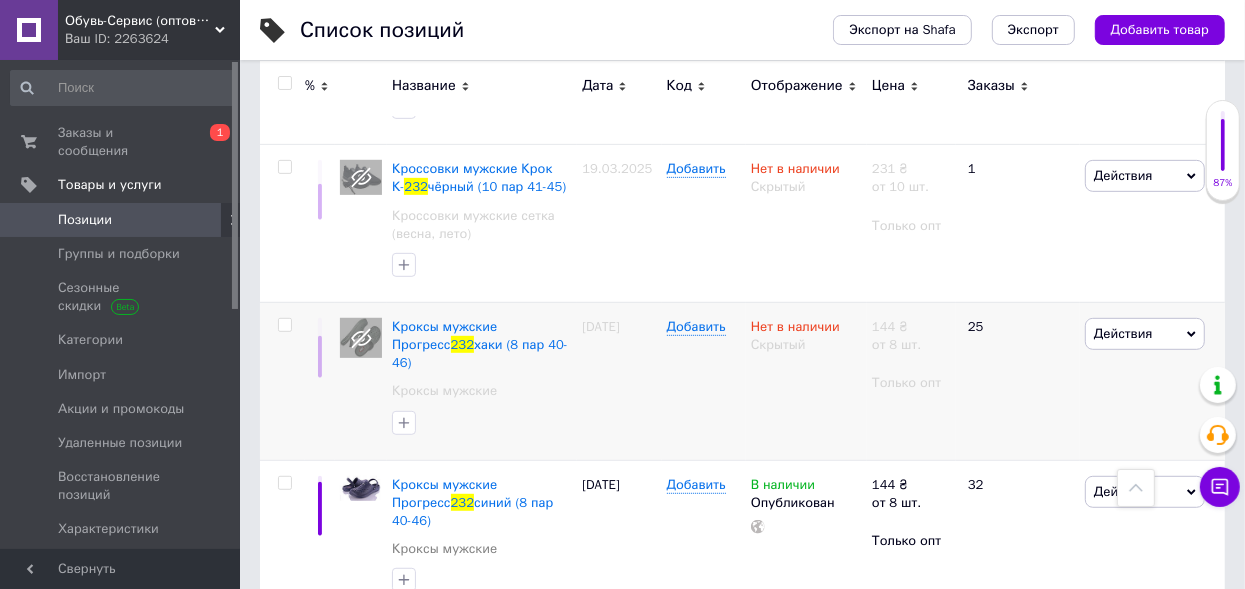 scroll, scrollTop: 599, scrollLeft: 0, axis: vertical 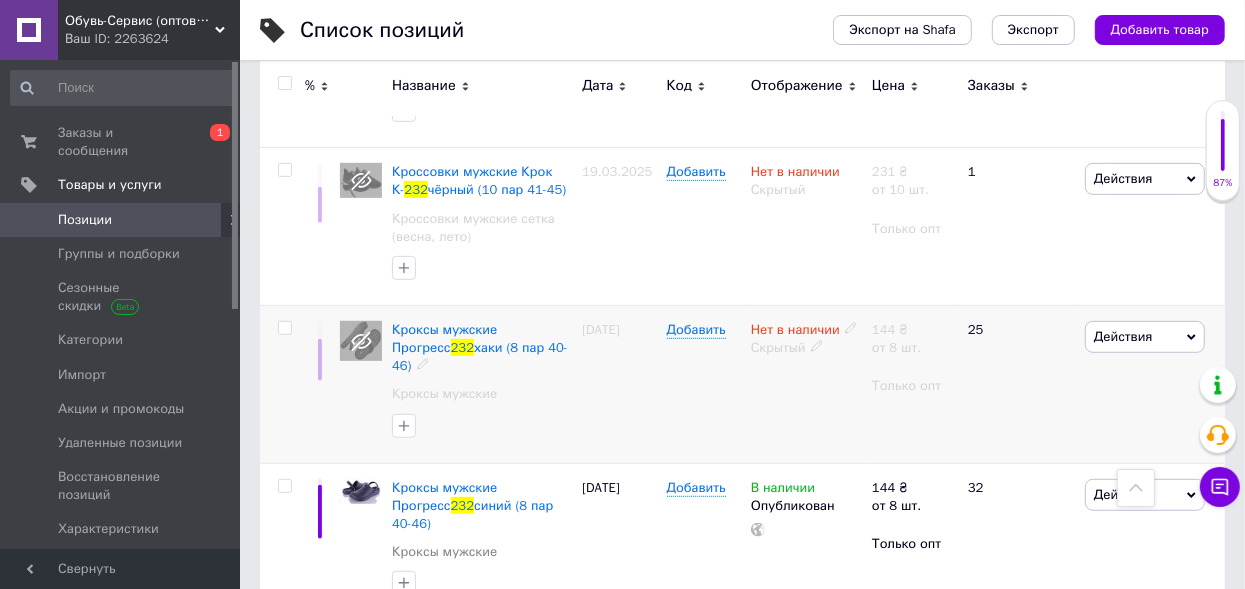 click 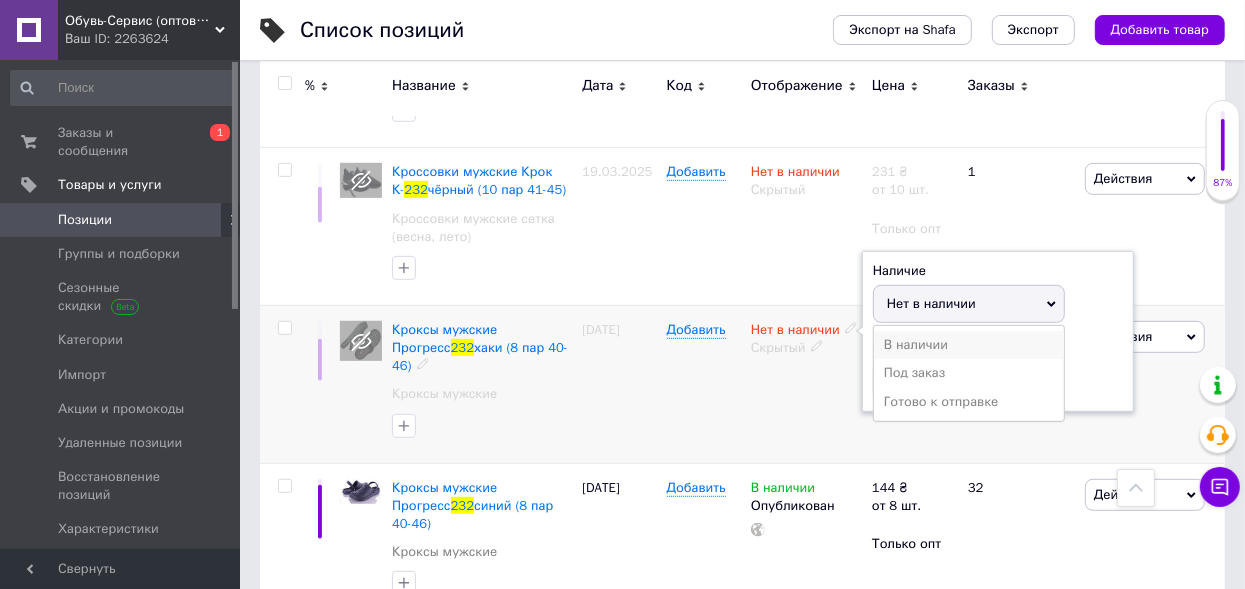 click on "В наличии" at bounding box center [969, 345] 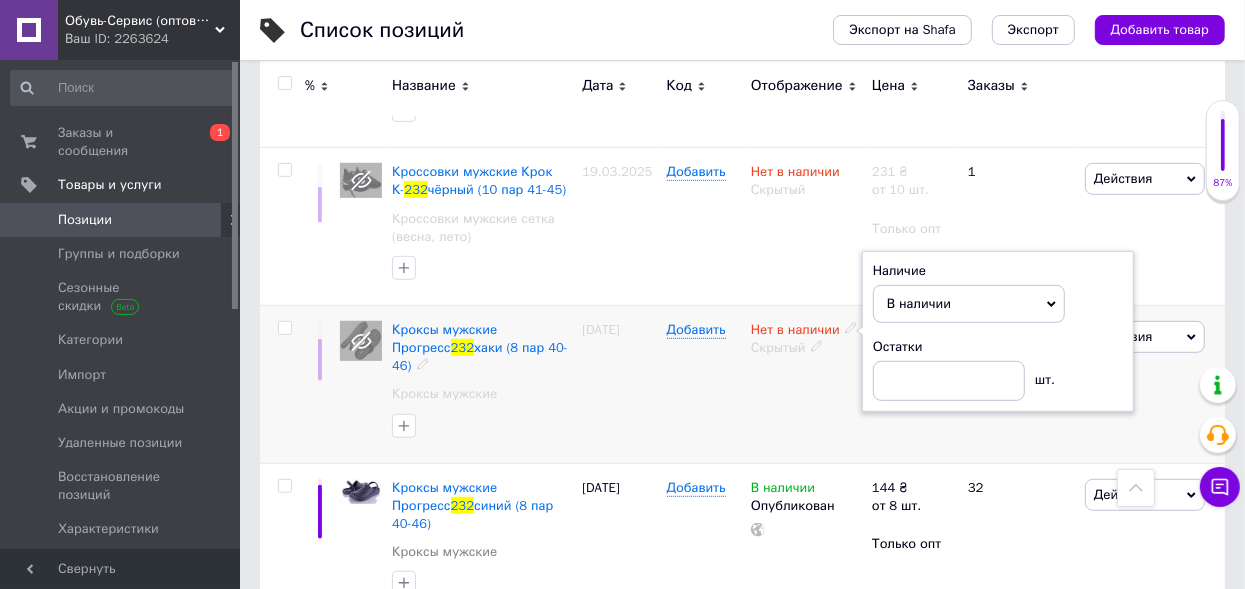 click at bounding box center [284, 328] 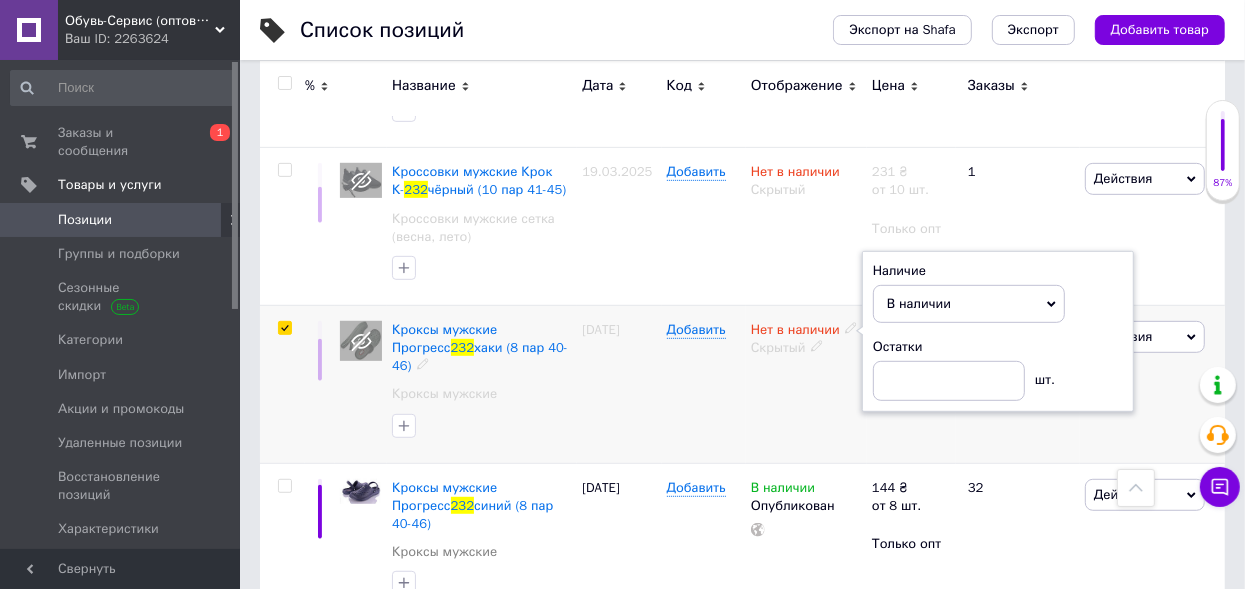 checkbox on "true" 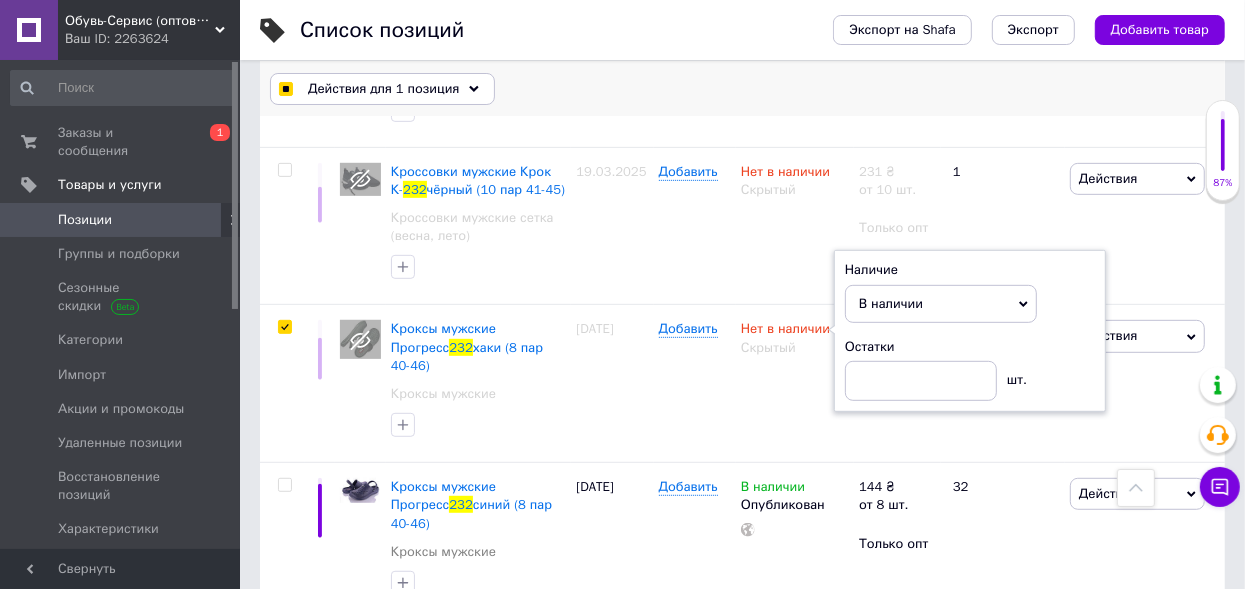 checkbox on "true" 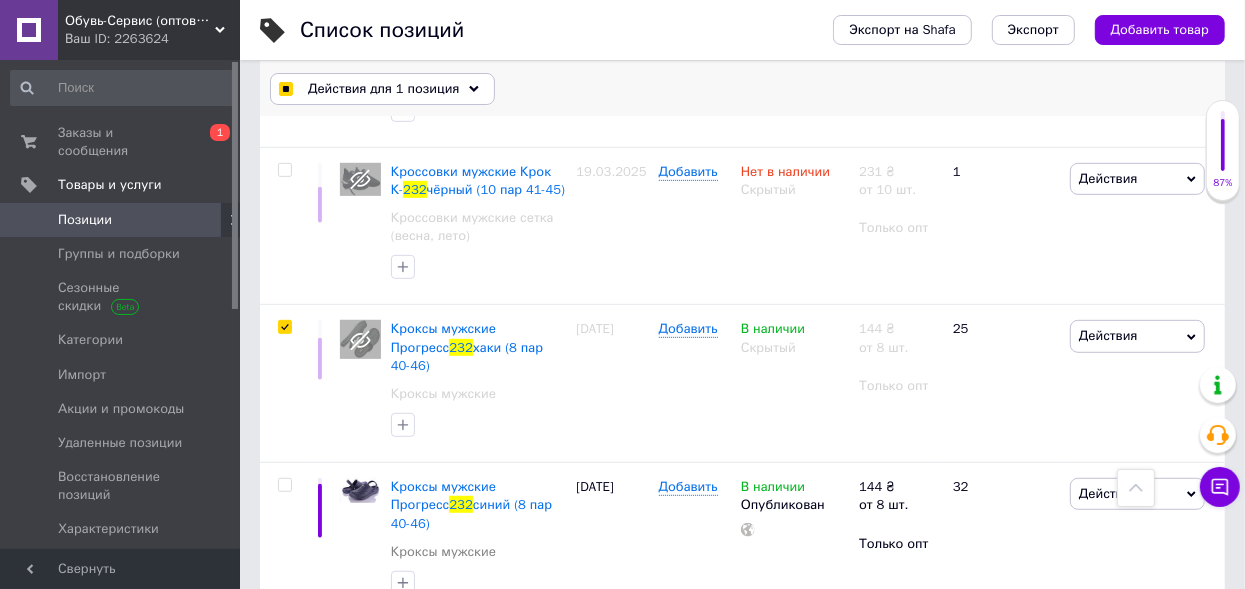 drag, startPoint x: 332, startPoint y: 87, endPoint x: 352, endPoint y: 172, distance: 87.32124 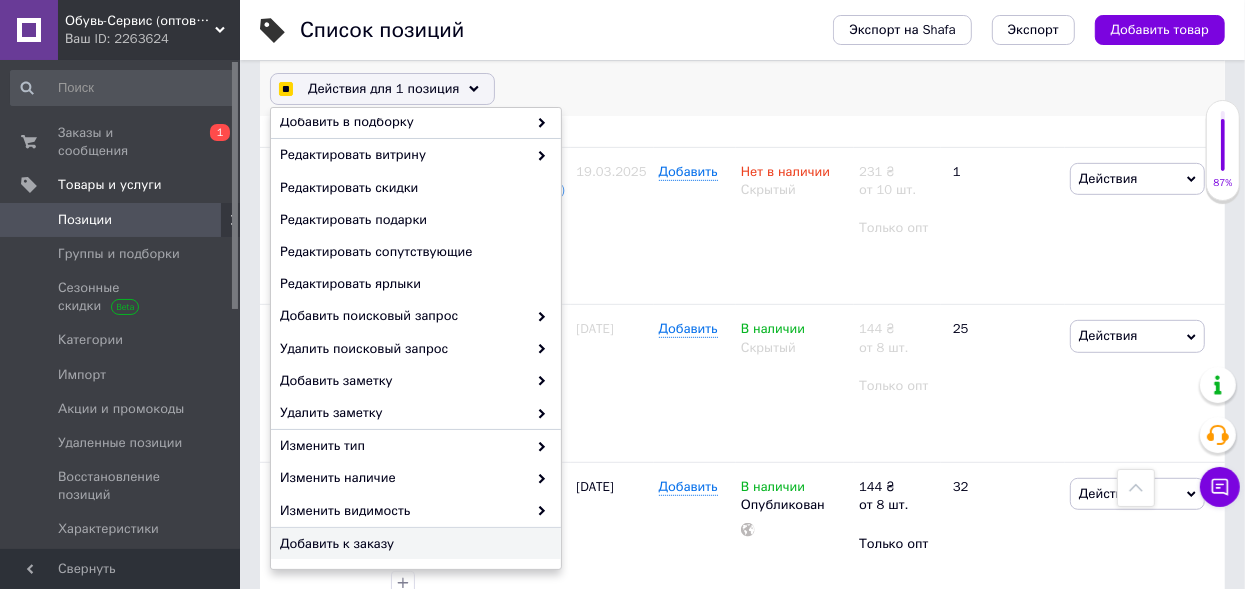 scroll, scrollTop: 236, scrollLeft: 0, axis: vertical 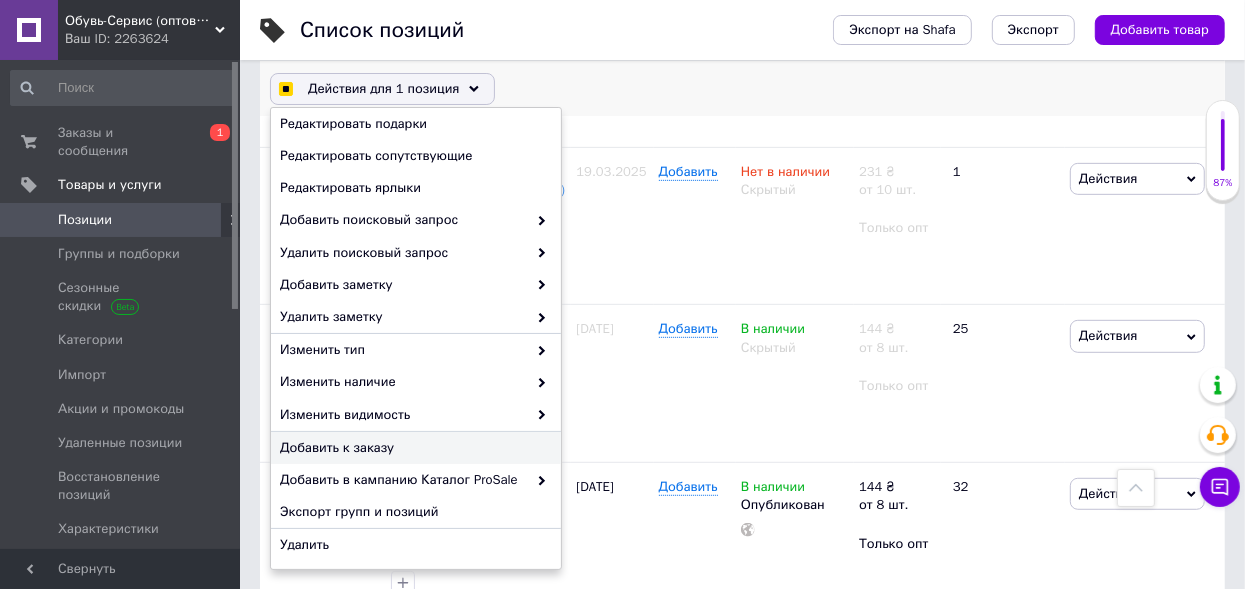 checkbox on "true" 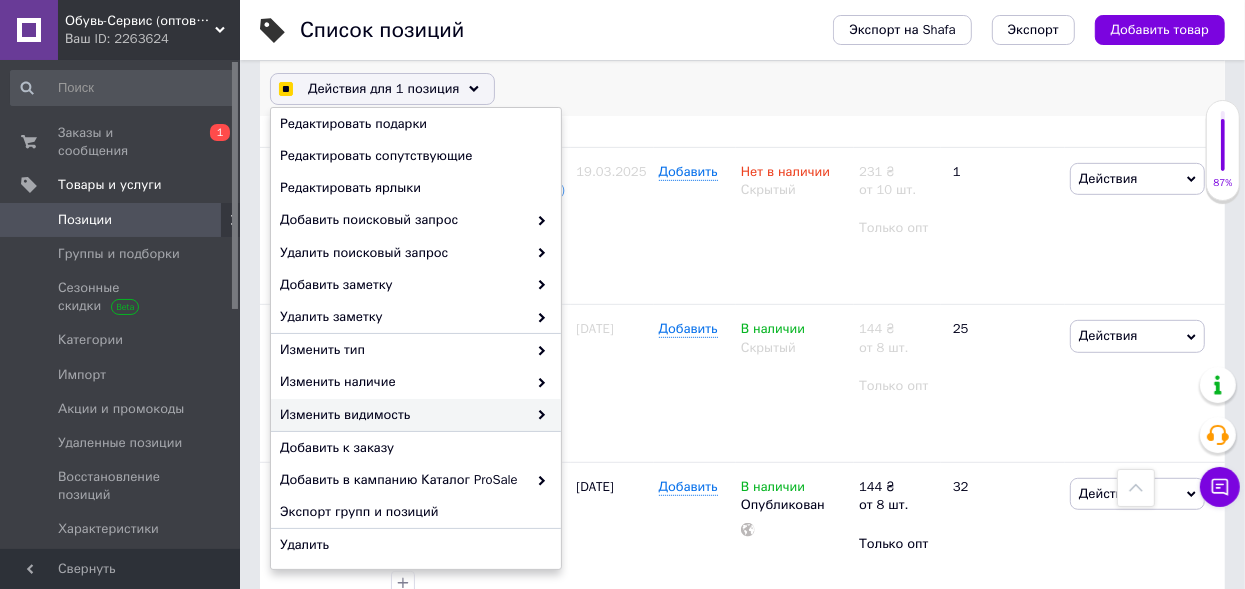 checkbox on "true" 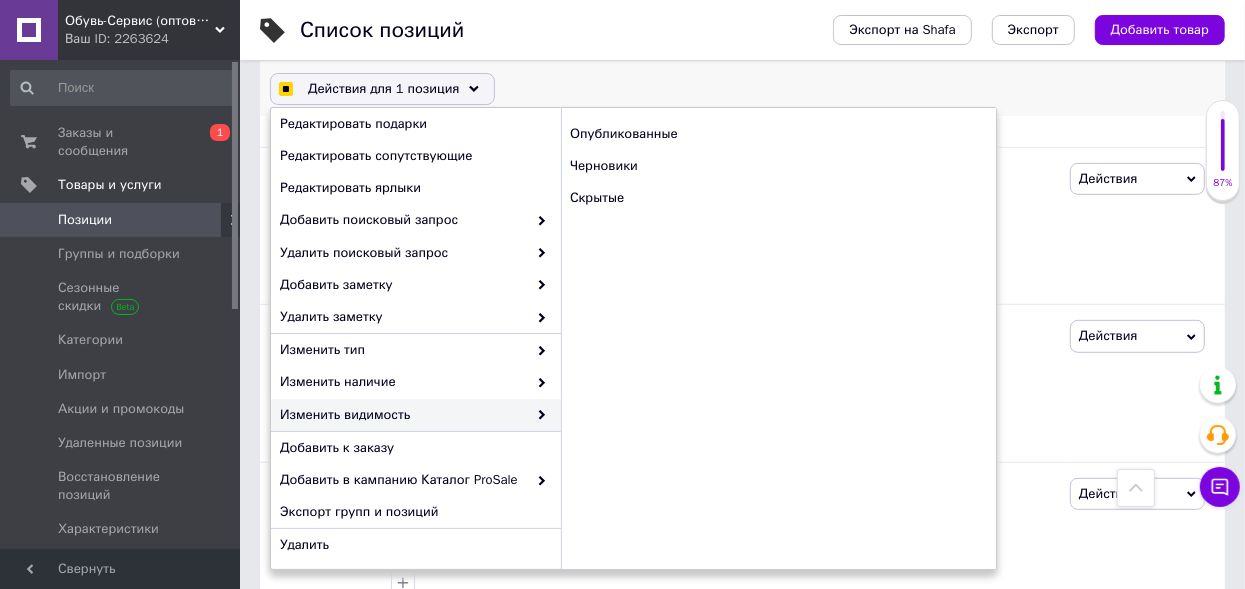 checkbox on "true" 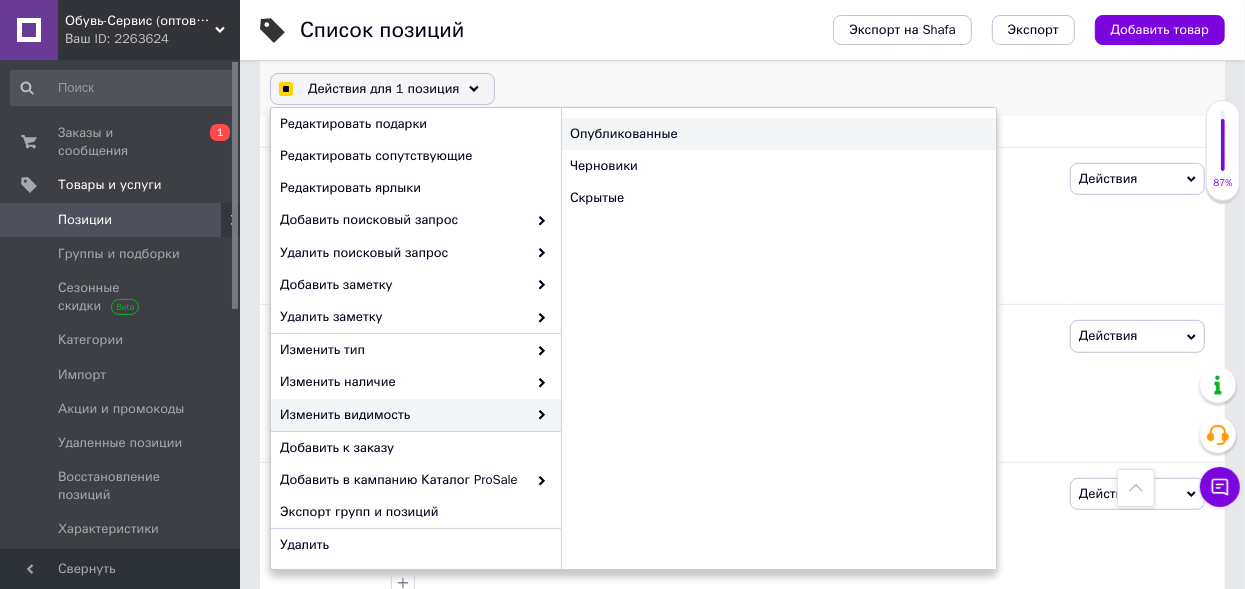 click on "Опубликованные" at bounding box center [778, 134] 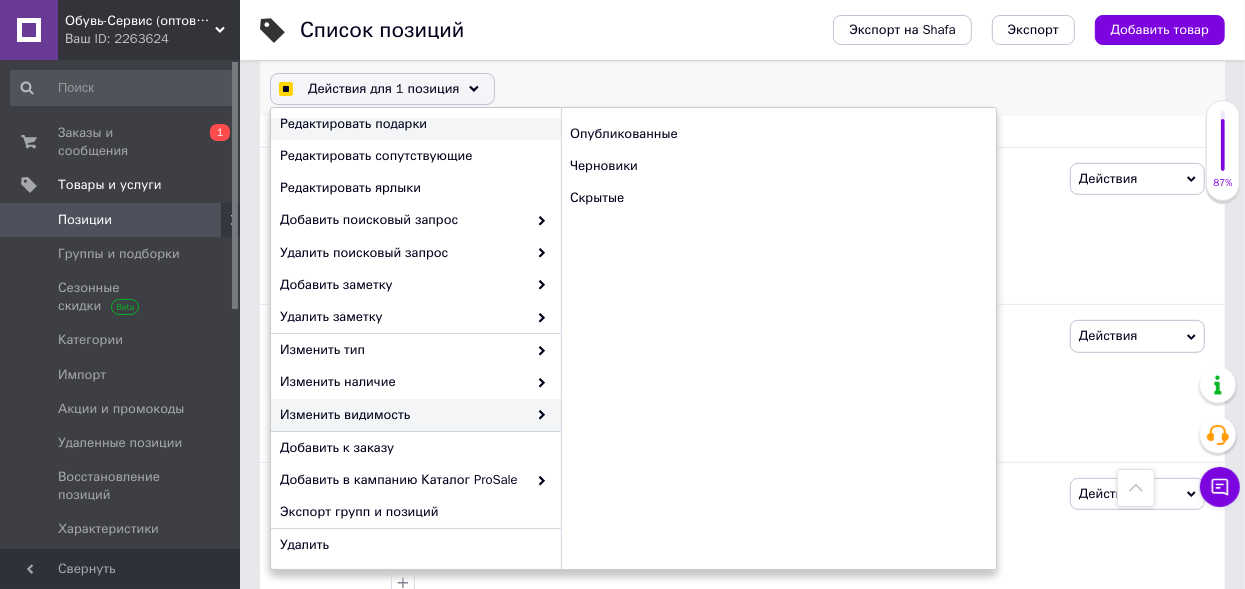checkbox on "false" 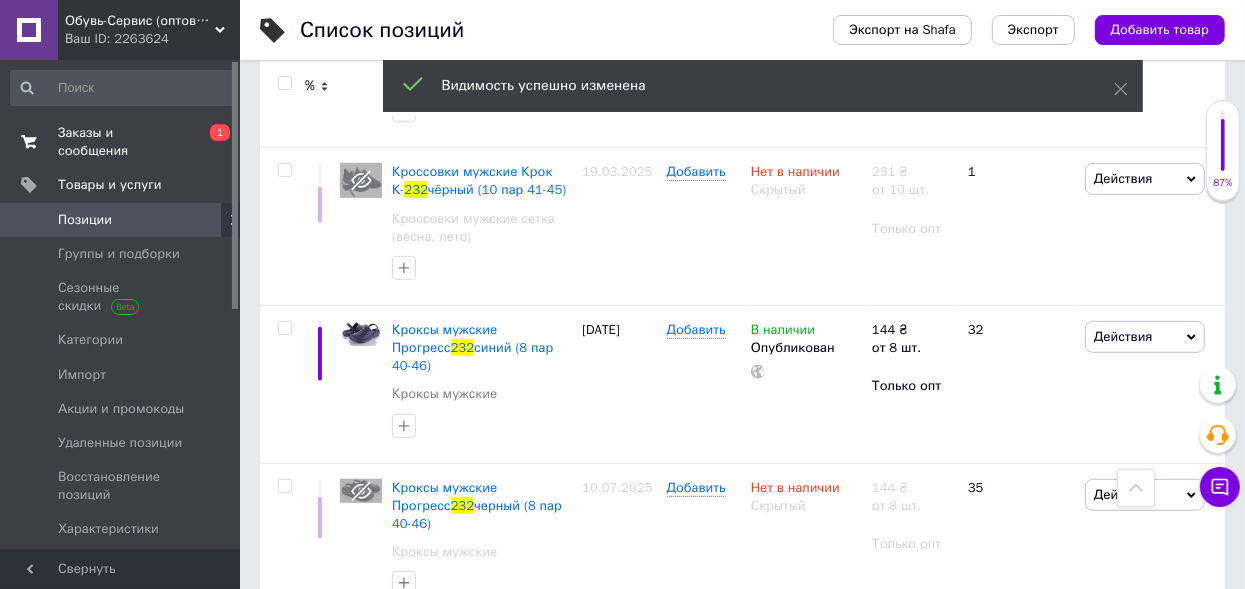 click on "Заказы и сообщения 0 1" at bounding box center [123, 142] 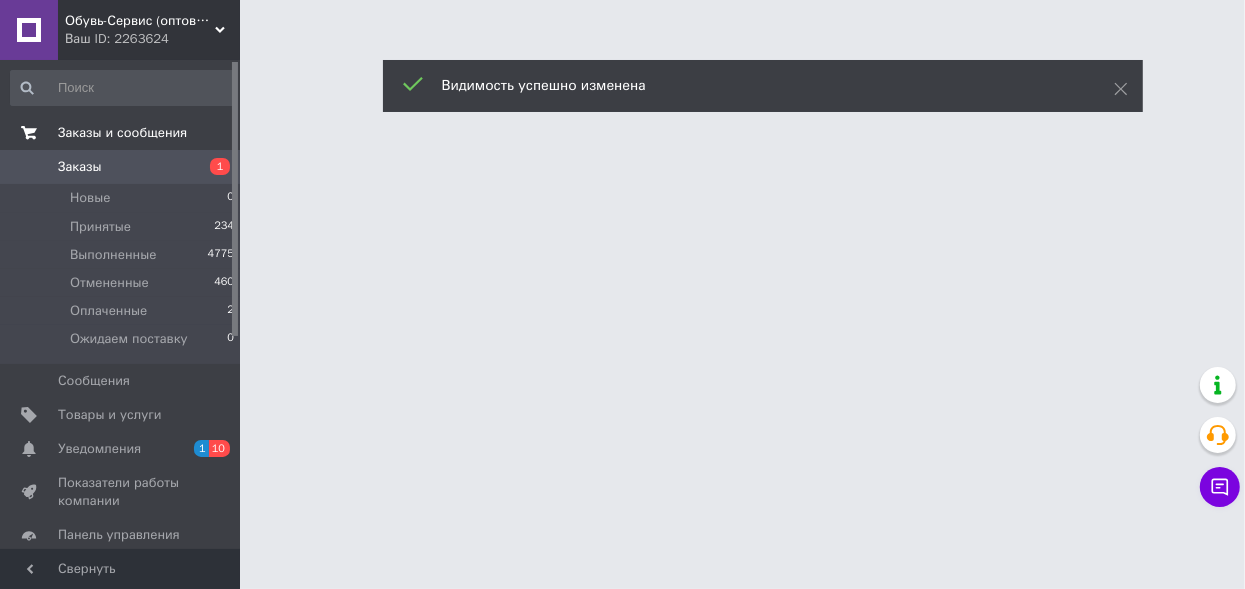 scroll, scrollTop: 0, scrollLeft: 0, axis: both 